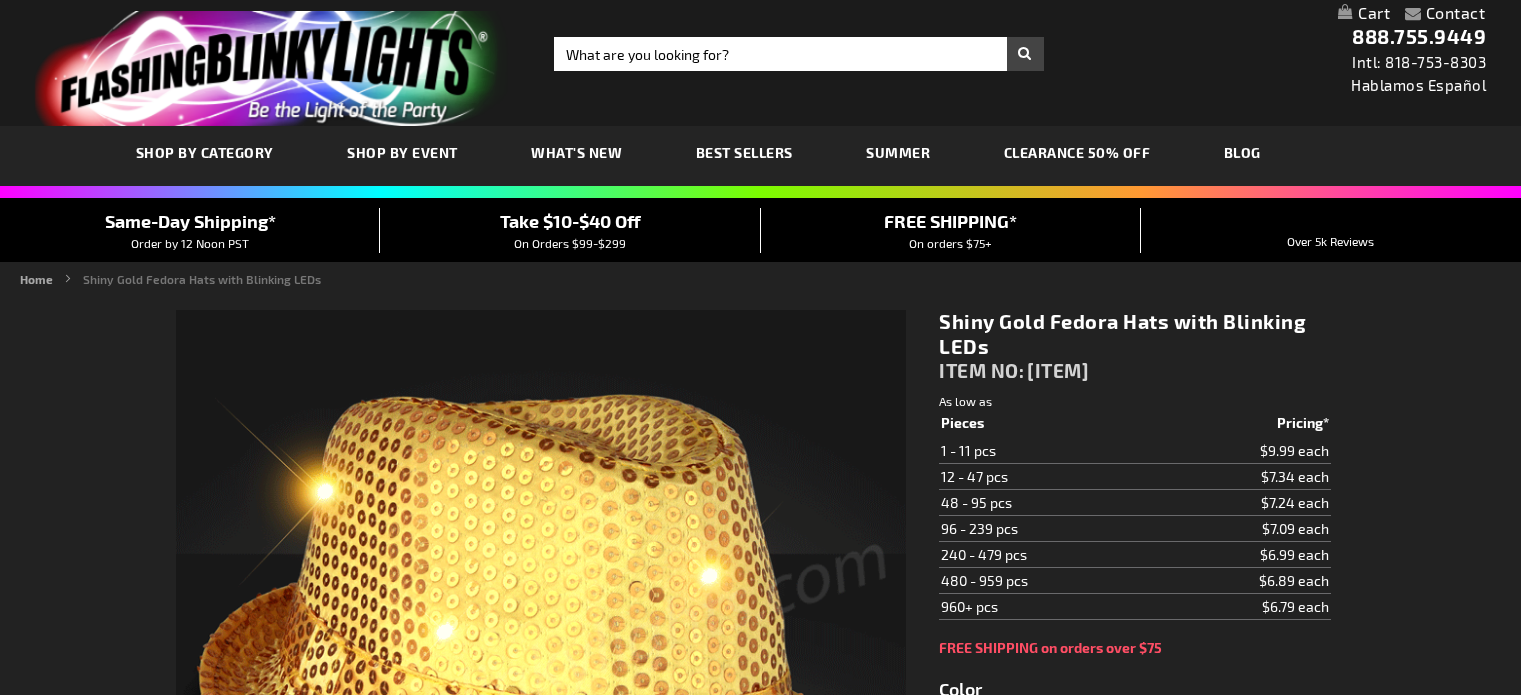 scroll, scrollTop: 0, scrollLeft: 0, axis: both 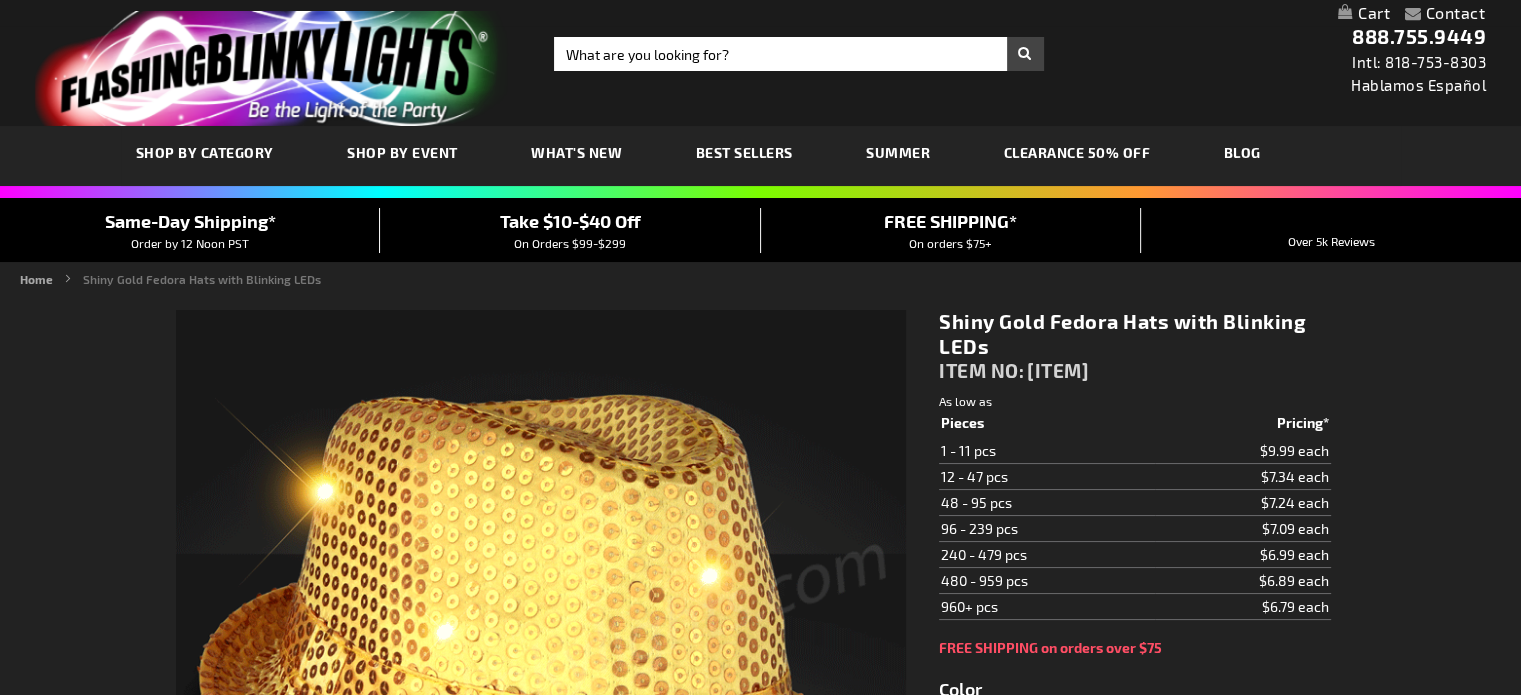 type on "5633" 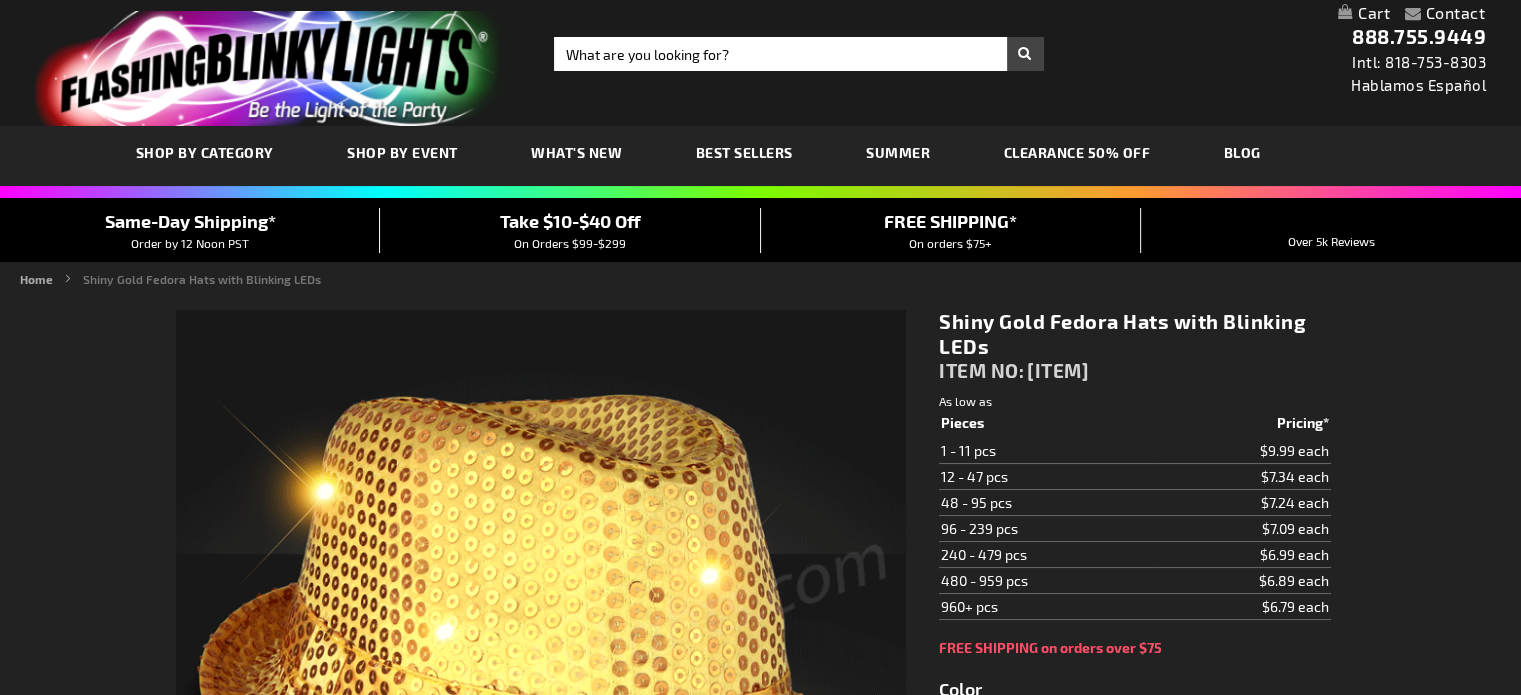 scroll, scrollTop: 0, scrollLeft: 0, axis: both 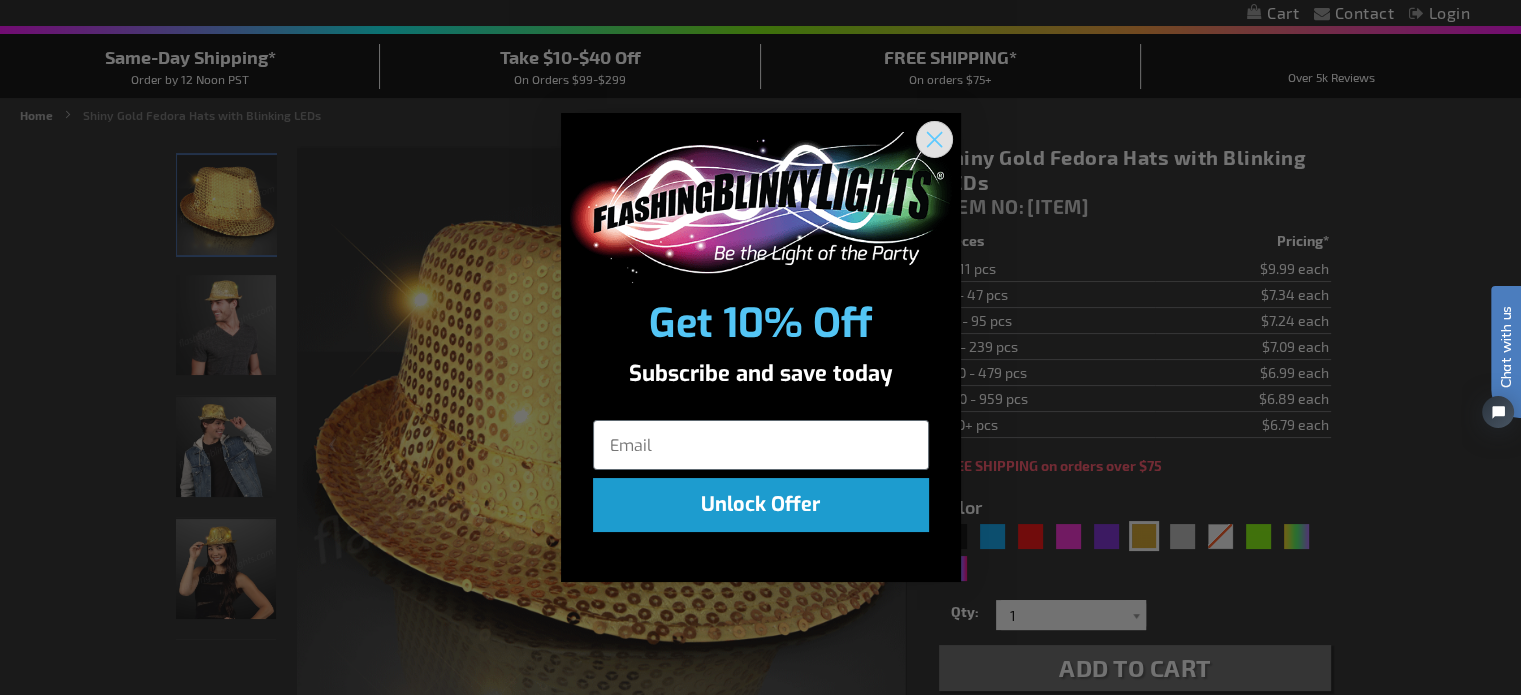 click 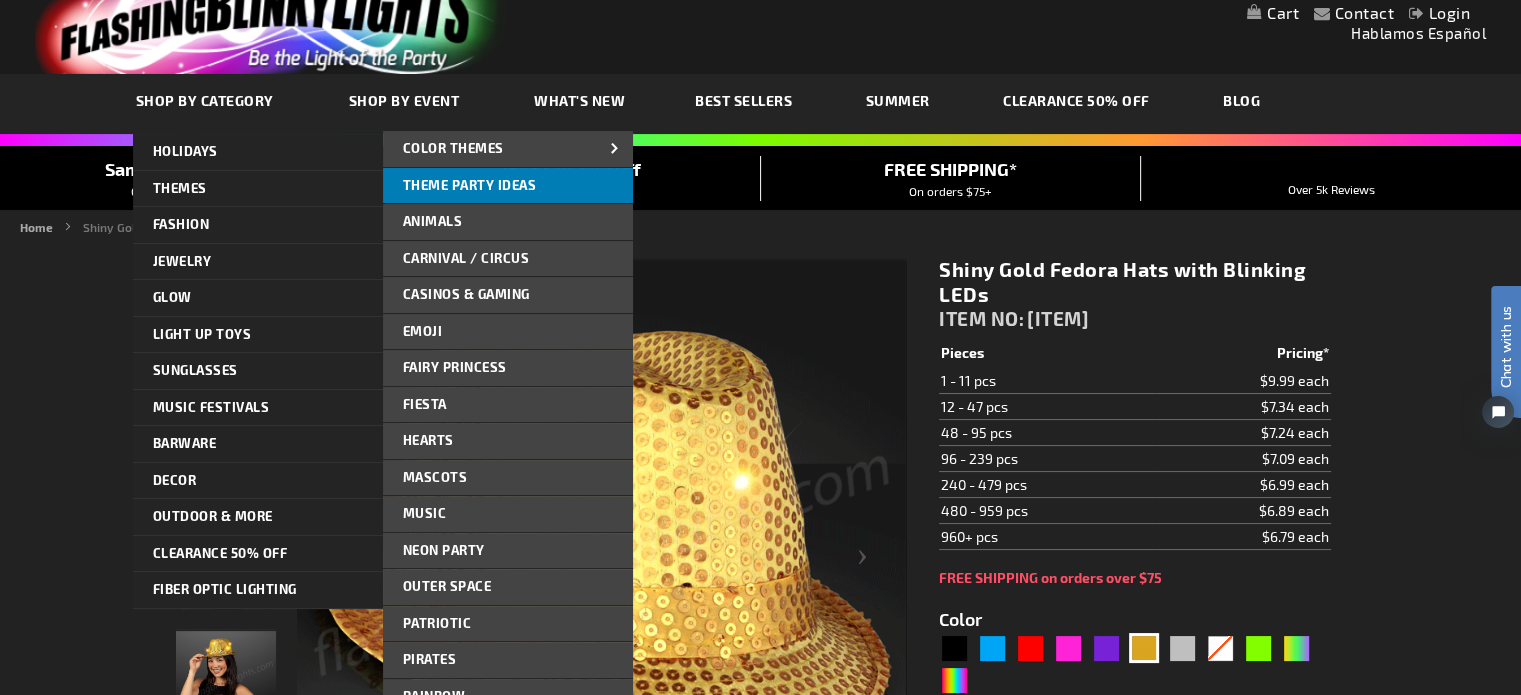 scroll, scrollTop: 48, scrollLeft: 0, axis: vertical 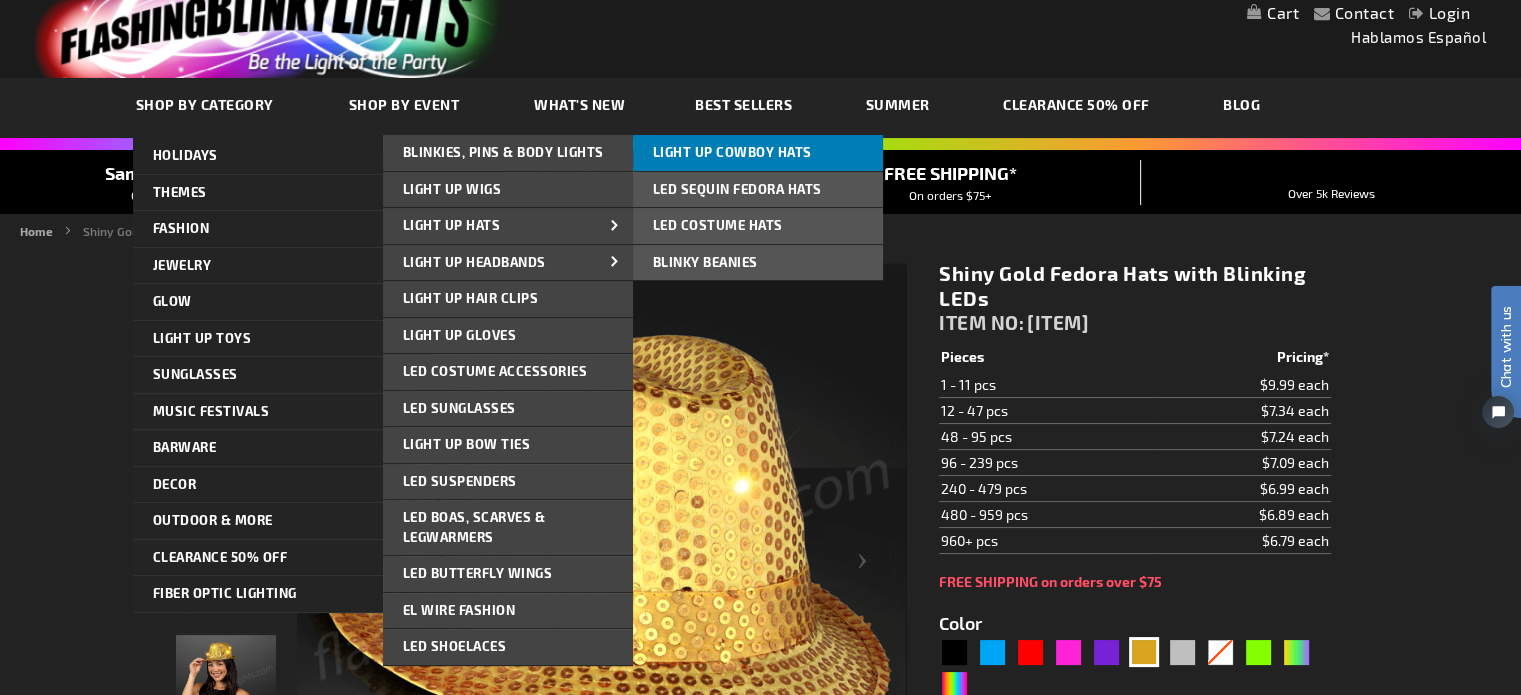 click on "Light Up Cowboy Hats" at bounding box center [732, 152] 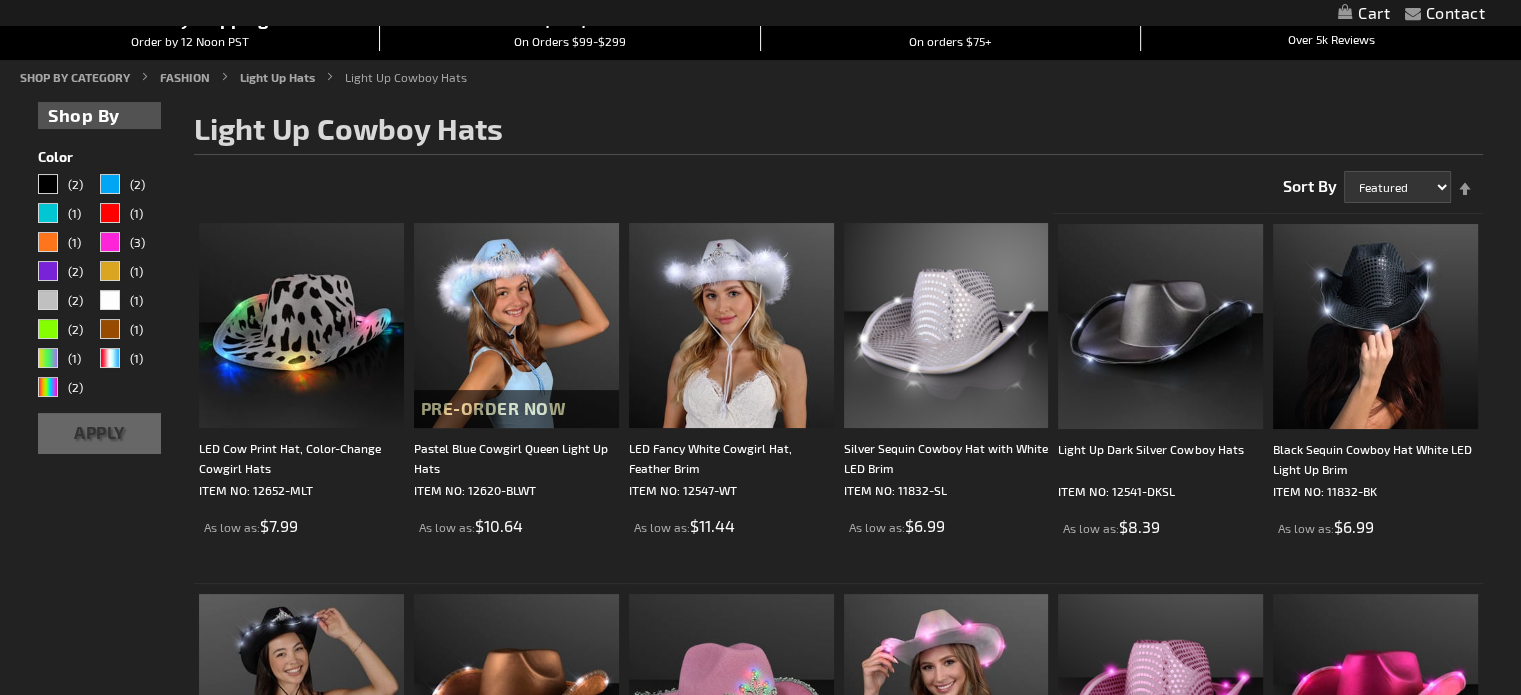 scroll, scrollTop: 276, scrollLeft: 0, axis: vertical 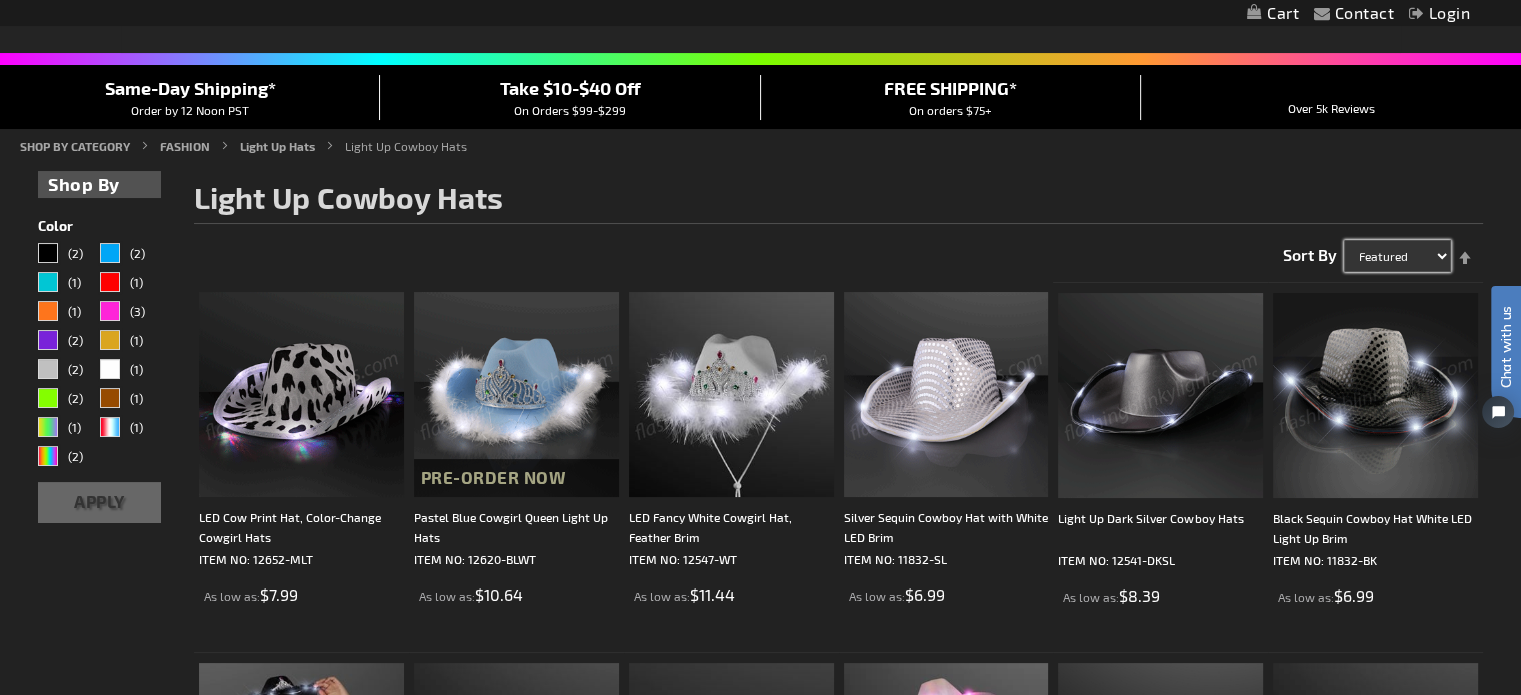 click on "Featured
Name
Price
Best Sellers" at bounding box center [1397, 256] 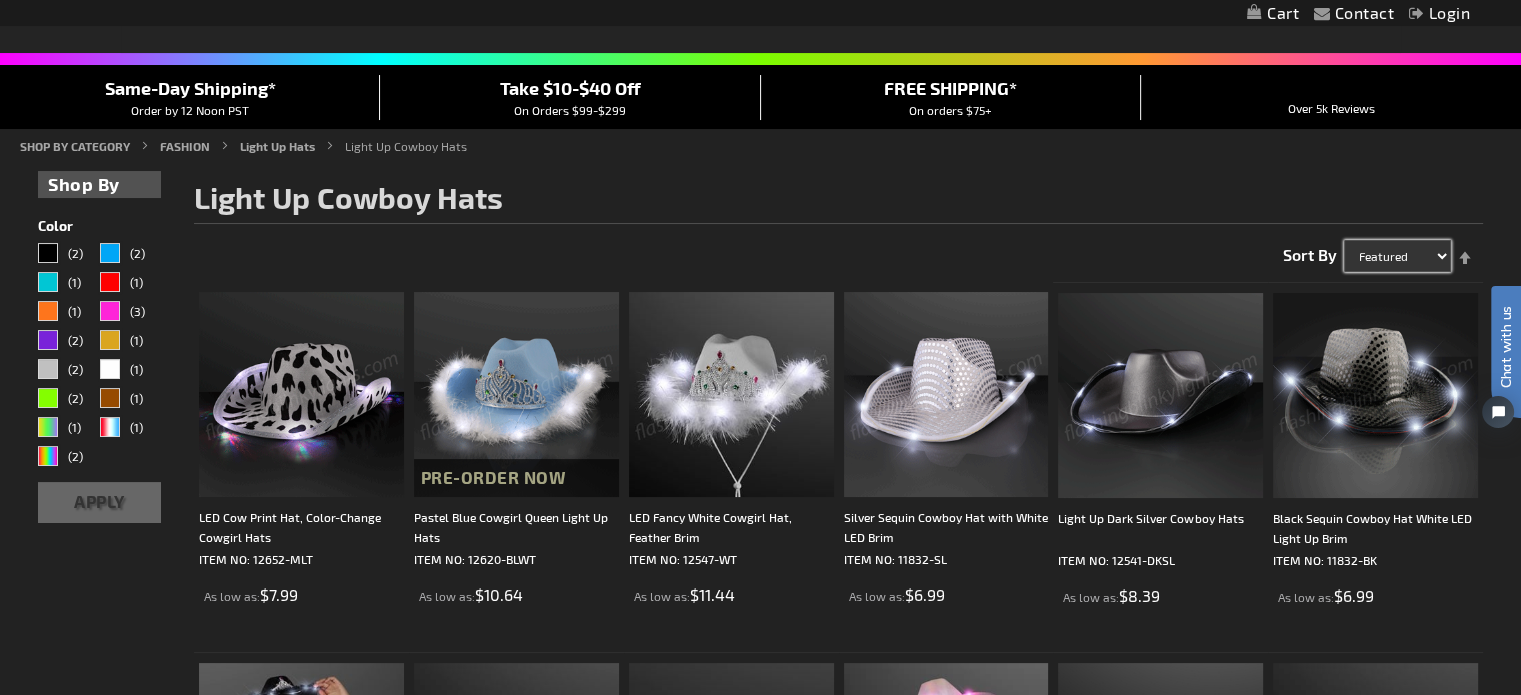 select on "price" 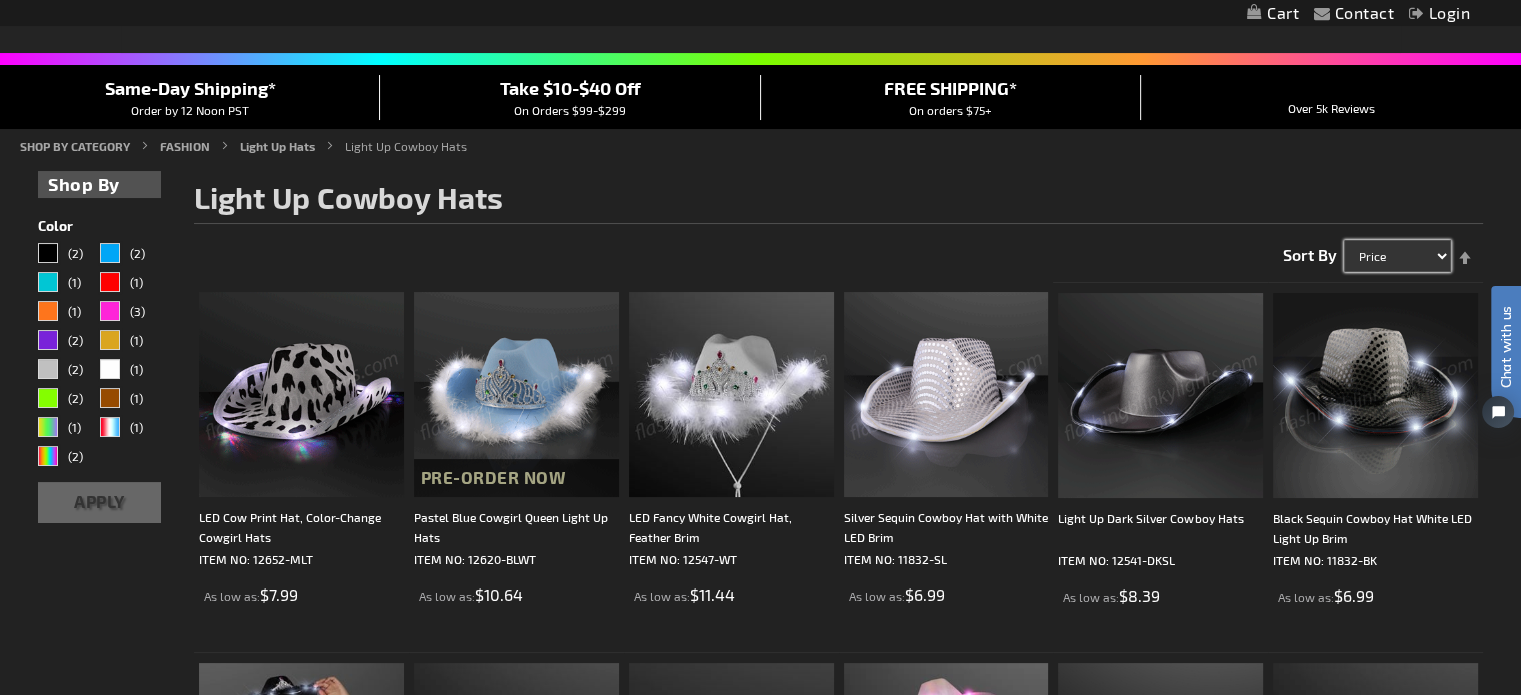 click on "Featured
Name
Price
Best Sellers" at bounding box center [1397, 256] 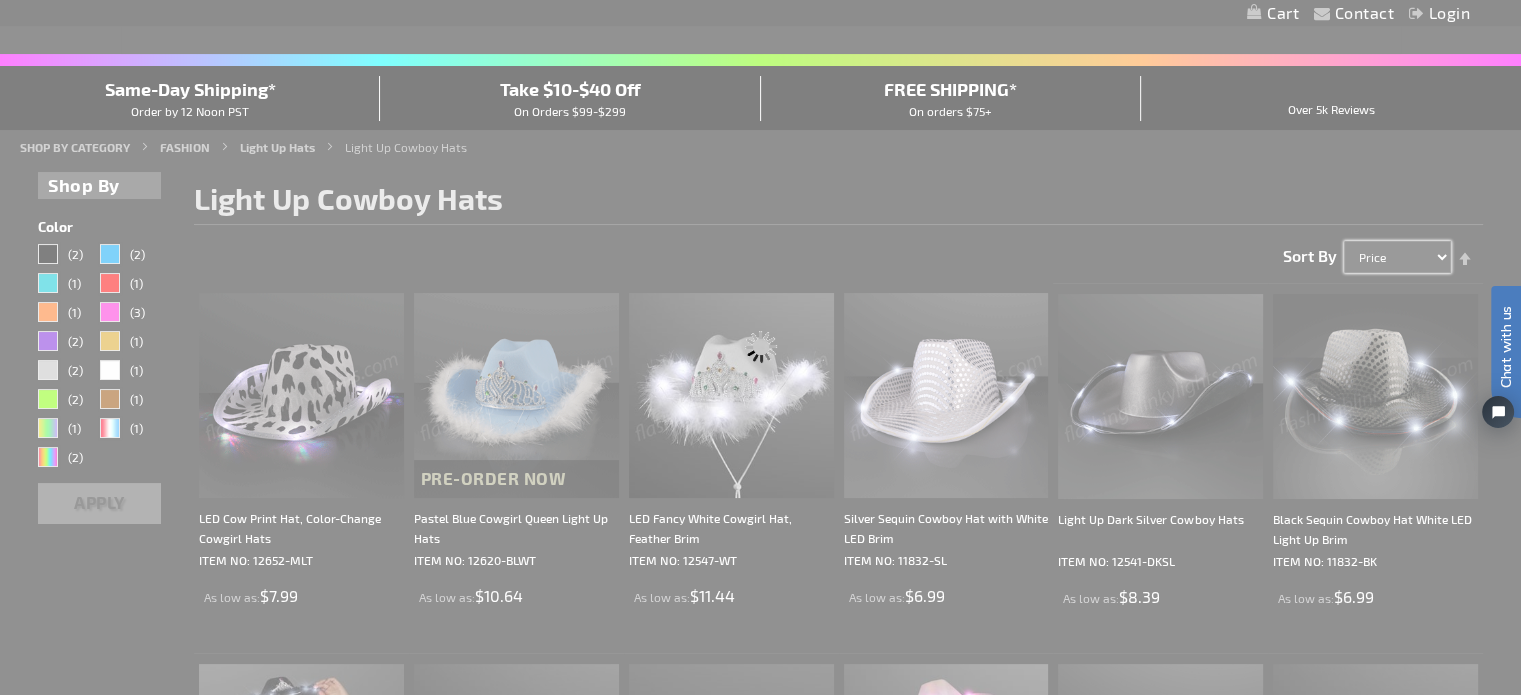 scroll, scrollTop: 58, scrollLeft: 0, axis: vertical 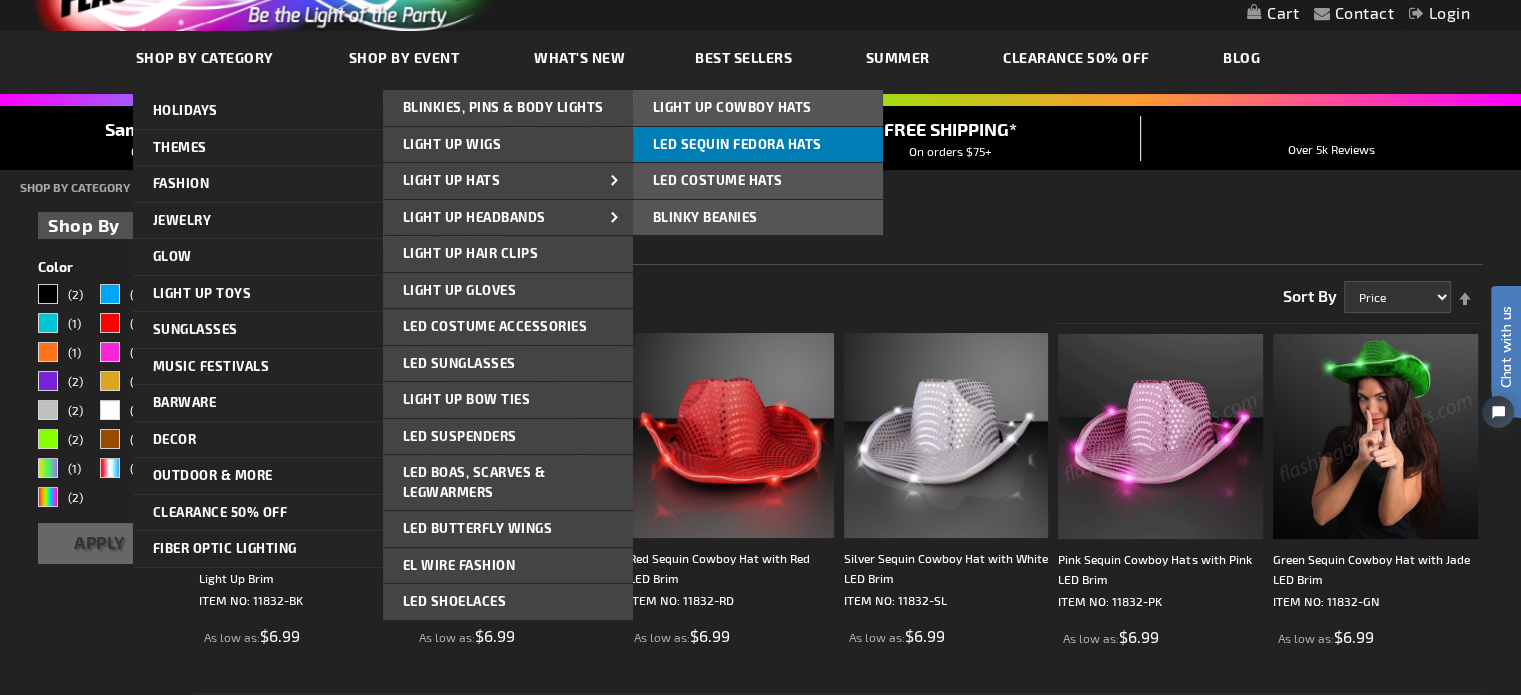 click on "LED Sequin Fedora Hats" at bounding box center (737, 144) 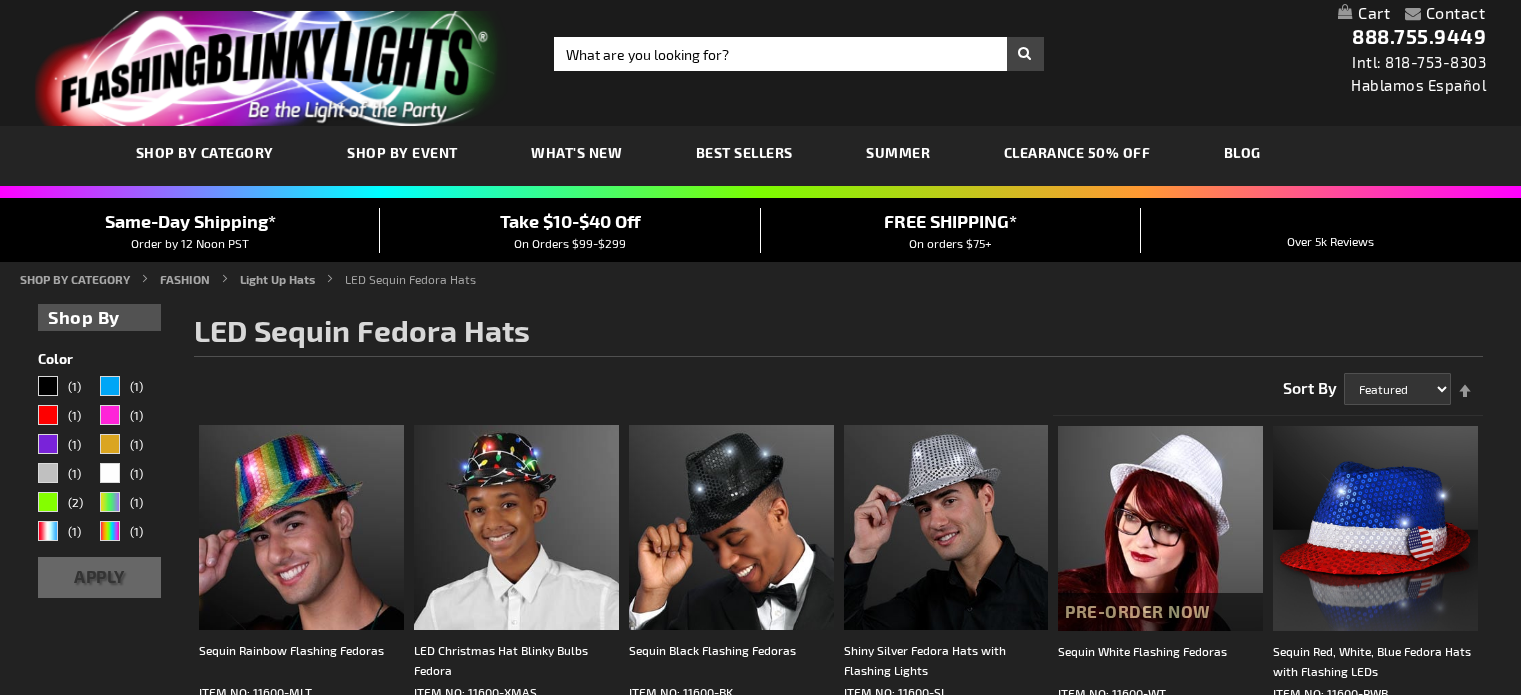 scroll, scrollTop: 0, scrollLeft: 0, axis: both 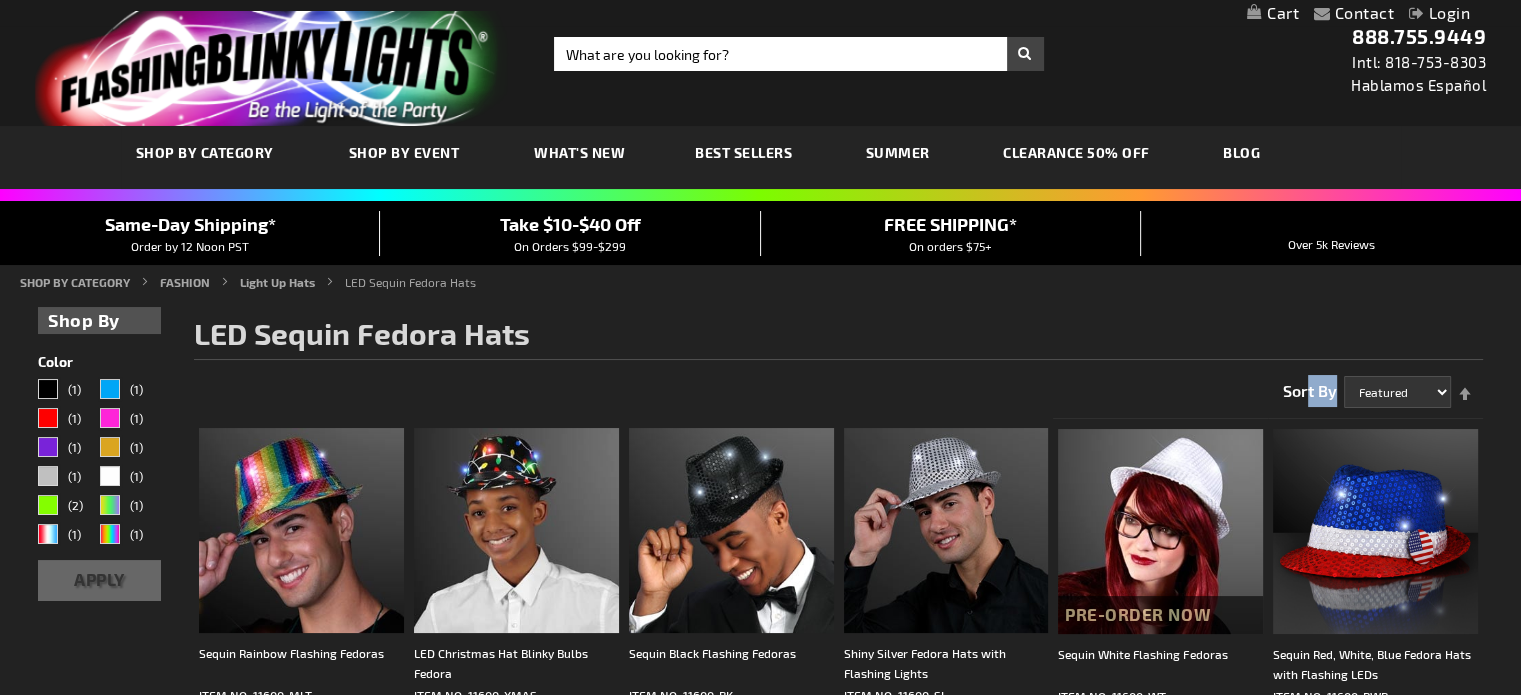 drag, startPoint x: 1308, startPoint y: 362, endPoint x: 1399, endPoint y: 383, distance: 93.39165 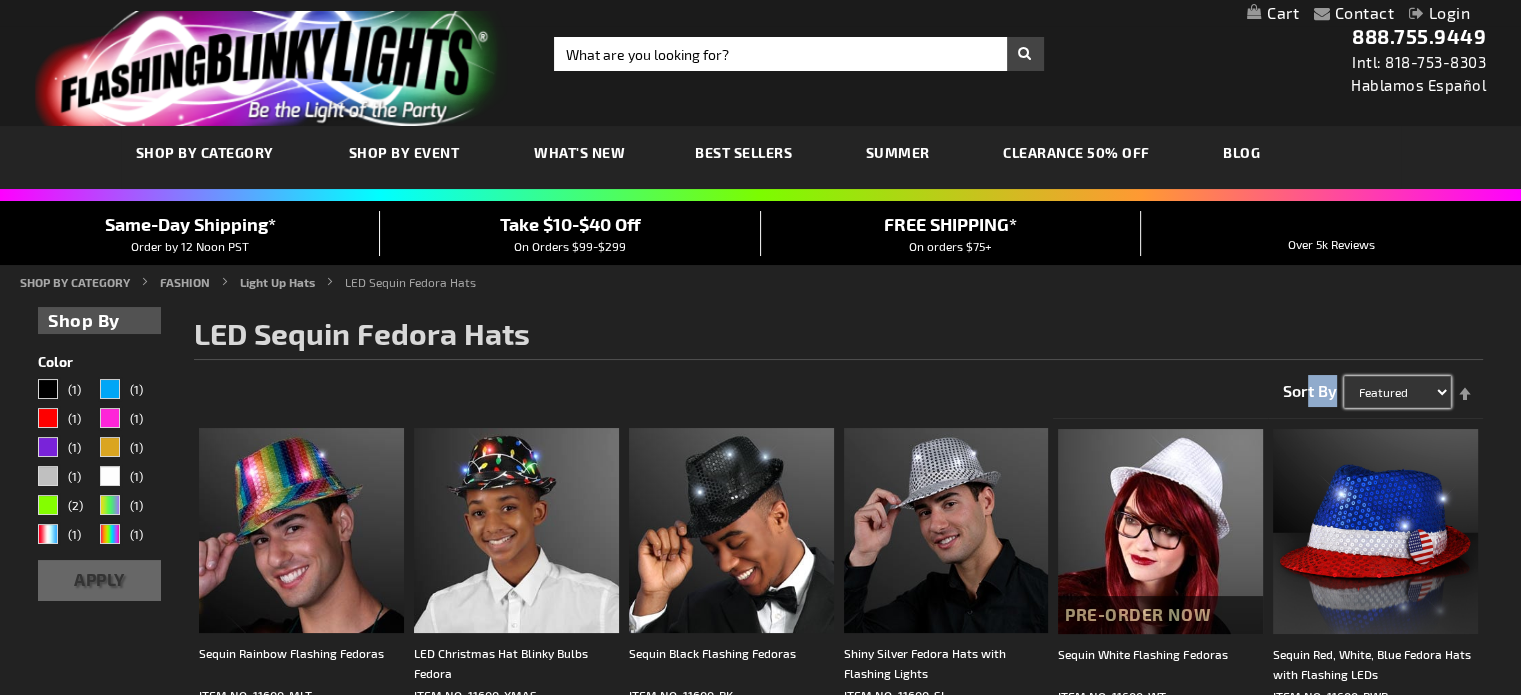click on "Featured
Name
Price
Best Sellers" at bounding box center (1397, 392) 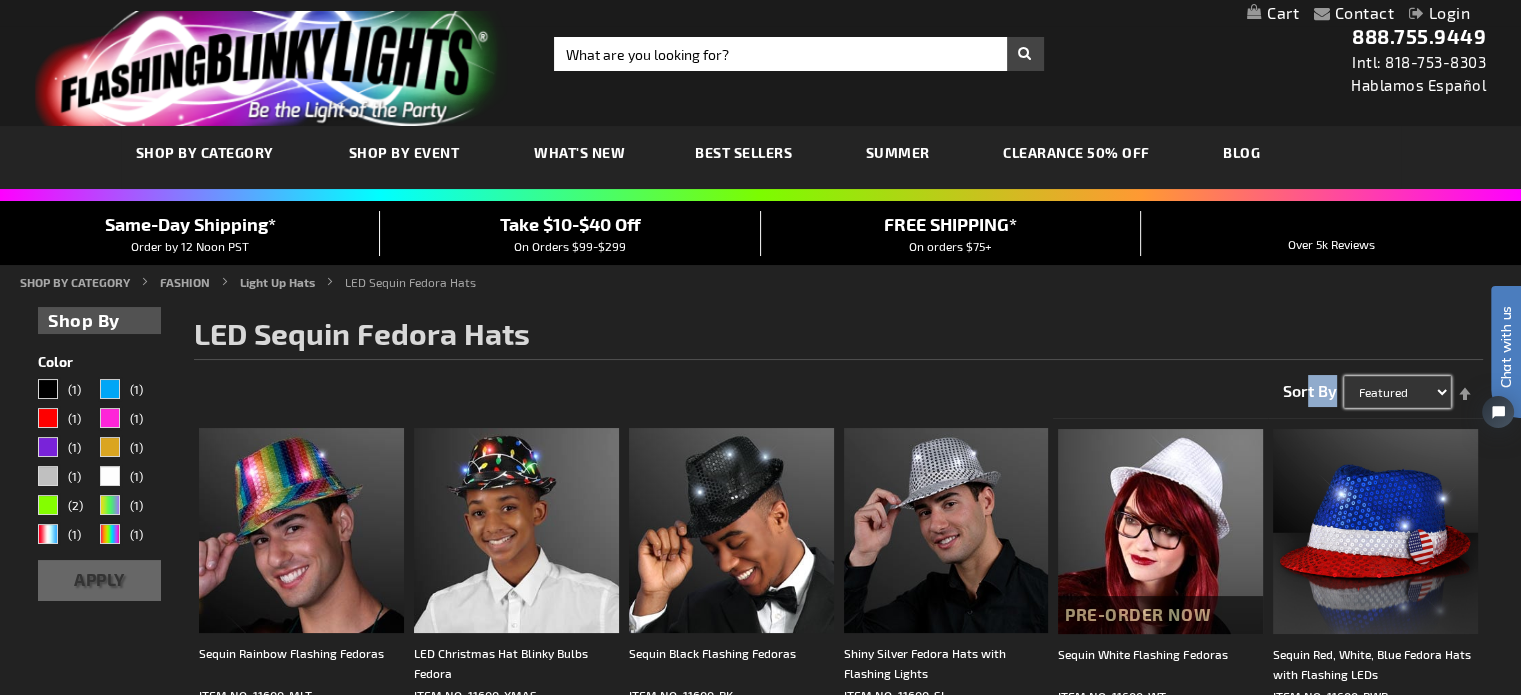 select on "price" 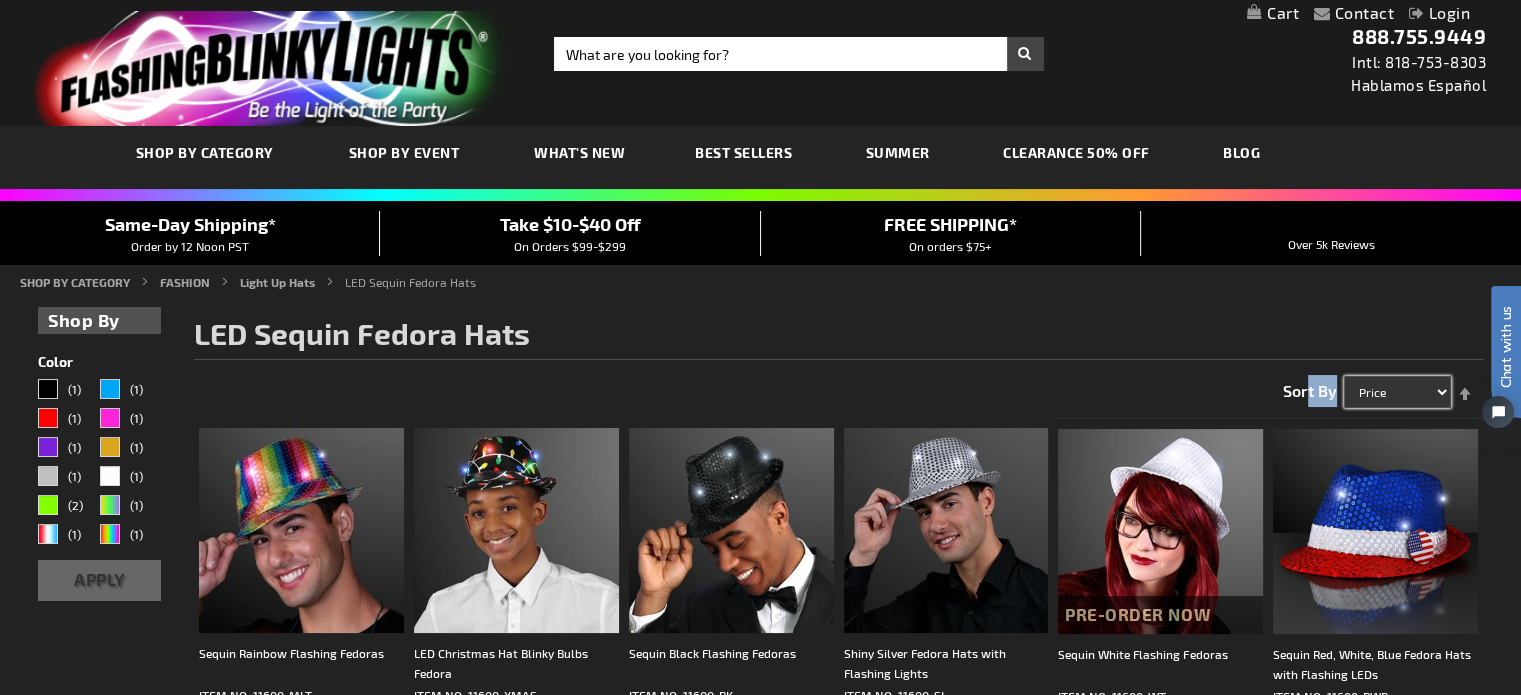 click on "Featured
Name
Price
Best Sellers" at bounding box center [1397, 392] 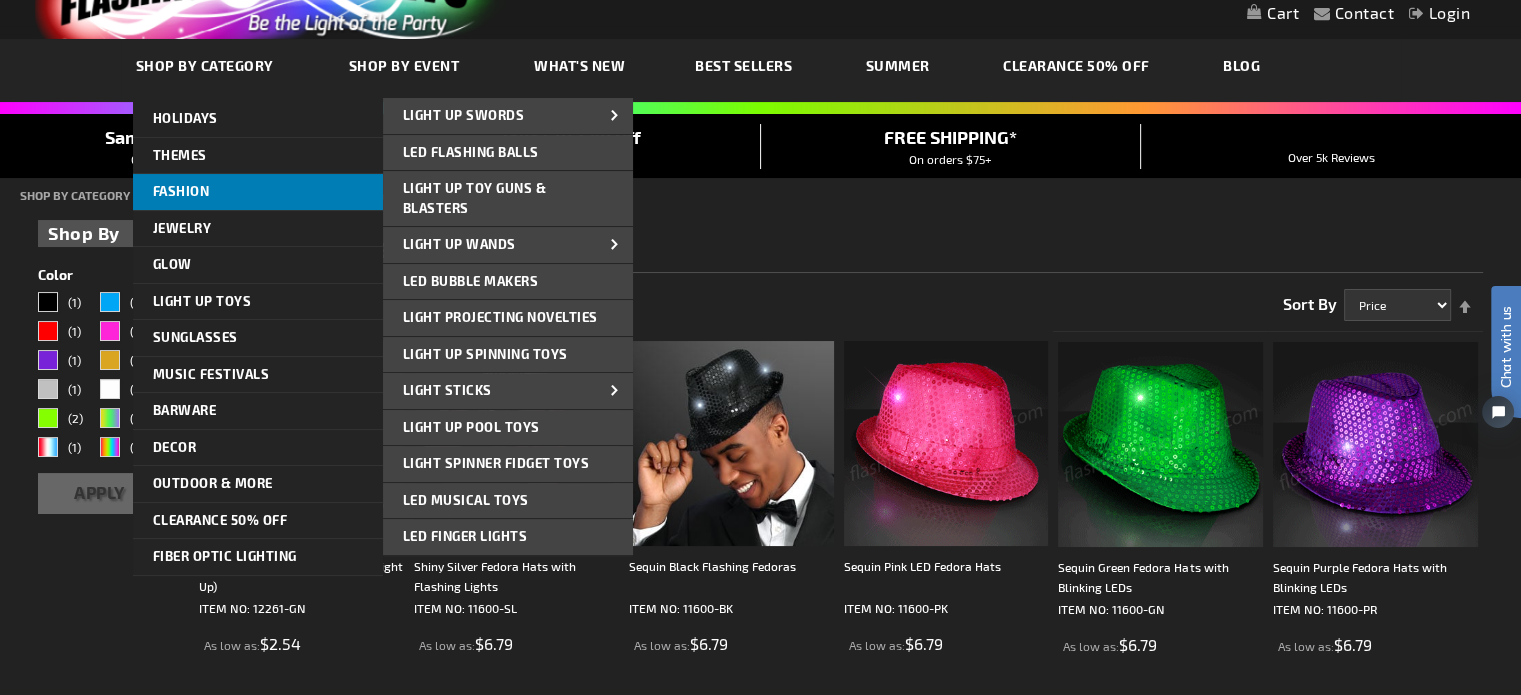 scroll, scrollTop: 116, scrollLeft: 0, axis: vertical 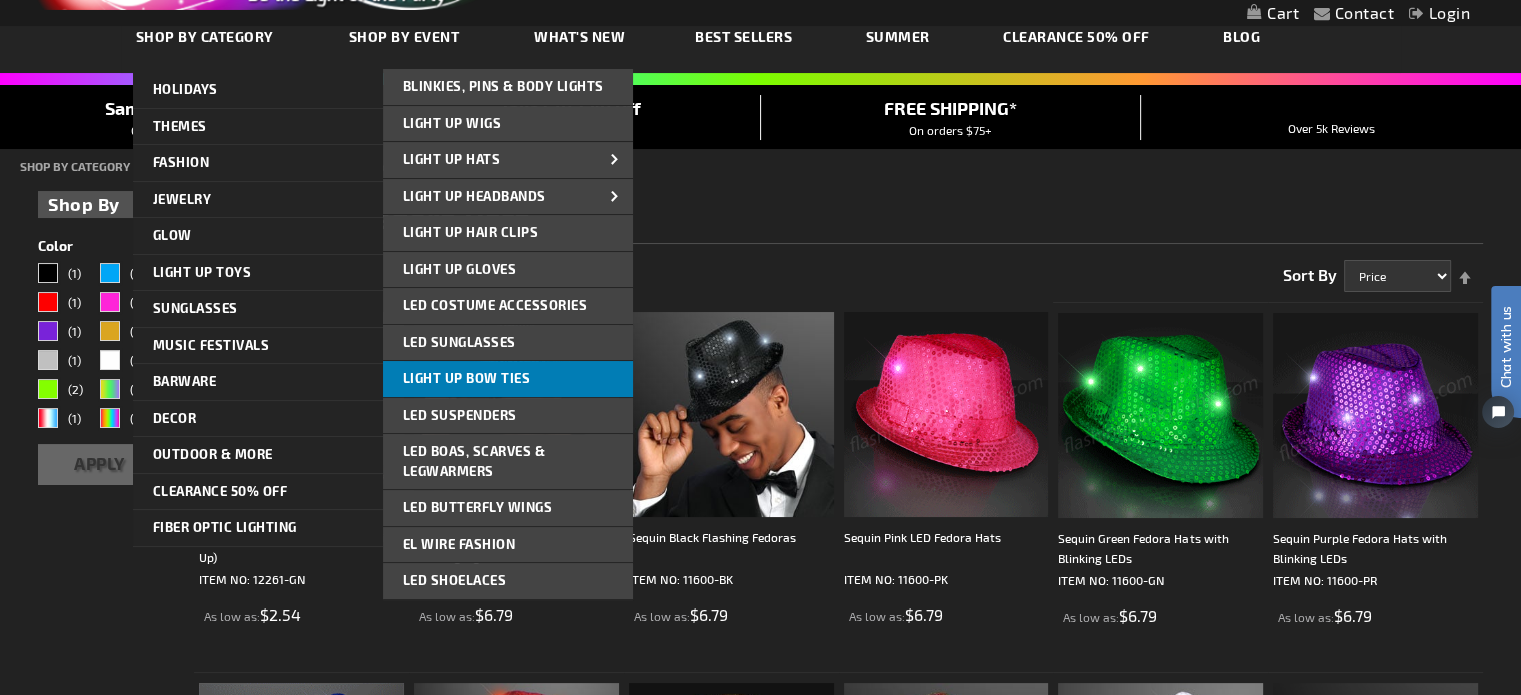 click on "Light Up Bow Ties" at bounding box center [467, 378] 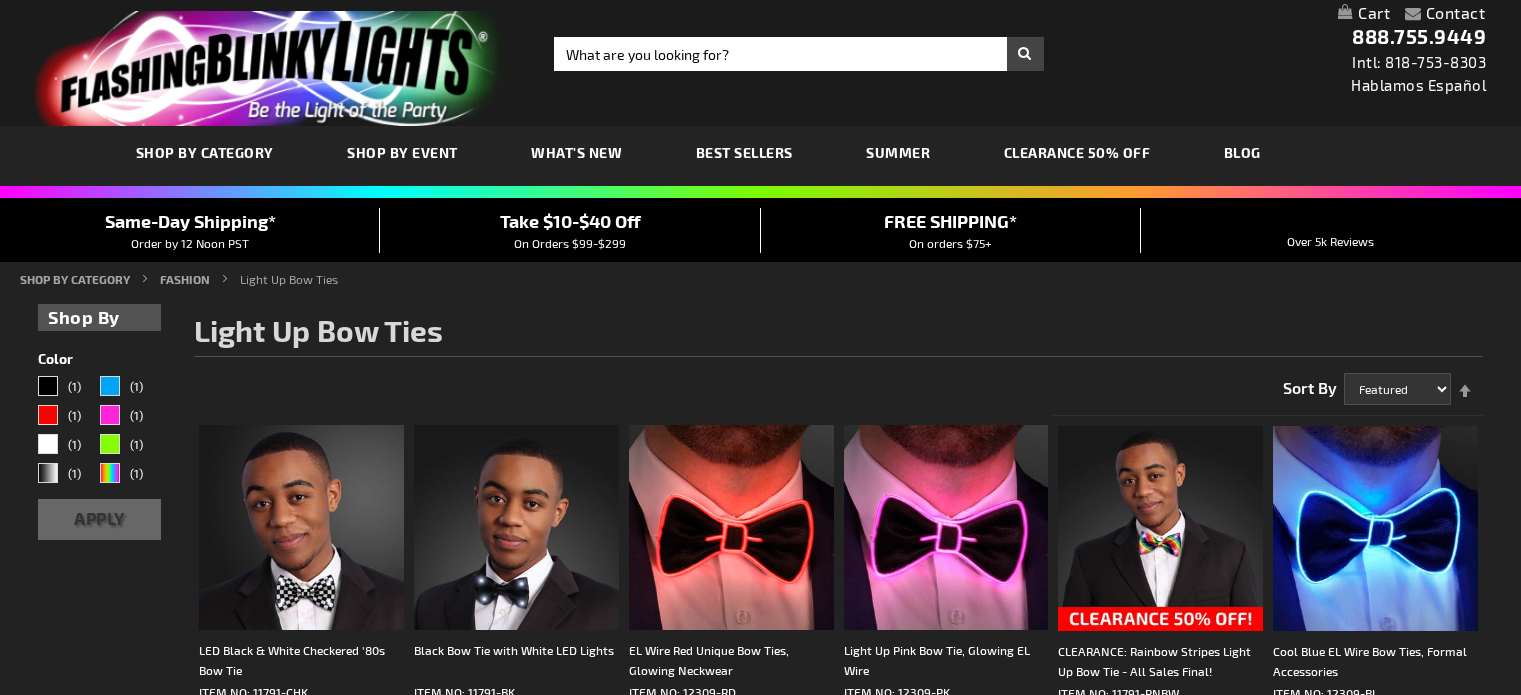 scroll, scrollTop: 0, scrollLeft: 0, axis: both 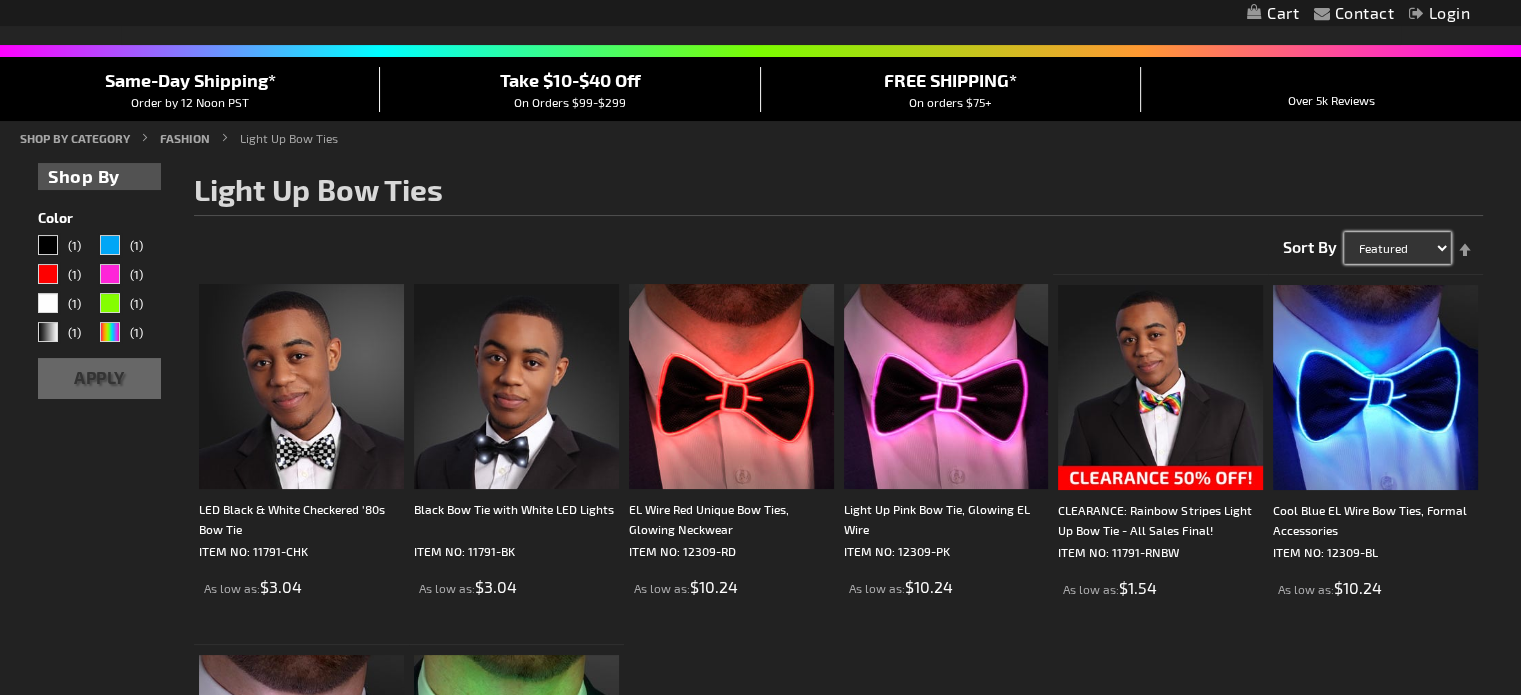 click on "Featured
Name
Price
Best Sellers" at bounding box center (1397, 248) 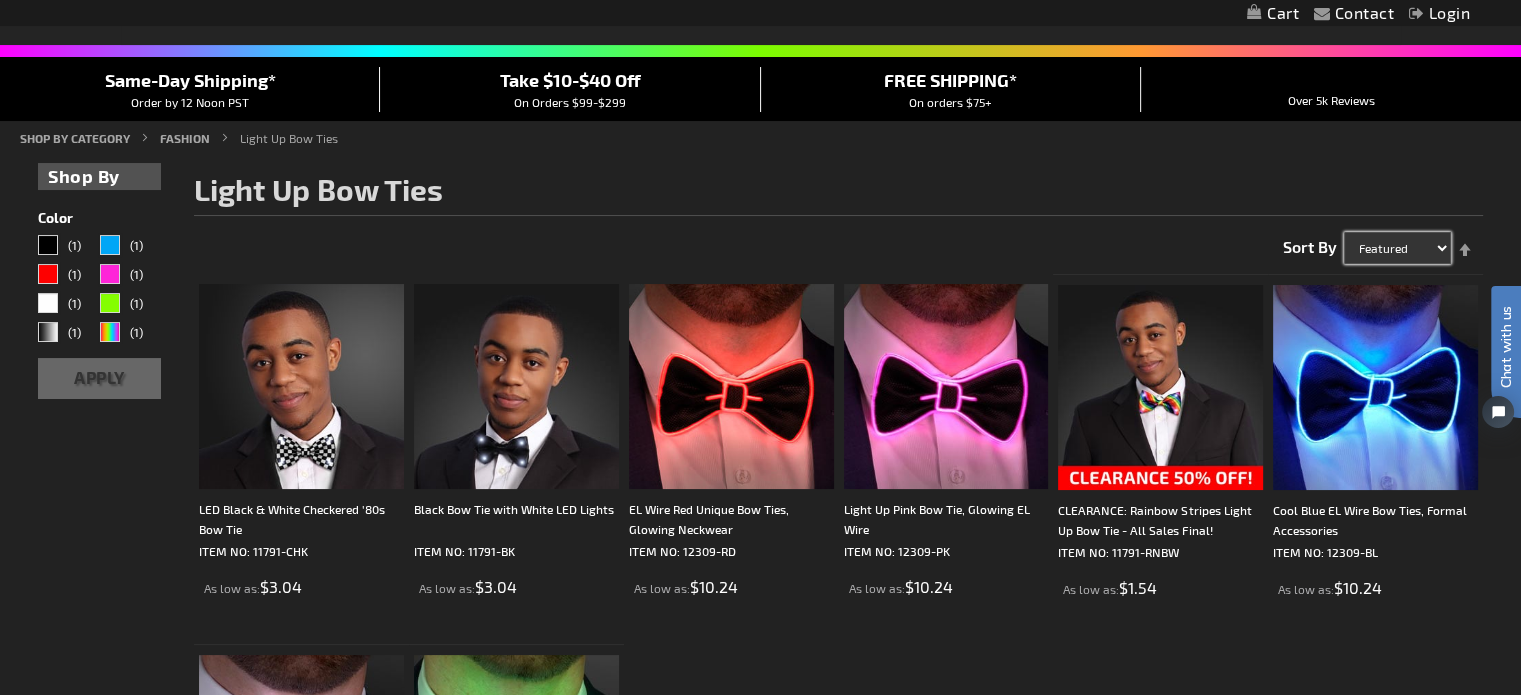 scroll, scrollTop: 0, scrollLeft: 0, axis: both 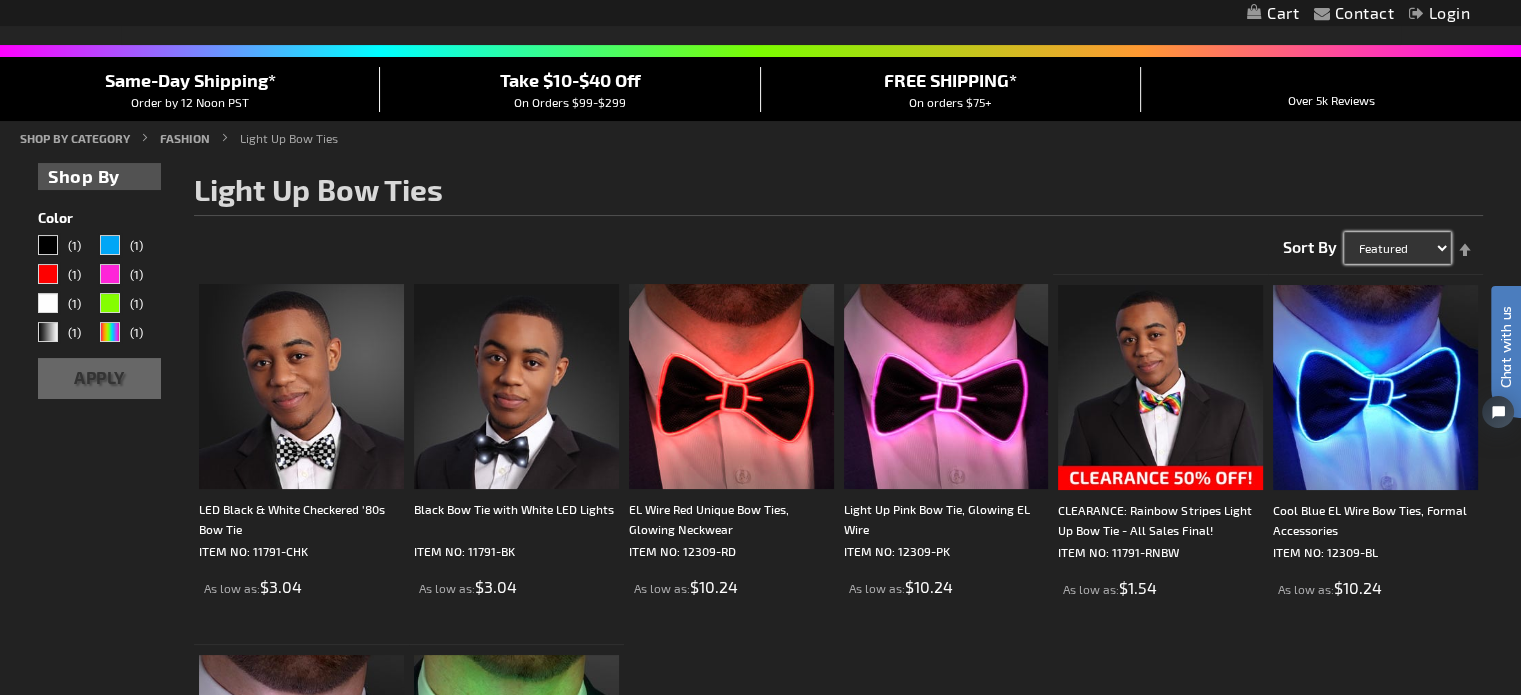 select on "price" 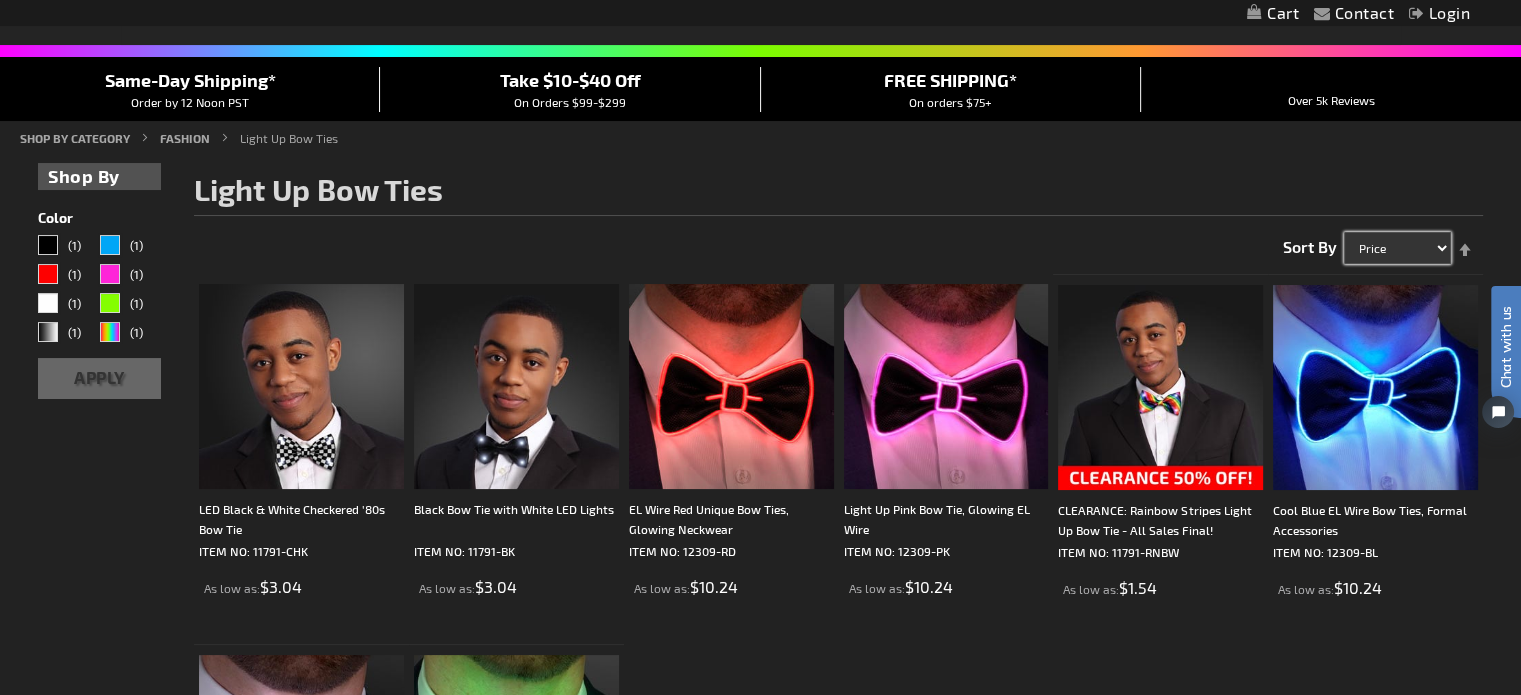 click on "Featured
Name
Price
Best Sellers" at bounding box center (1397, 248) 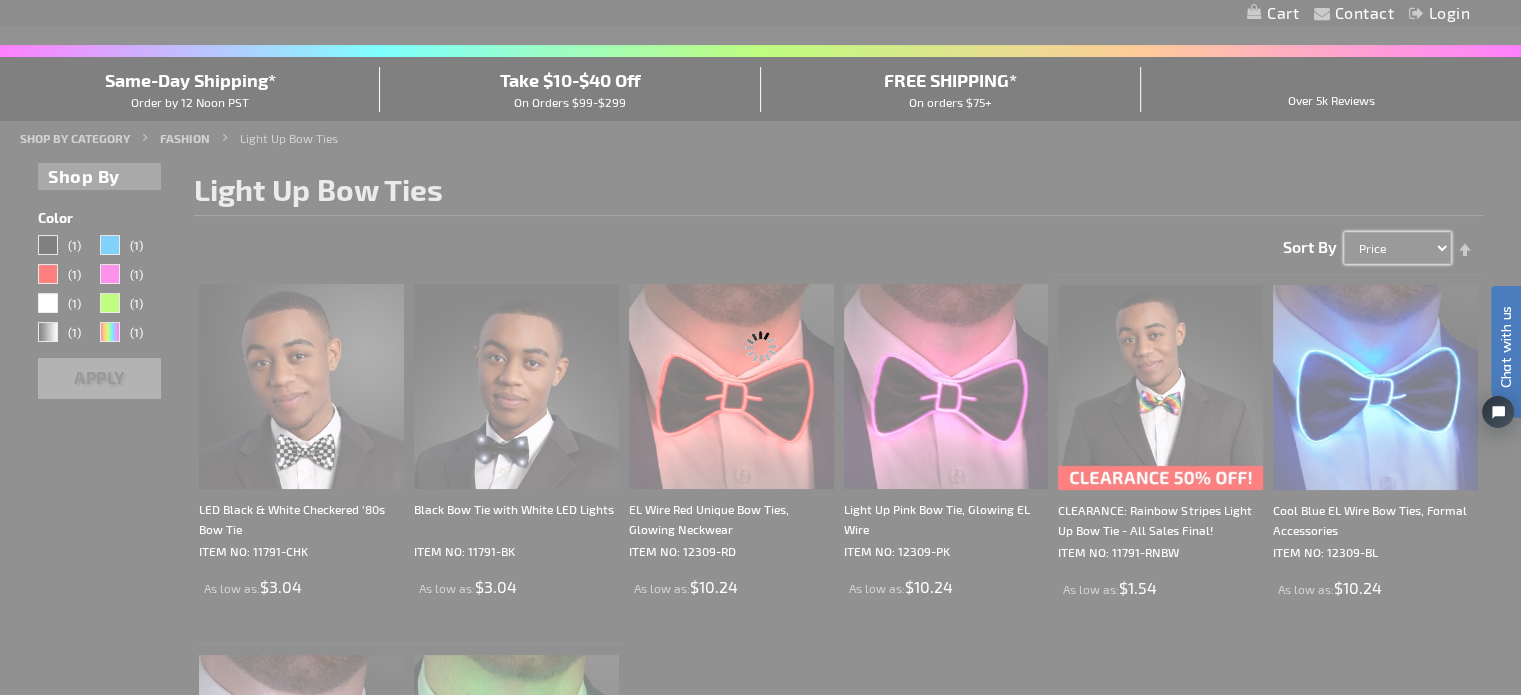 scroll, scrollTop: 142, scrollLeft: 0, axis: vertical 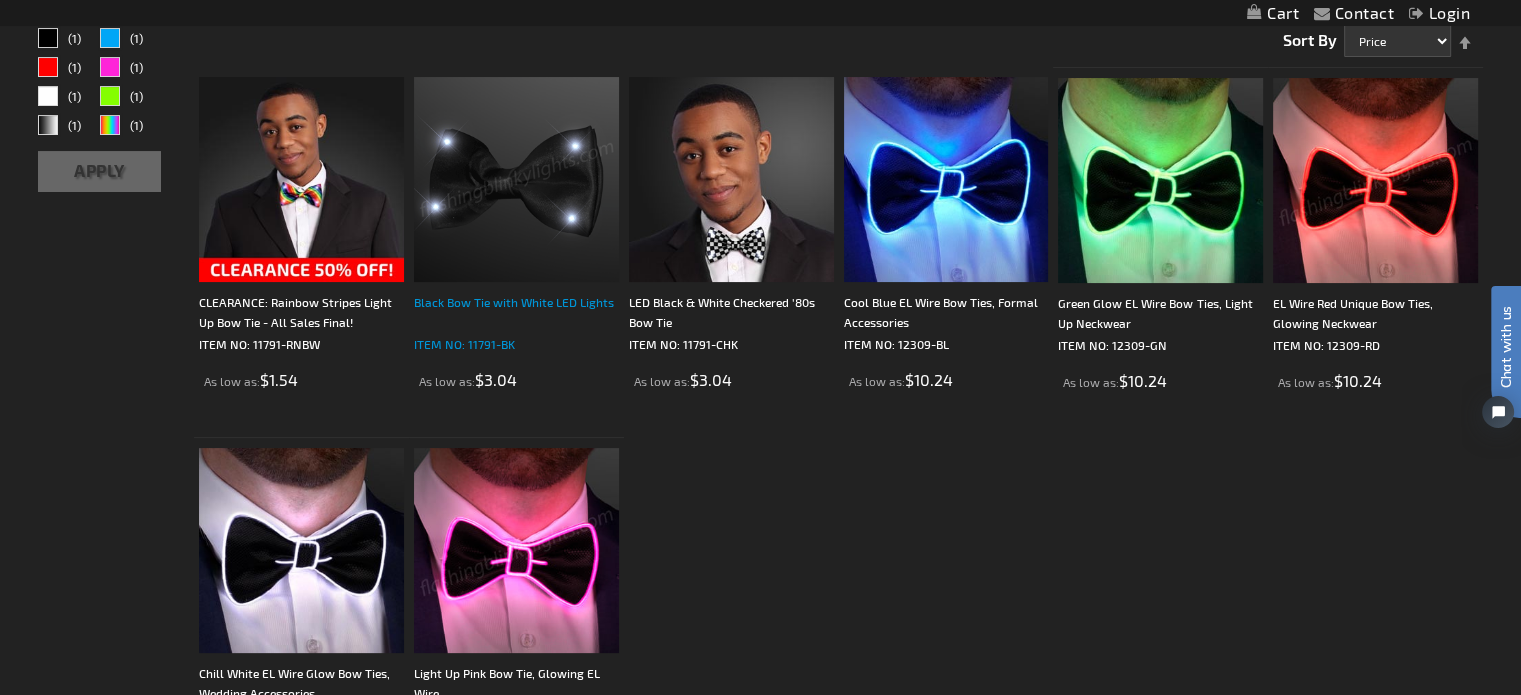 click on "Black Bow Tie with White LED Lights" at bounding box center (516, 312) 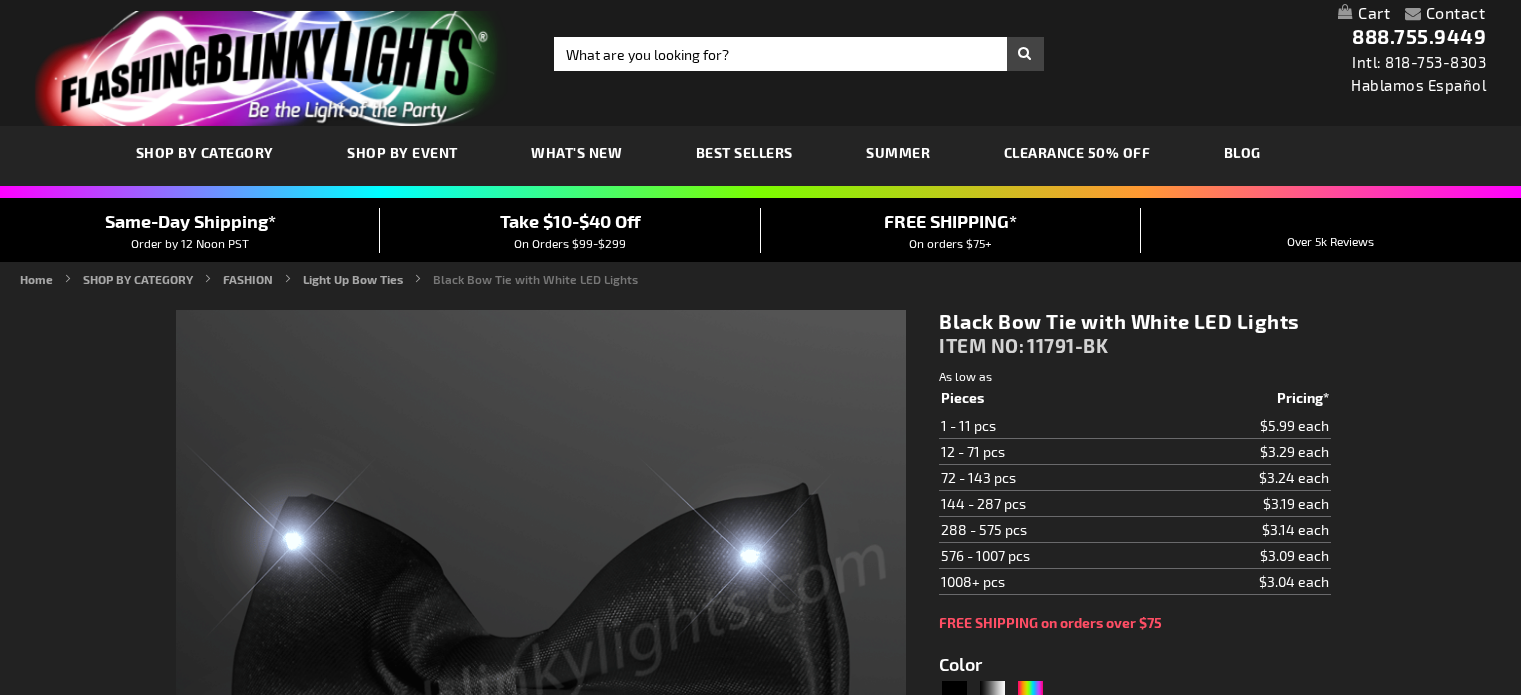 scroll, scrollTop: 0, scrollLeft: 0, axis: both 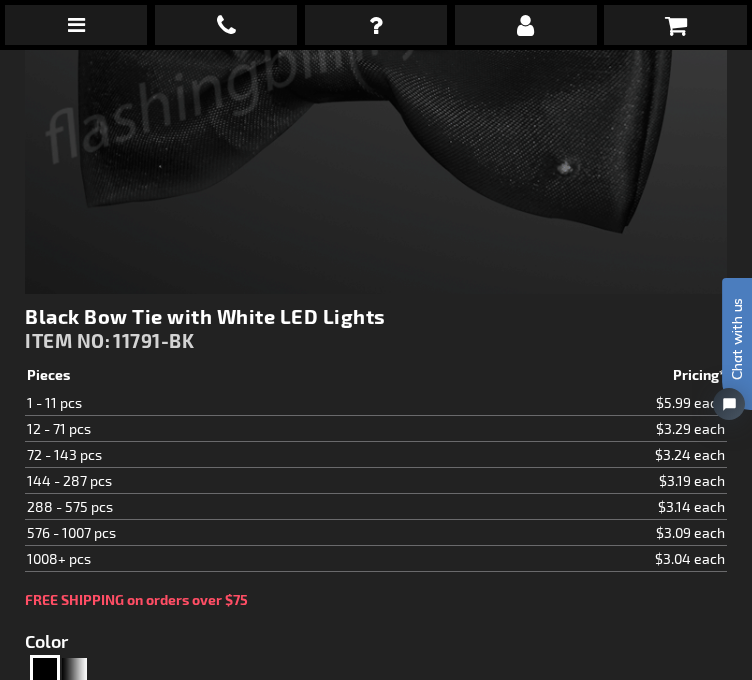 drag, startPoint x: 389, startPoint y: 323, endPoint x: -8, endPoint y: 320, distance: 397.01132 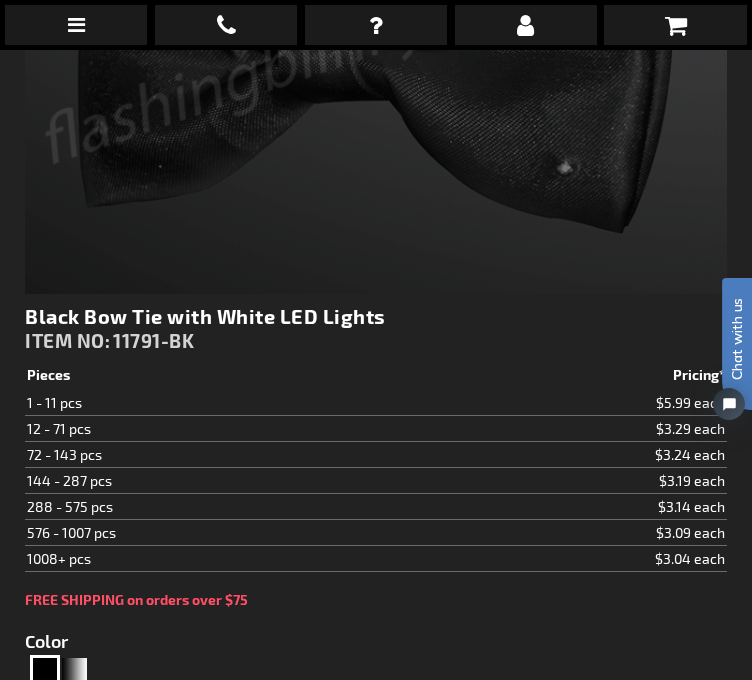 click on "The store will not work correctly when cookies are disabled.
Contact
Compare Products
Login
Skip to Content
My Cart
My Cart
Close
You have no items in your shopping cart.
Toggle Nav" at bounding box center (376, 1385) 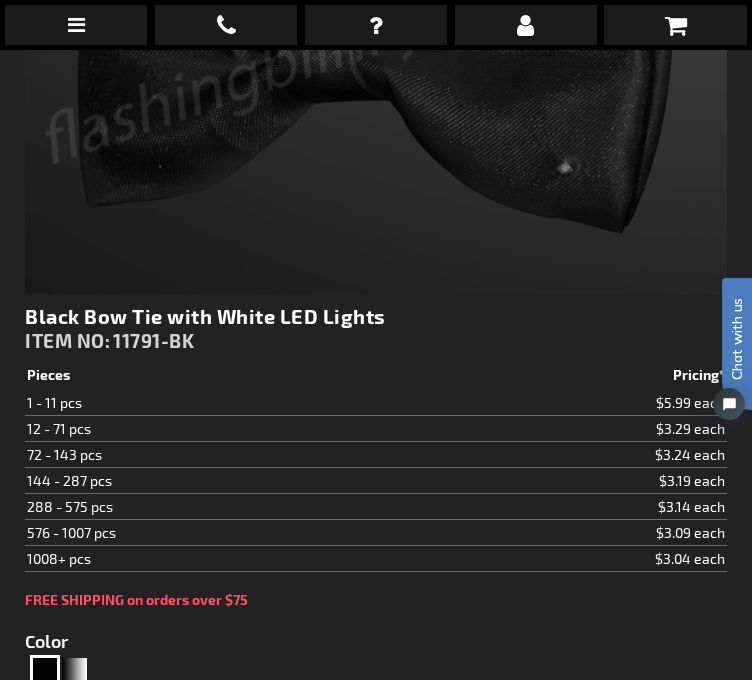 copy on "Black Bow Tie with White LED Lights" 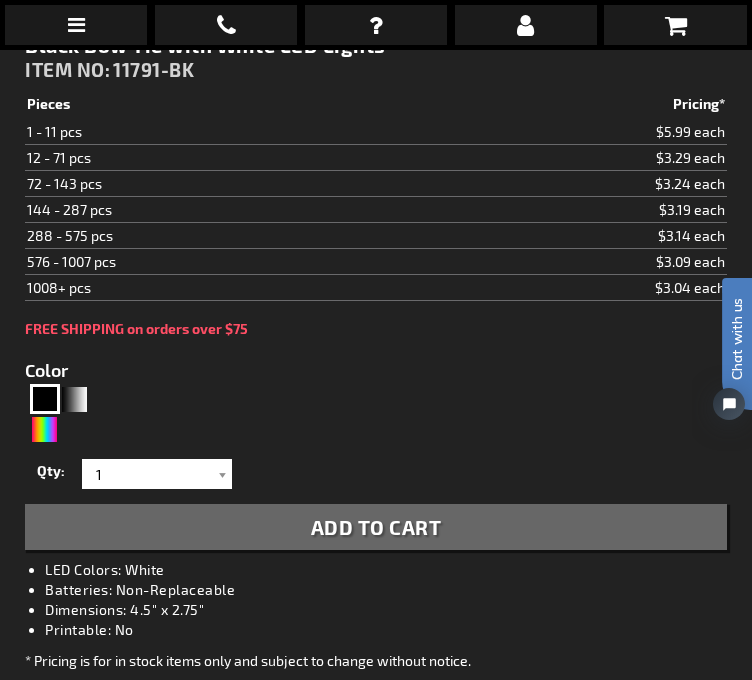 scroll, scrollTop: 912, scrollLeft: 0, axis: vertical 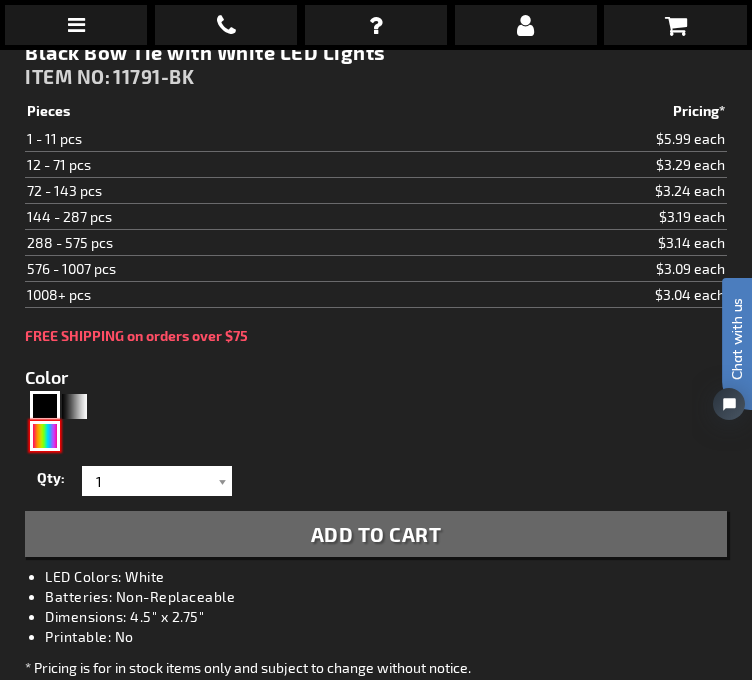 click at bounding box center [45, 436] 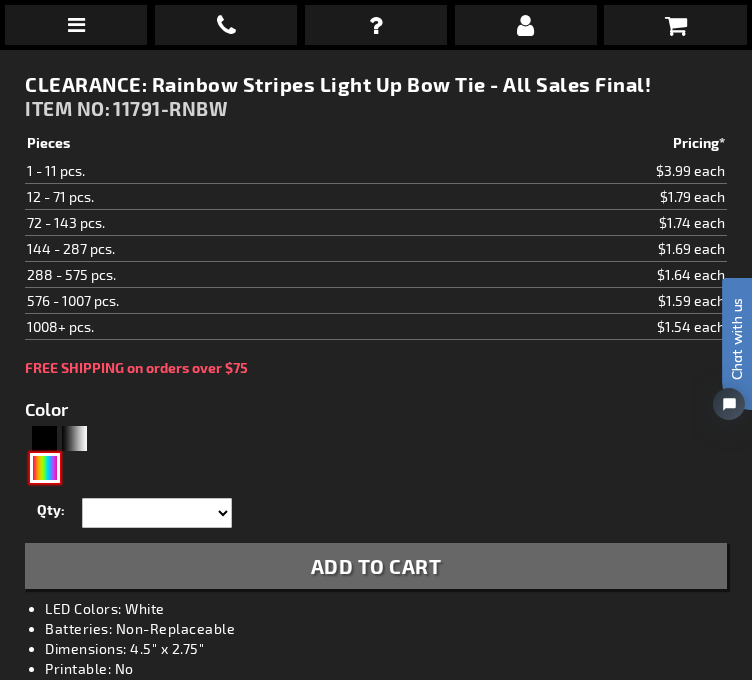 type on "11791-RNBW" 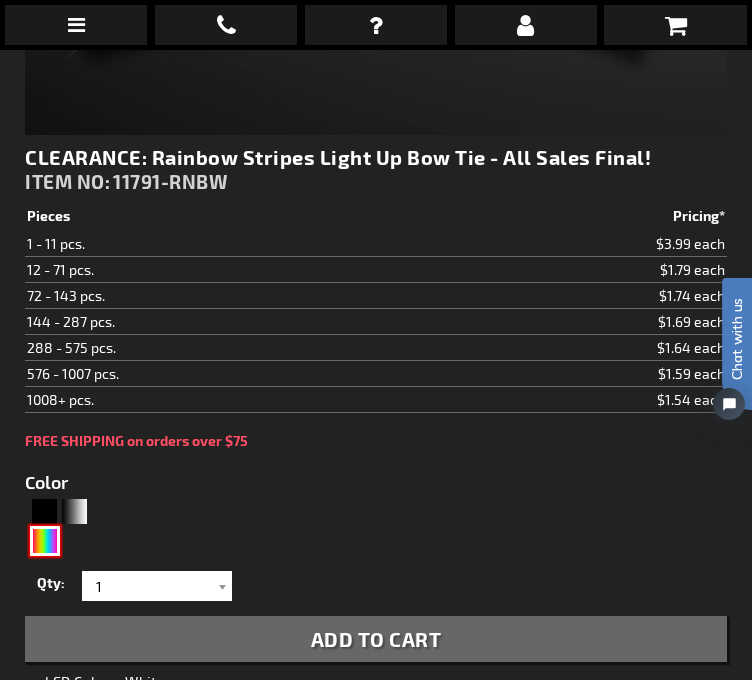 scroll, scrollTop: 840, scrollLeft: 0, axis: vertical 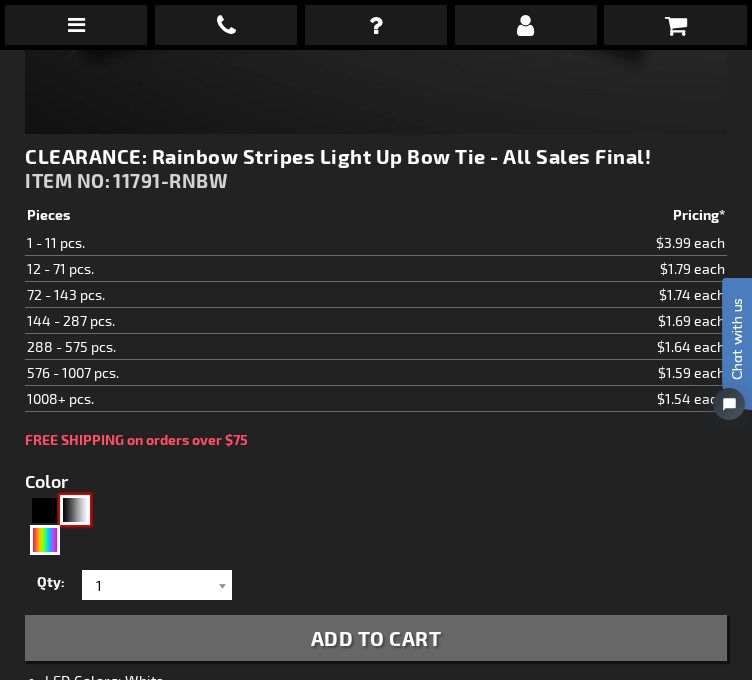 click at bounding box center [75, 510] 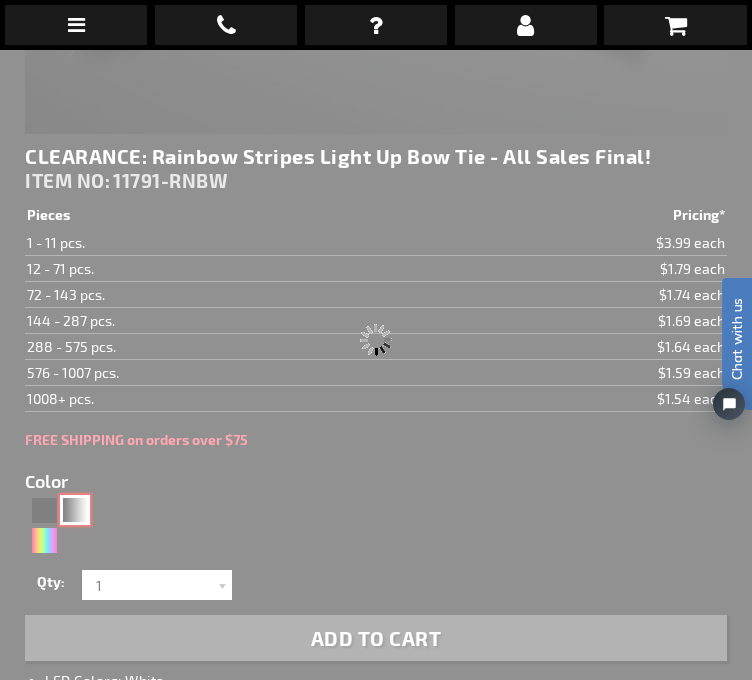 type on "11791-CHK" 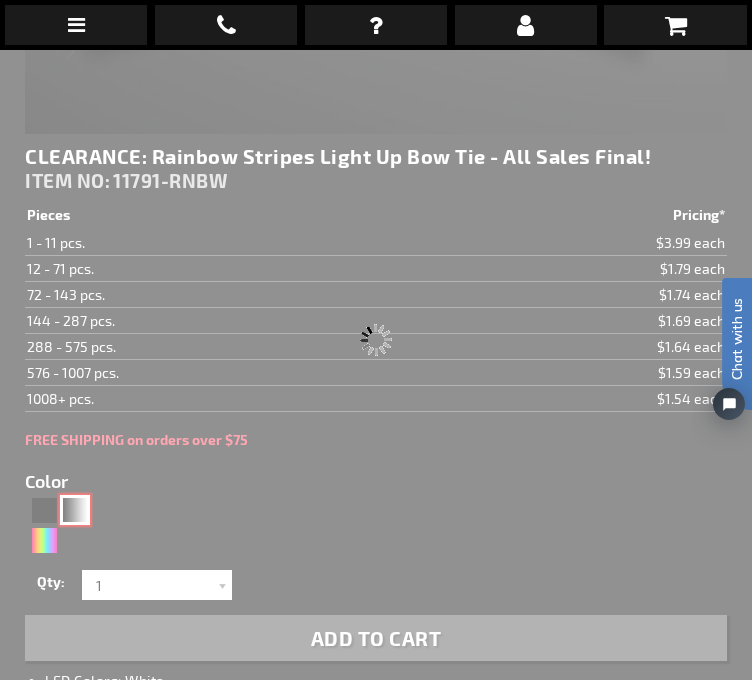type on "Customize - LED Black &amp; White Checkered &#039;80s Bow Tie - ITEM NO: 11791-CHK" 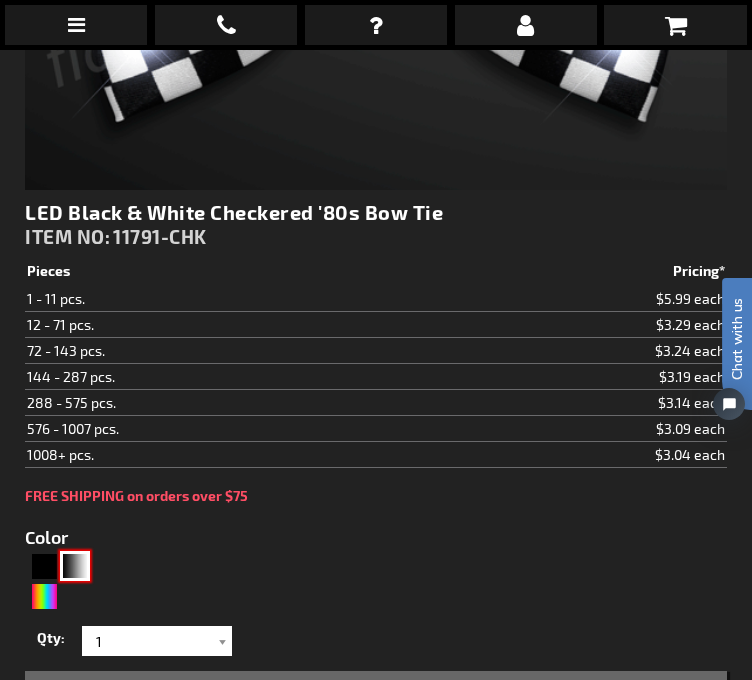 scroll, scrollTop: 752, scrollLeft: 0, axis: vertical 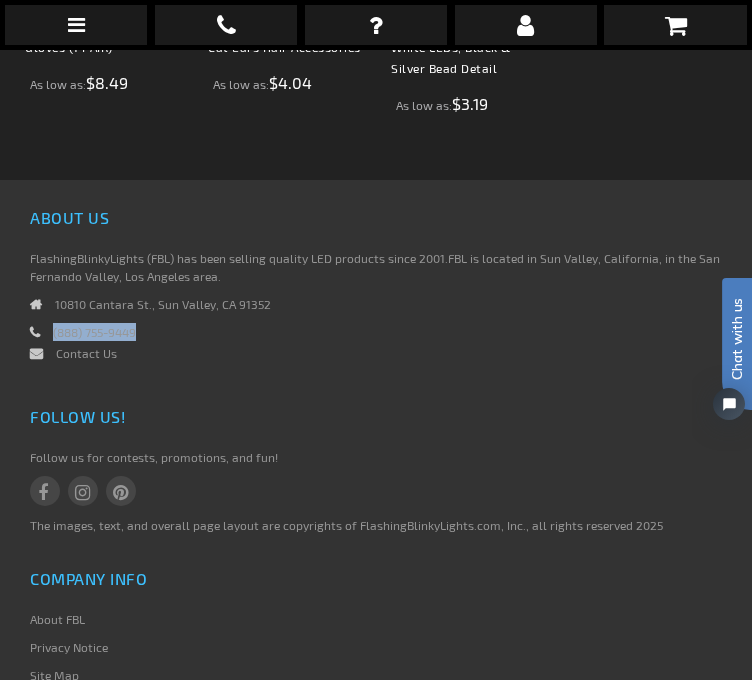 drag, startPoint x: 148, startPoint y: 330, endPoint x: 54, endPoint y: 329, distance: 94.00532 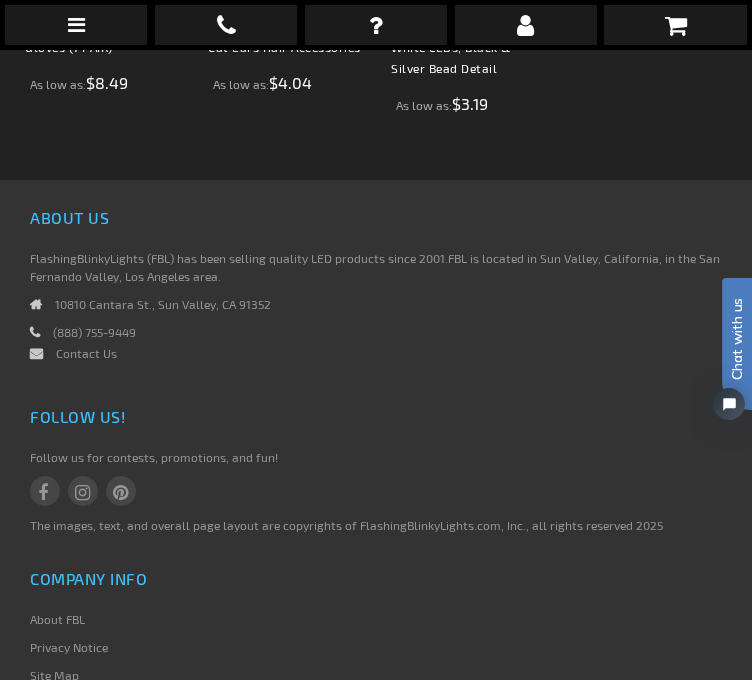 click on "10810 Cantara St., Sun Valley, CA 91352" at bounding box center [376, 309] 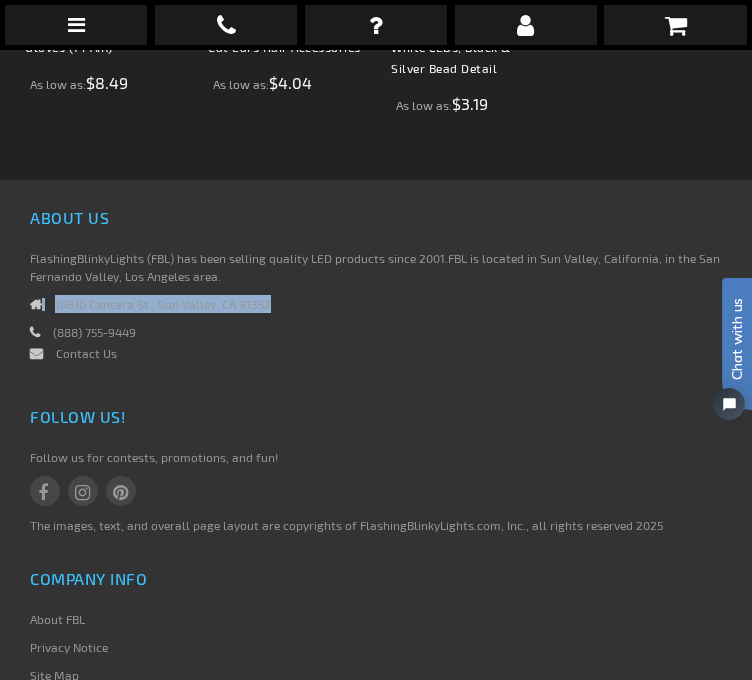 drag, startPoint x: 261, startPoint y: 302, endPoint x: 55, endPoint y: 295, distance: 206.1189 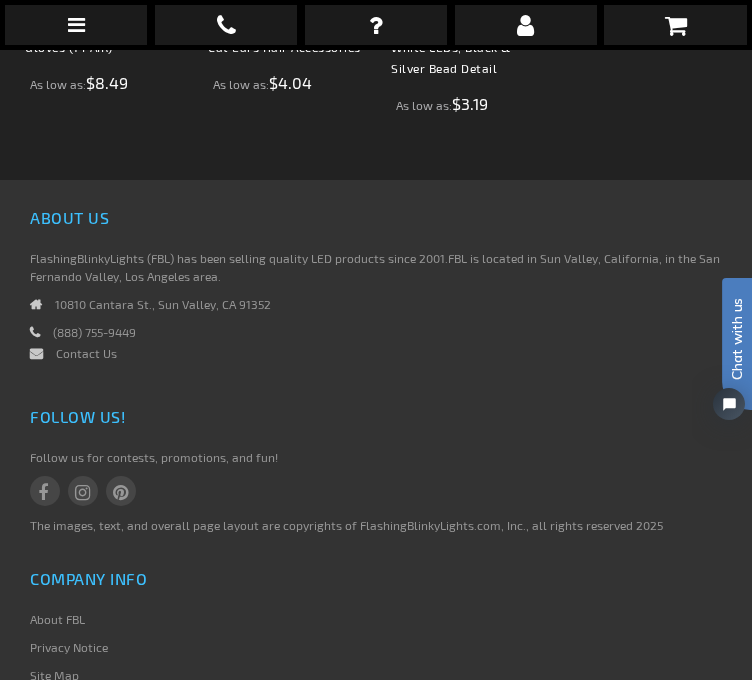 click on "Contact Us" at bounding box center [376, 358] 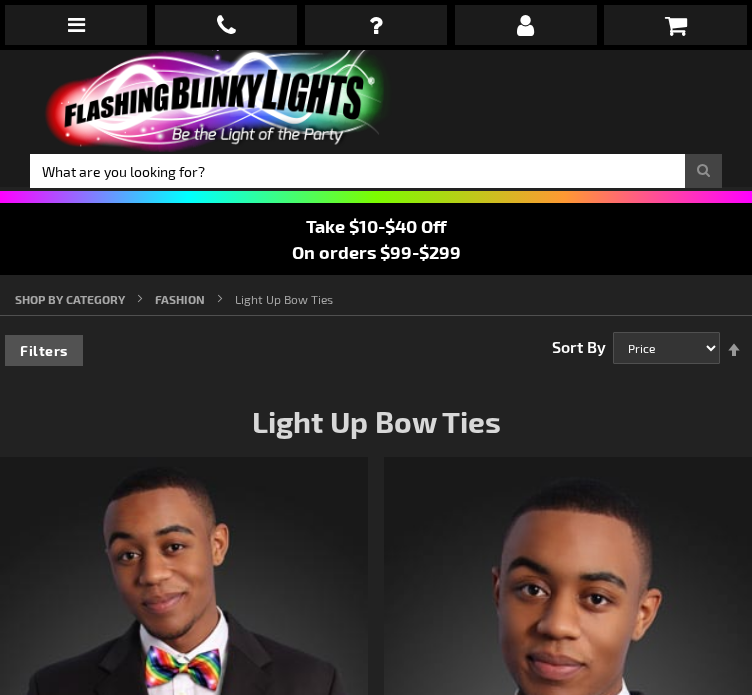 scroll, scrollTop: 0, scrollLeft: 0, axis: both 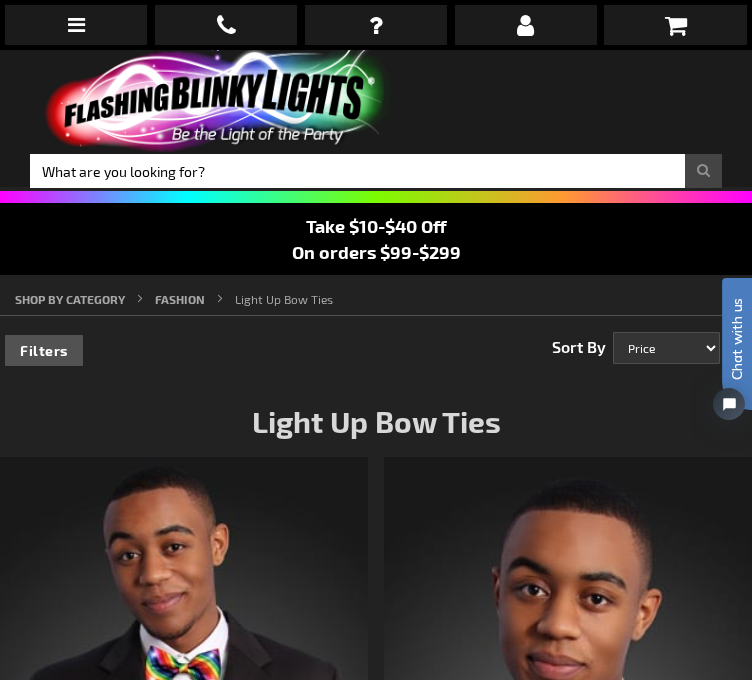 click on "Filter
Filters
Shop By
Shopping Options
Color
(1)
(1)" at bounding box center (376, 350) 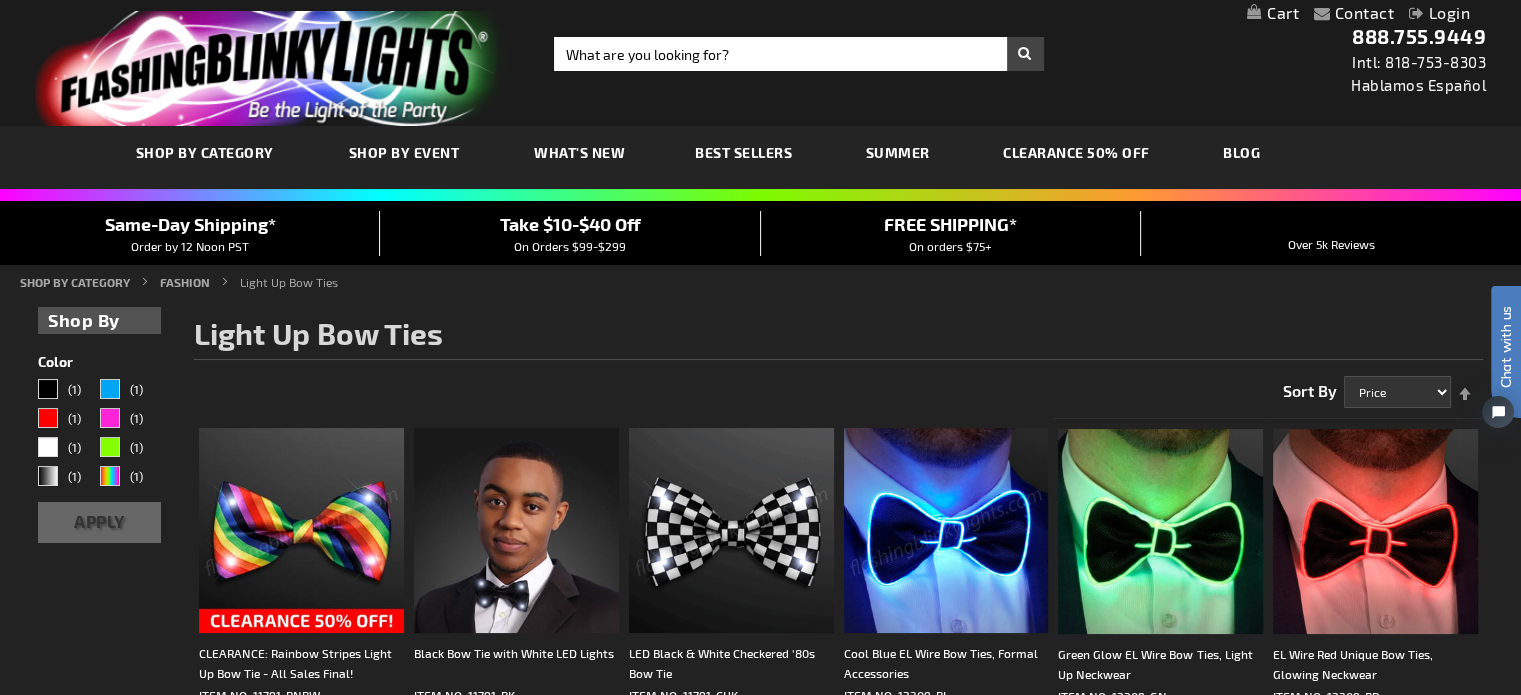 click on "SHOP BY CATEGORY" at bounding box center (205, 152) 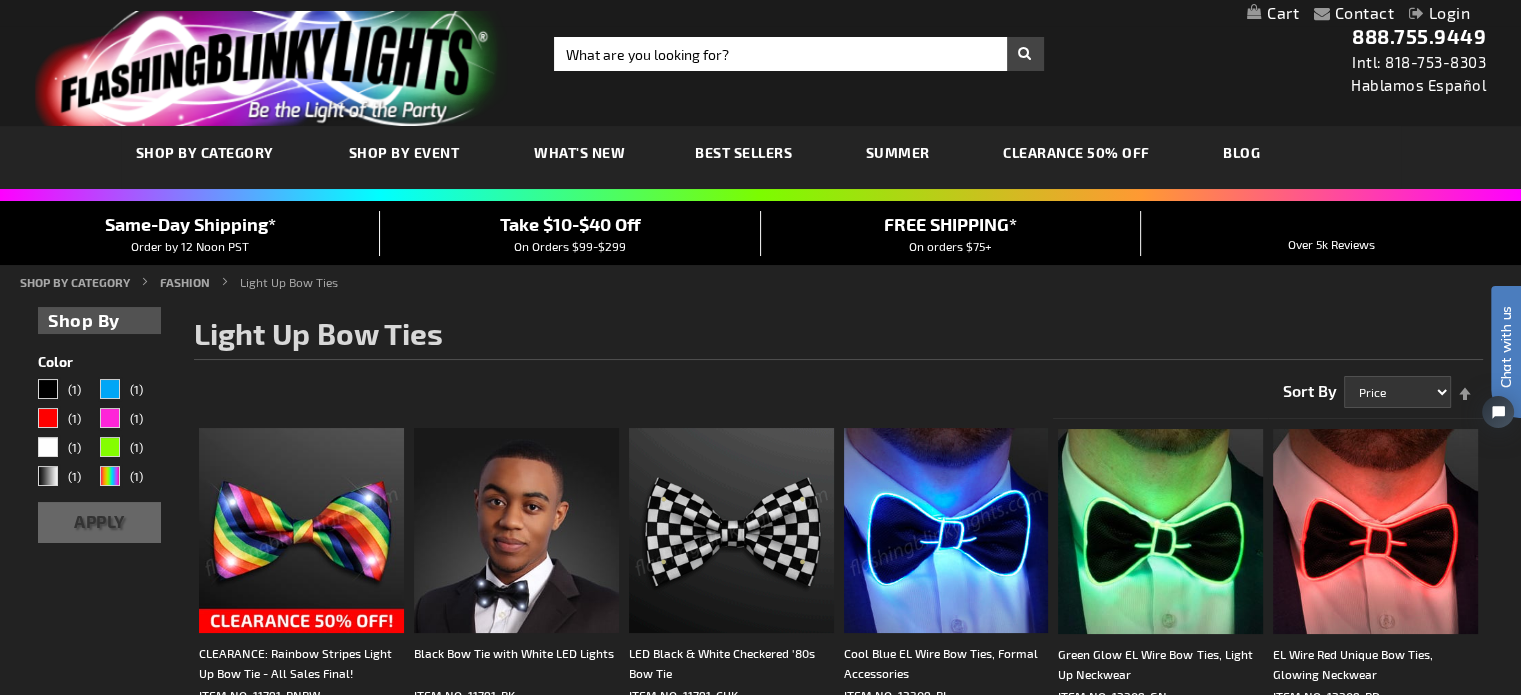 click on "Checkout as a new customer
Creating an account has many benefits:
See order and shipping status
Track order history
Check out faster
Create an Account
Checkout using your account
Email Address
Password
Sign In" at bounding box center [760, 829] 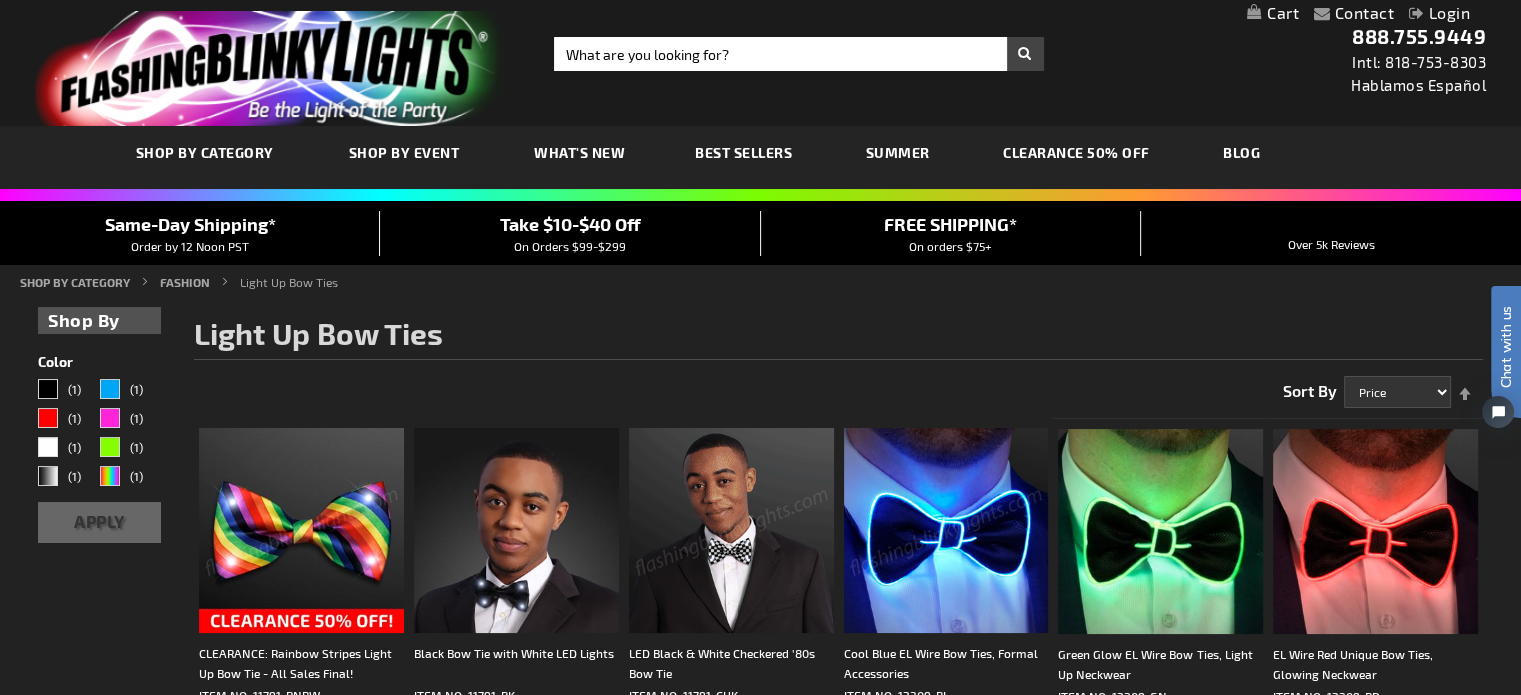 click on "SHOP BY CATEGORY" at bounding box center (205, 152) 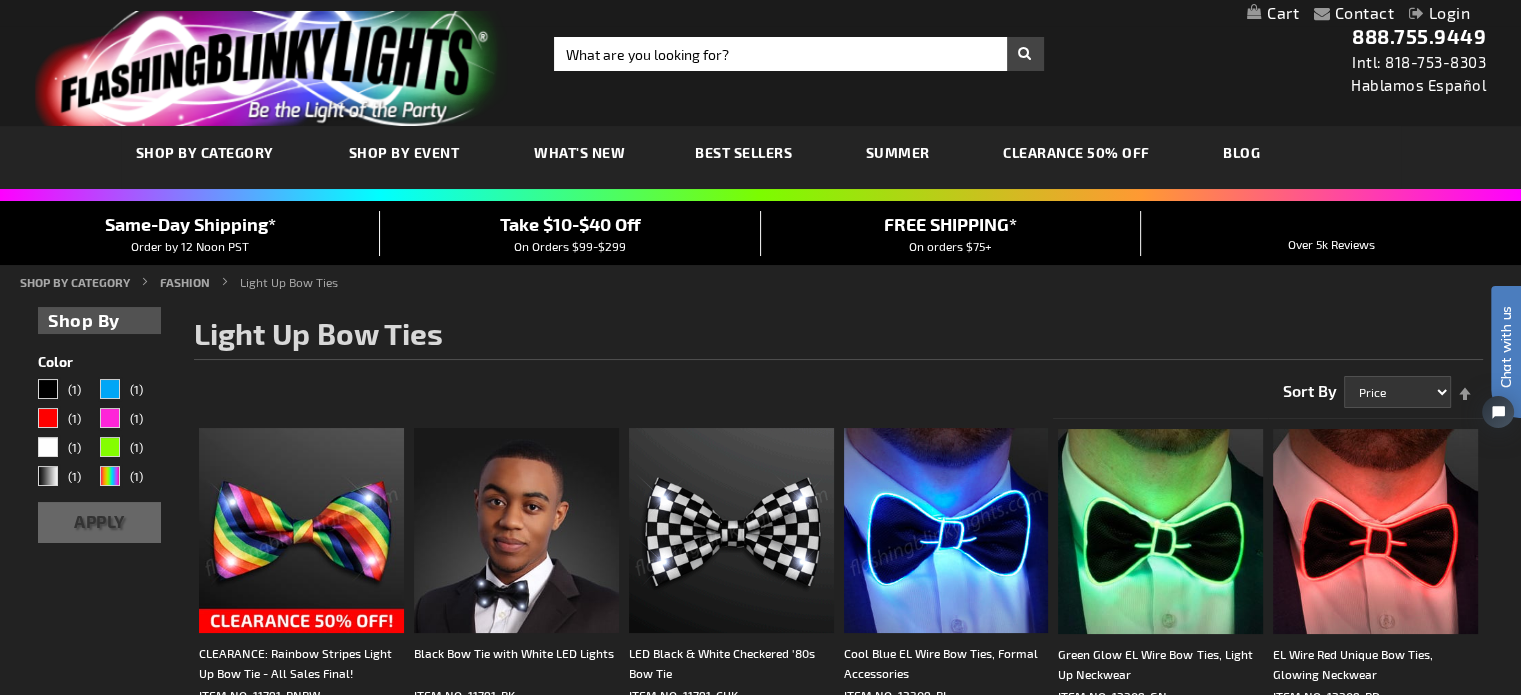 click on "SHOP BY CATEGORY" at bounding box center (205, 152) 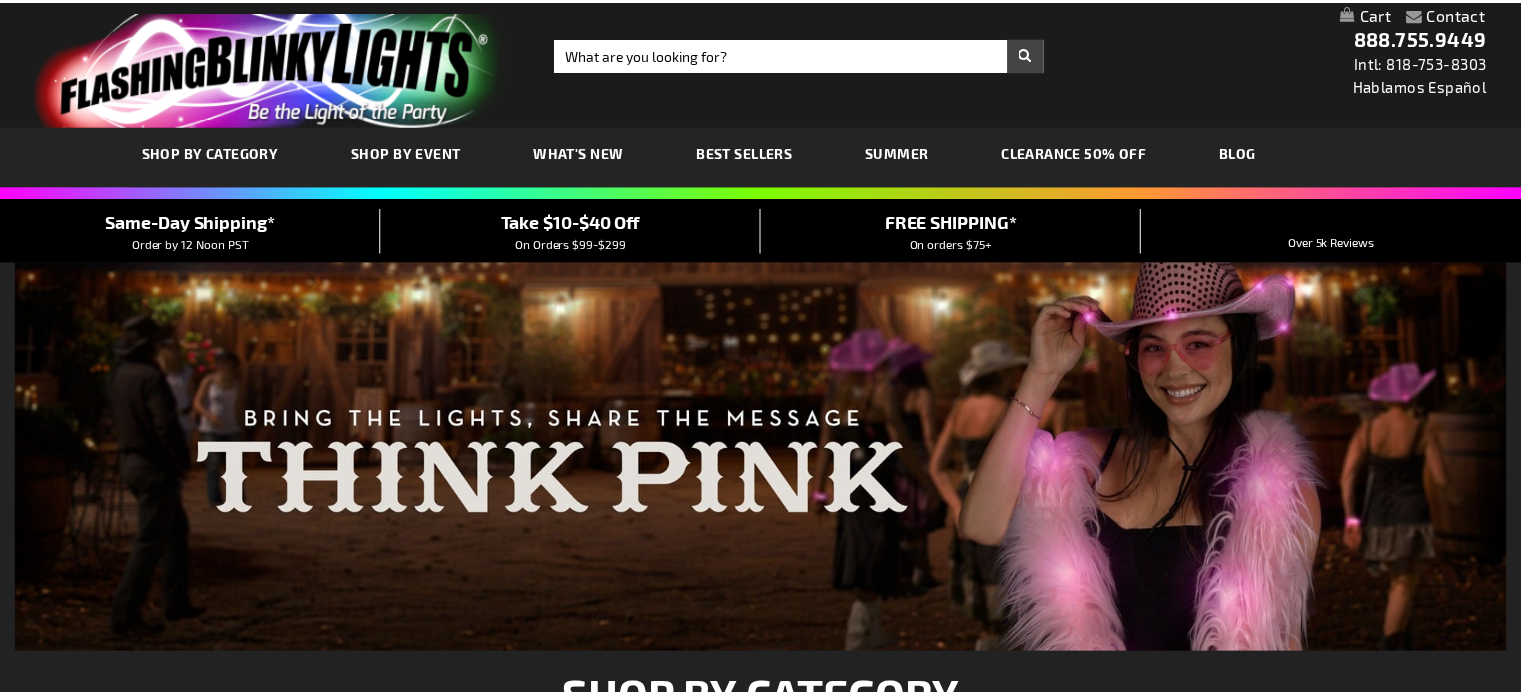 scroll, scrollTop: 0, scrollLeft: 0, axis: both 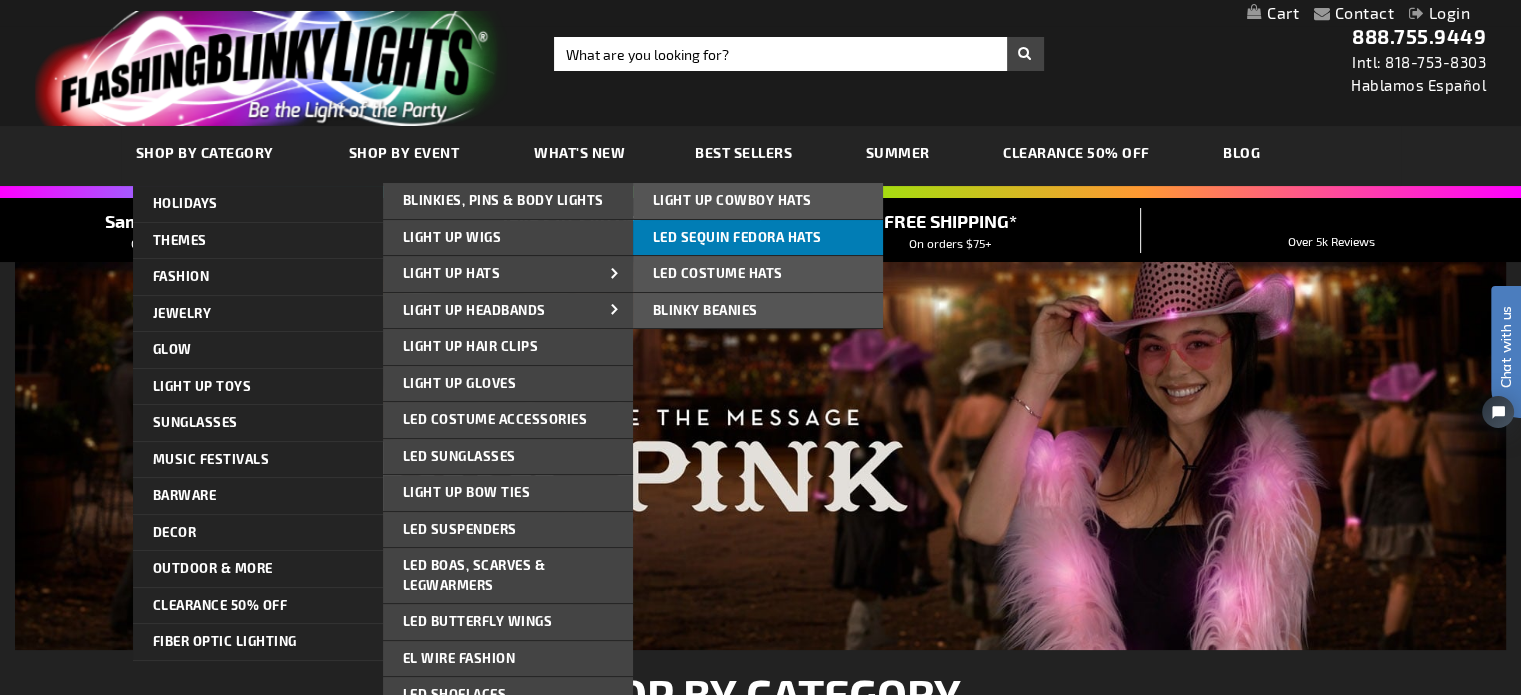 click on "LED Sequin Fedora Hats" at bounding box center [737, 237] 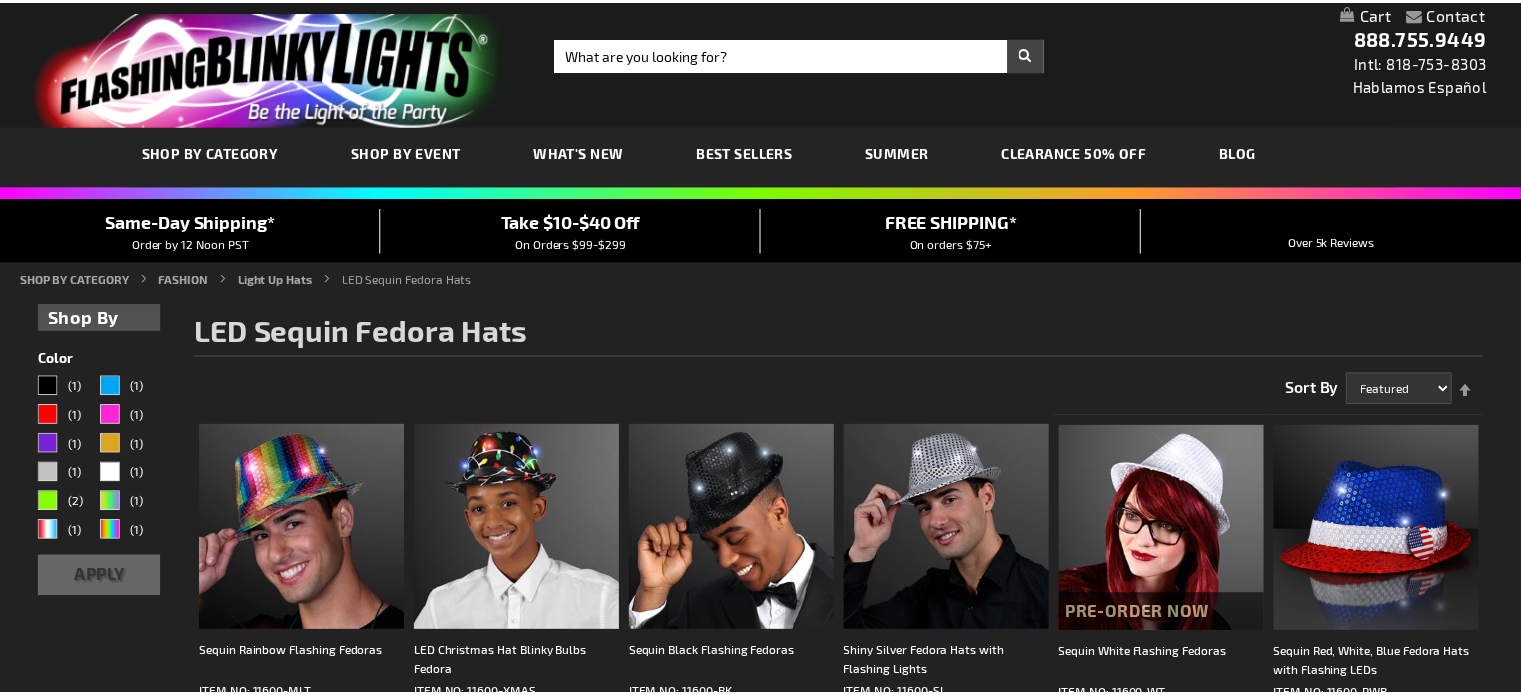 scroll, scrollTop: 0, scrollLeft: 0, axis: both 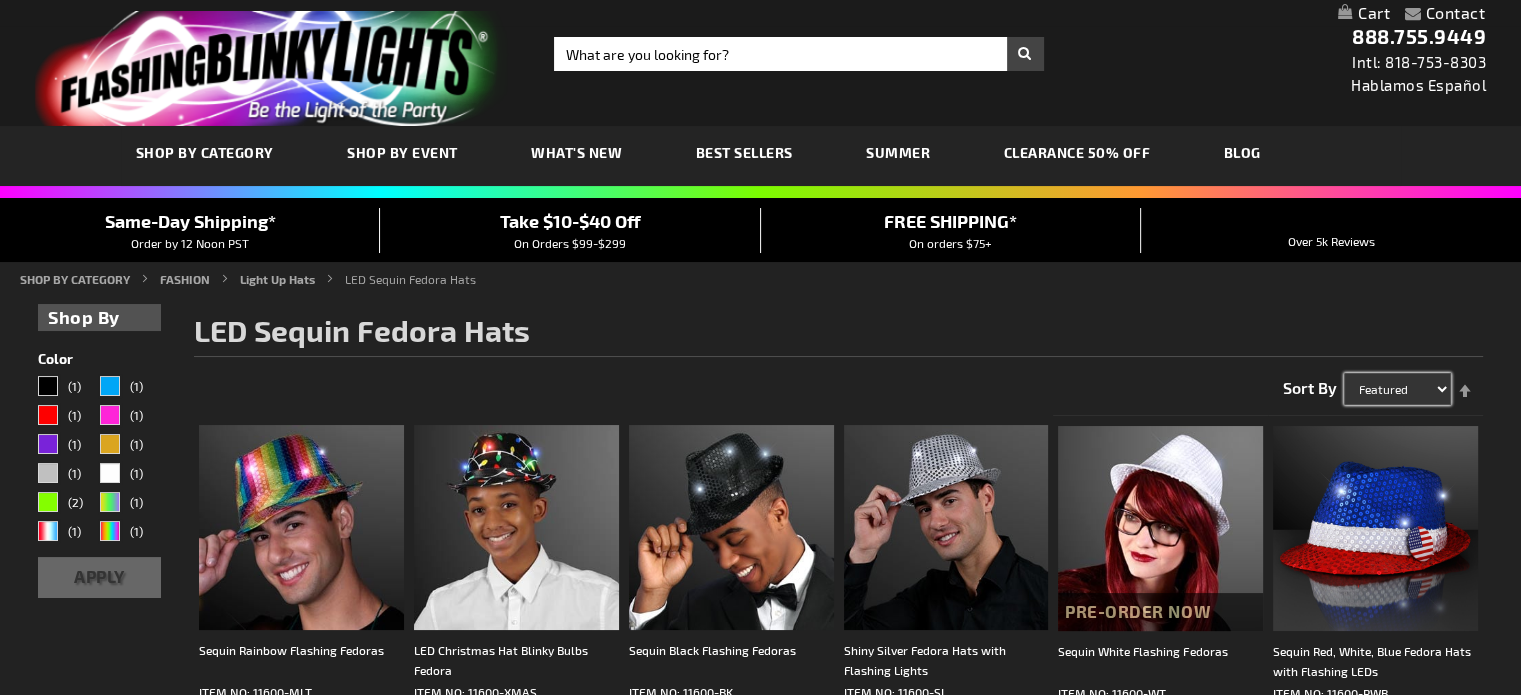click on "Featured
Name
Price
Best Sellers" at bounding box center [1397, 389] 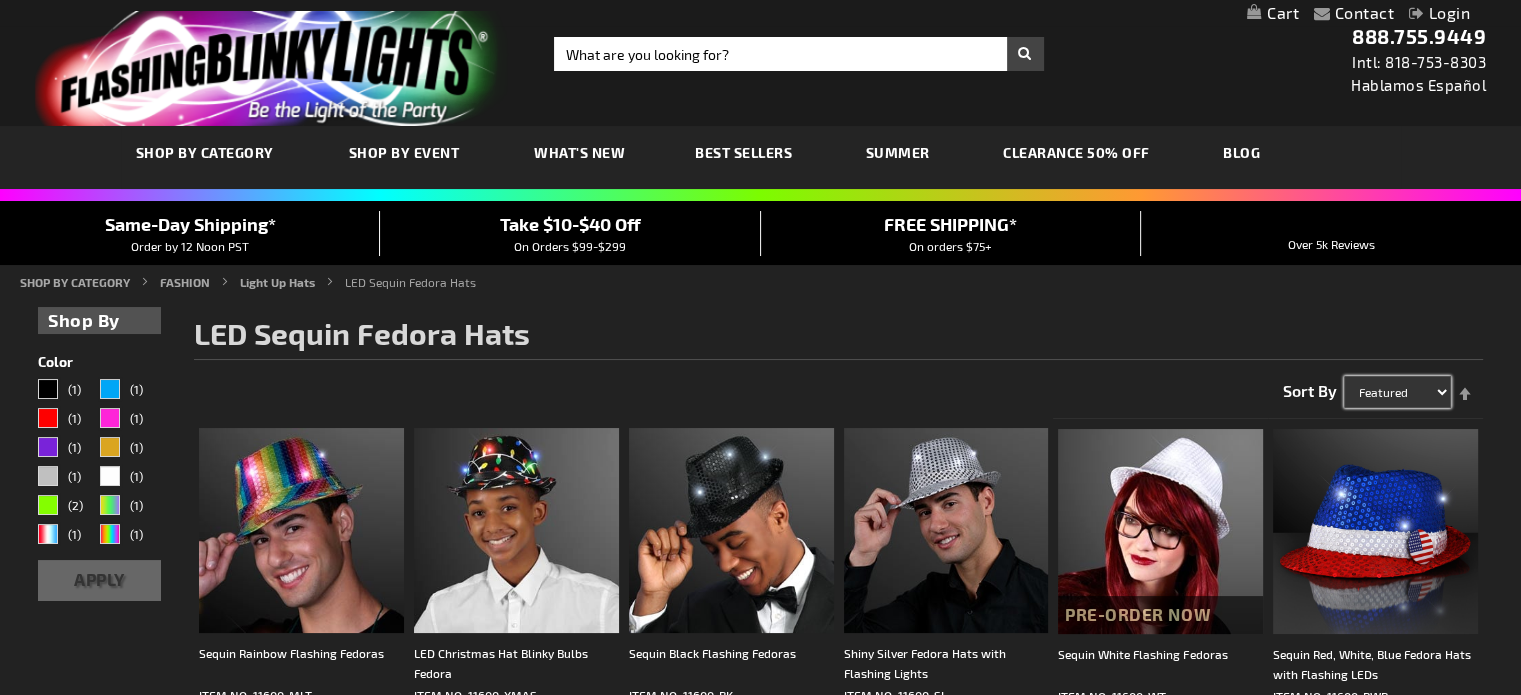 scroll, scrollTop: 0, scrollLeft: 0, axis: both 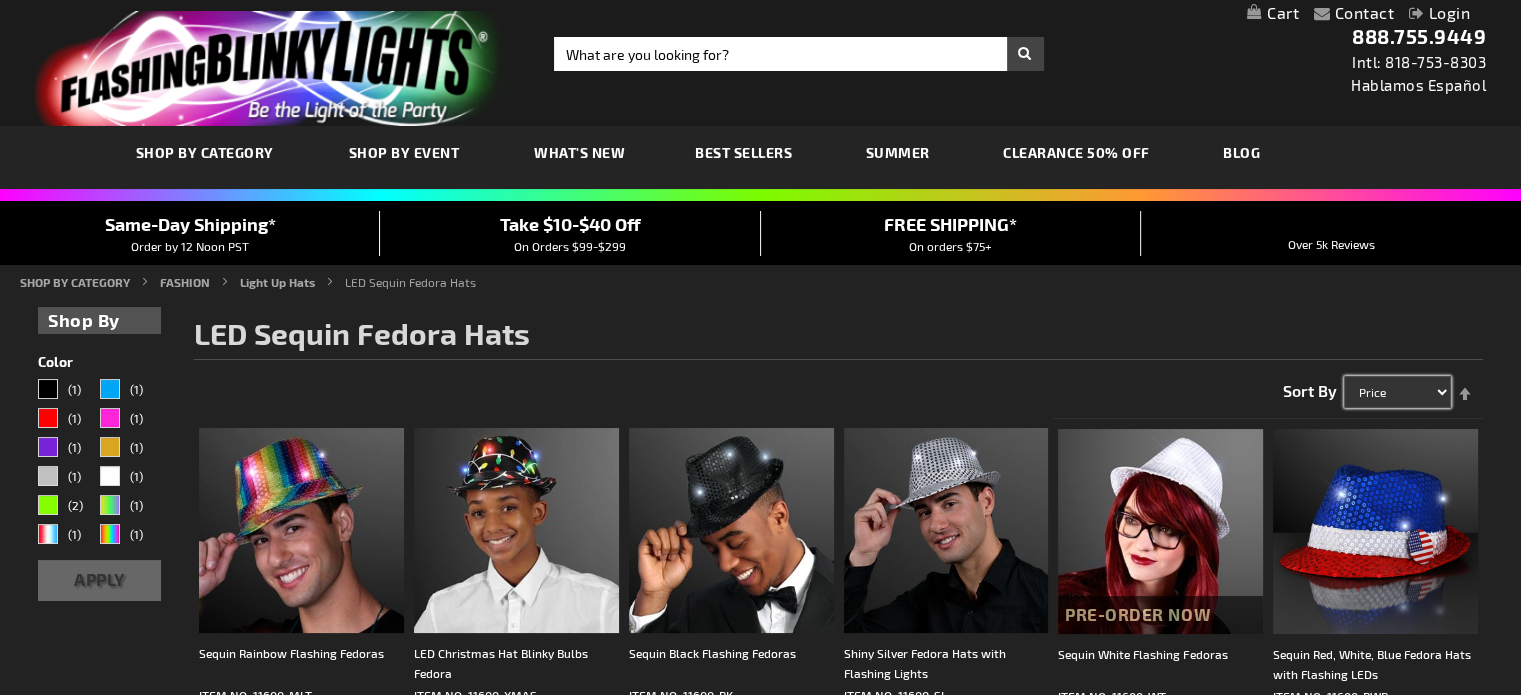 click on "Featured
Name
Price
Best Sellers" at bounding box center (1397, 392) 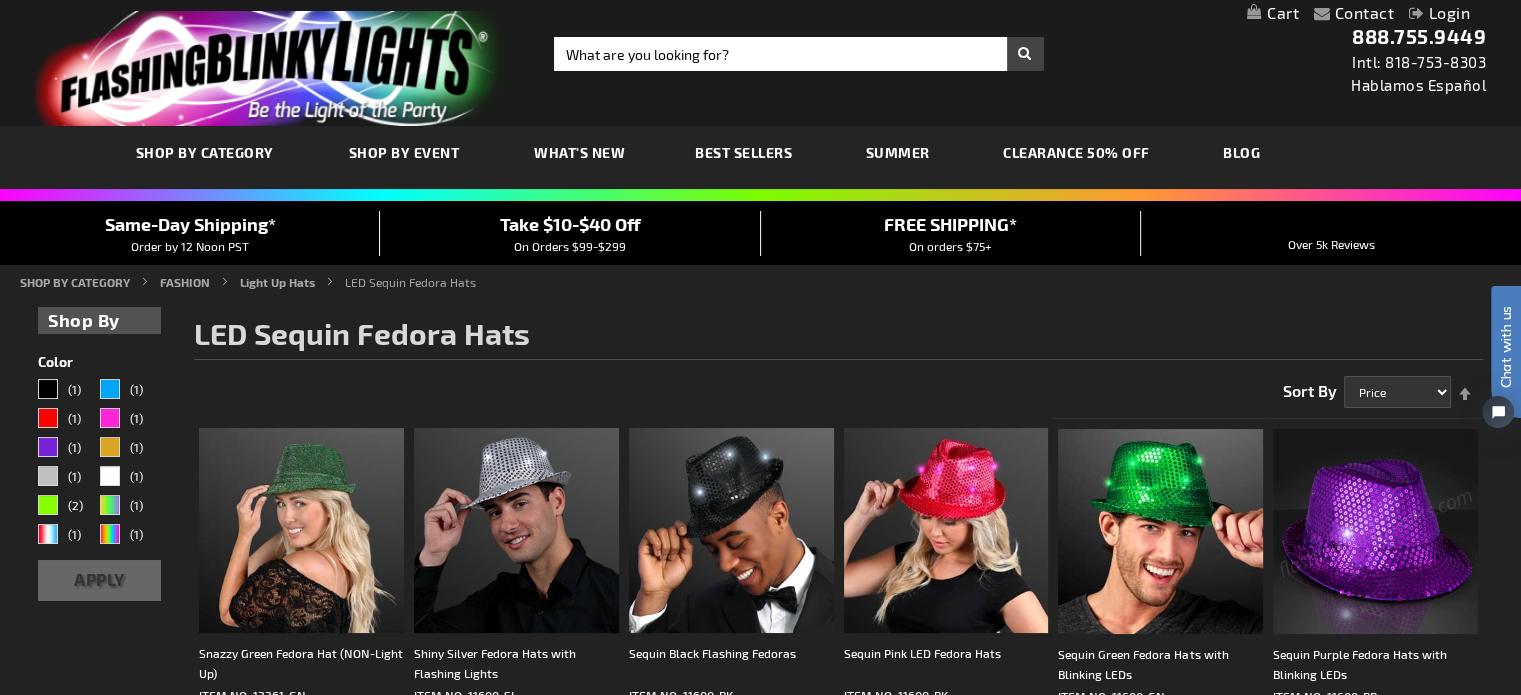 scroll, scrollTop: 0, scrollLeft: 0, axis: both 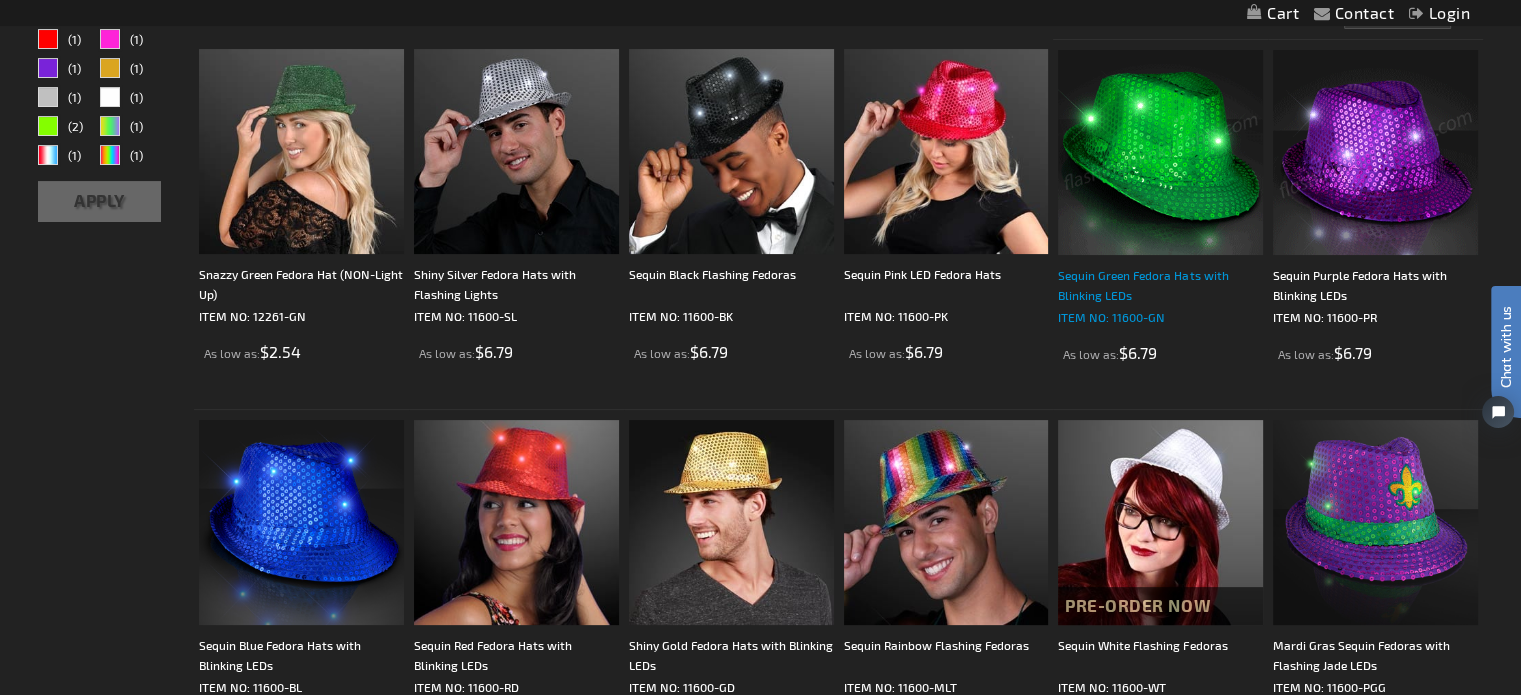 click on "Sequin Green Fedora Hats with Blinking LEDs" at bounding box center [1160, 285] 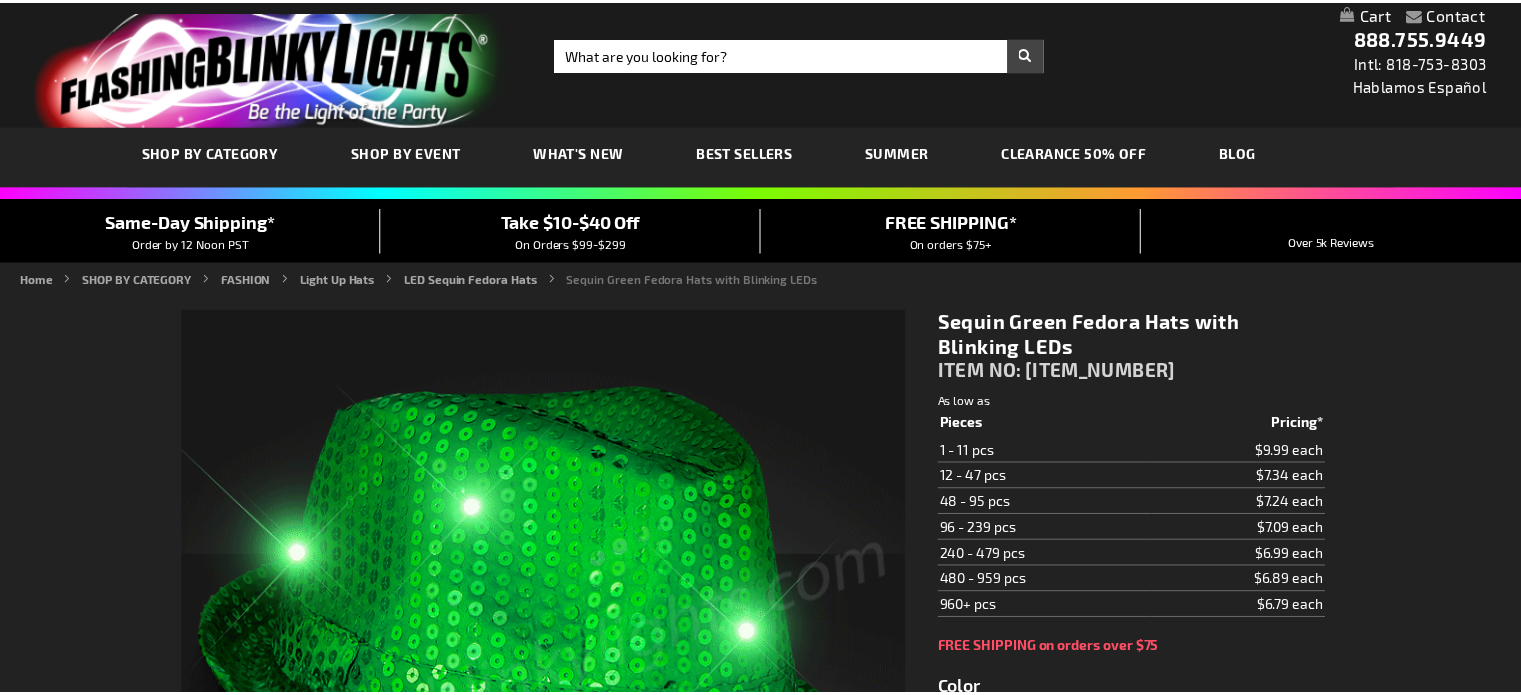 scroll, scrollTop: 0, scrollLeft: 0, axis: both 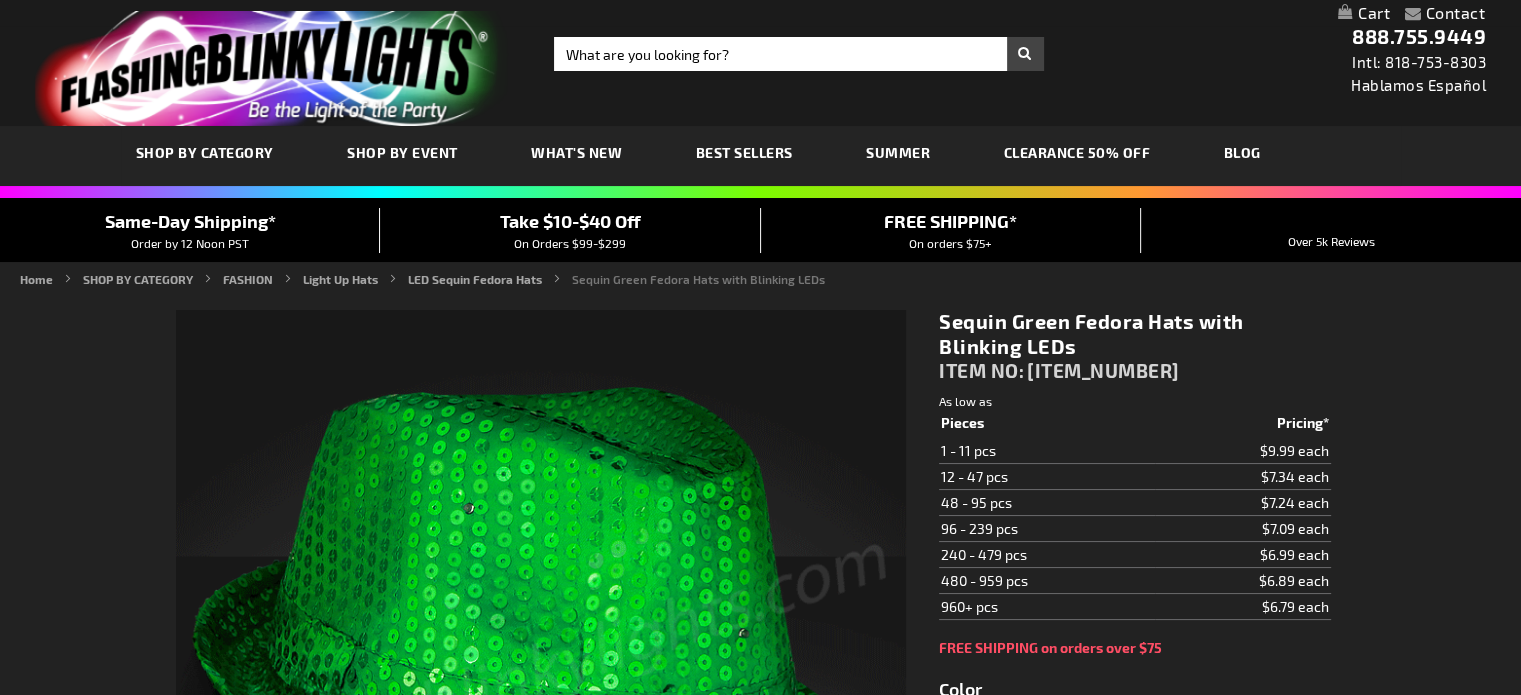 click on "Contact
Compare Products
Checkout
Login
Skip to Content
My Cart
Toggle Nav
Search
Search
×" at bounding box center (760, 1604) 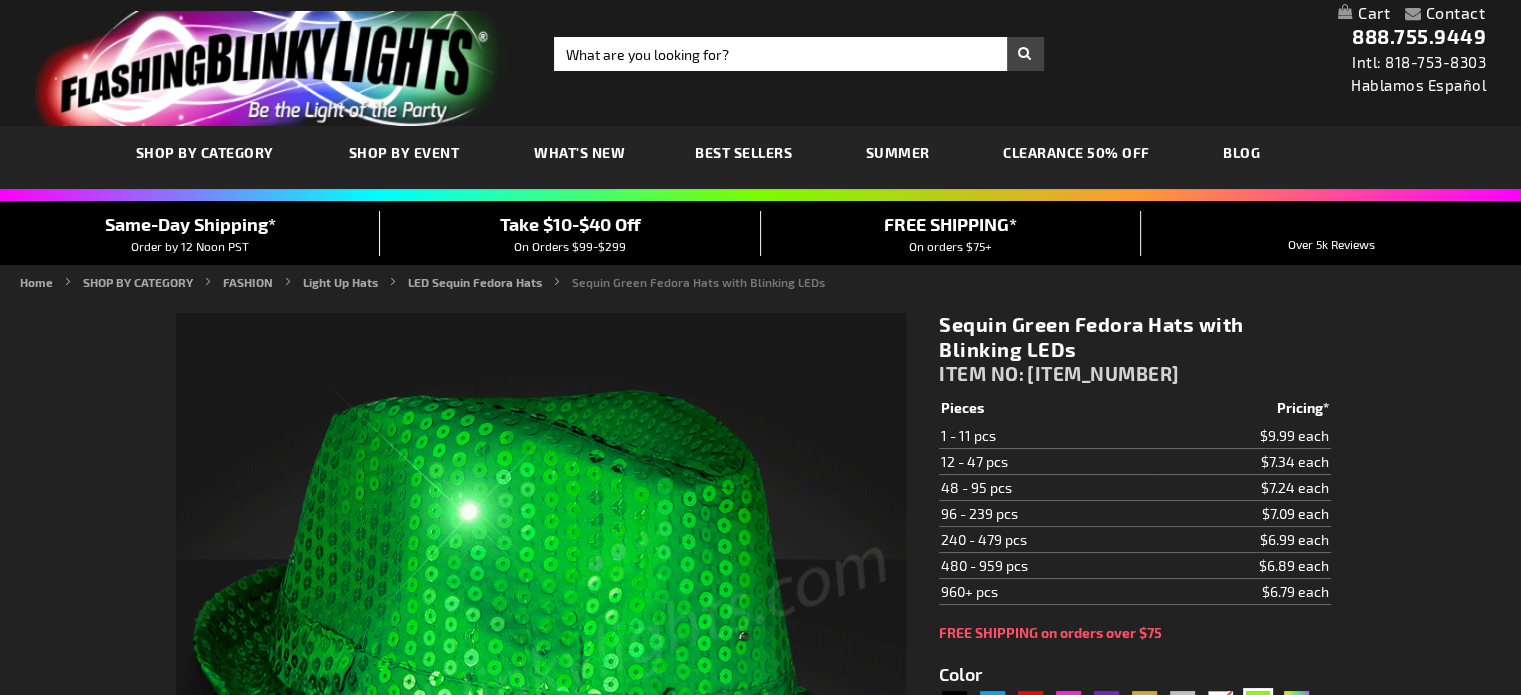 scroll, scrollTop: 104, scrollLeft: 0, axis: vertical 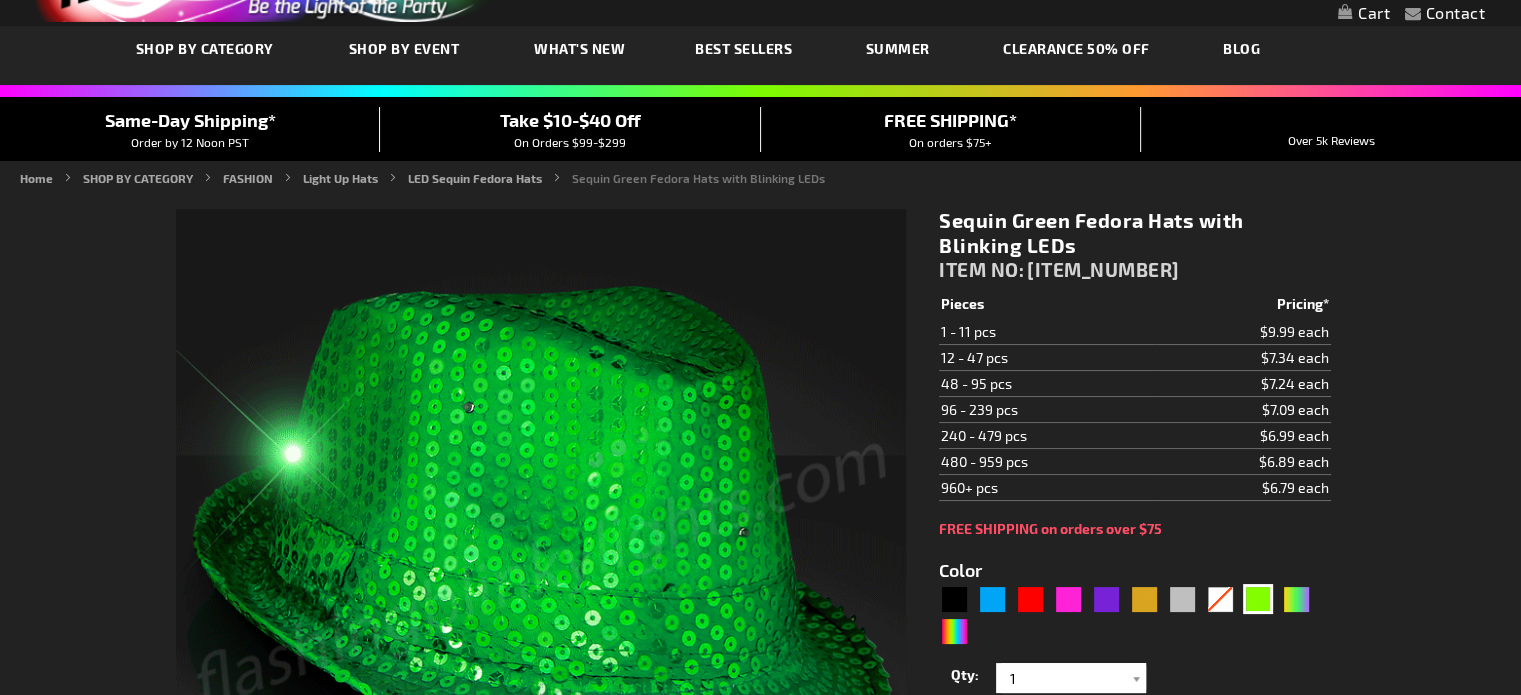type on "5648" 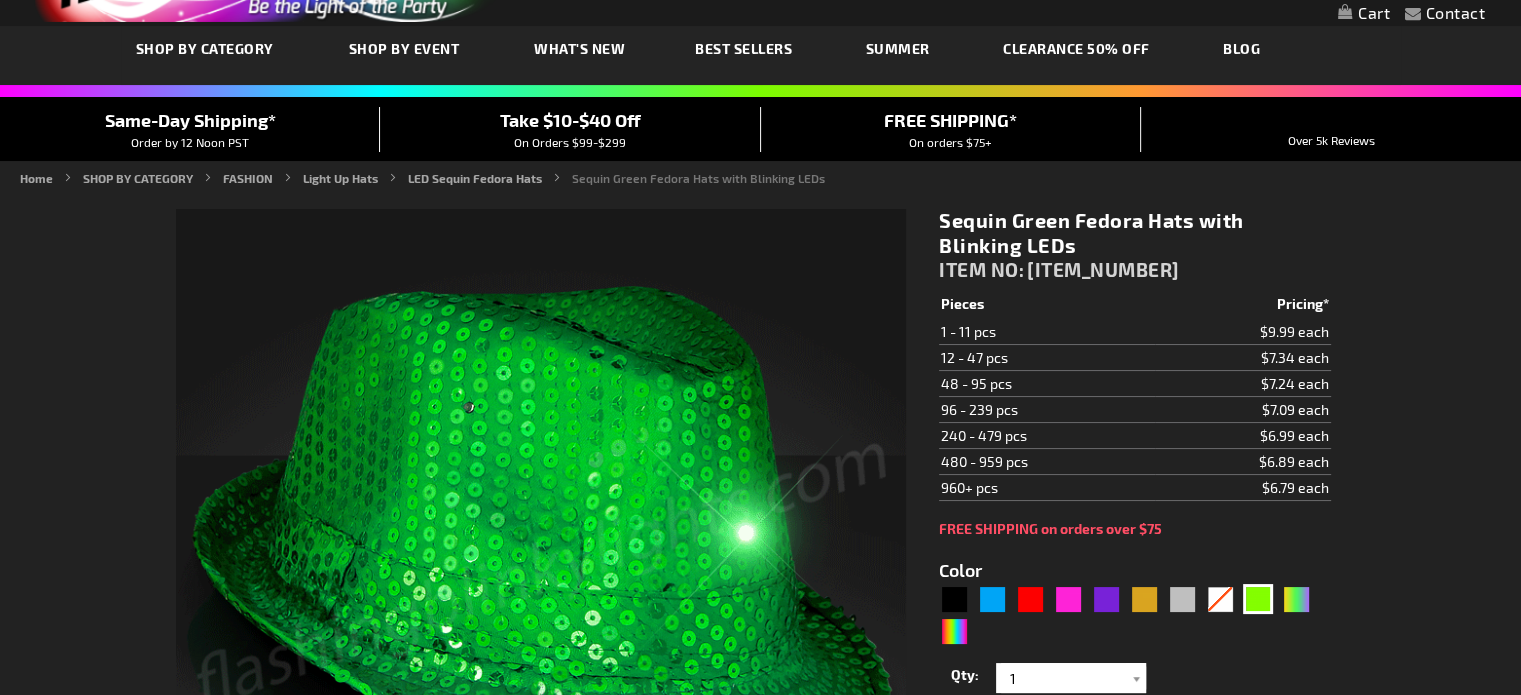 scroll, scrollTop: 0, scrollLeft: 0, axis: both 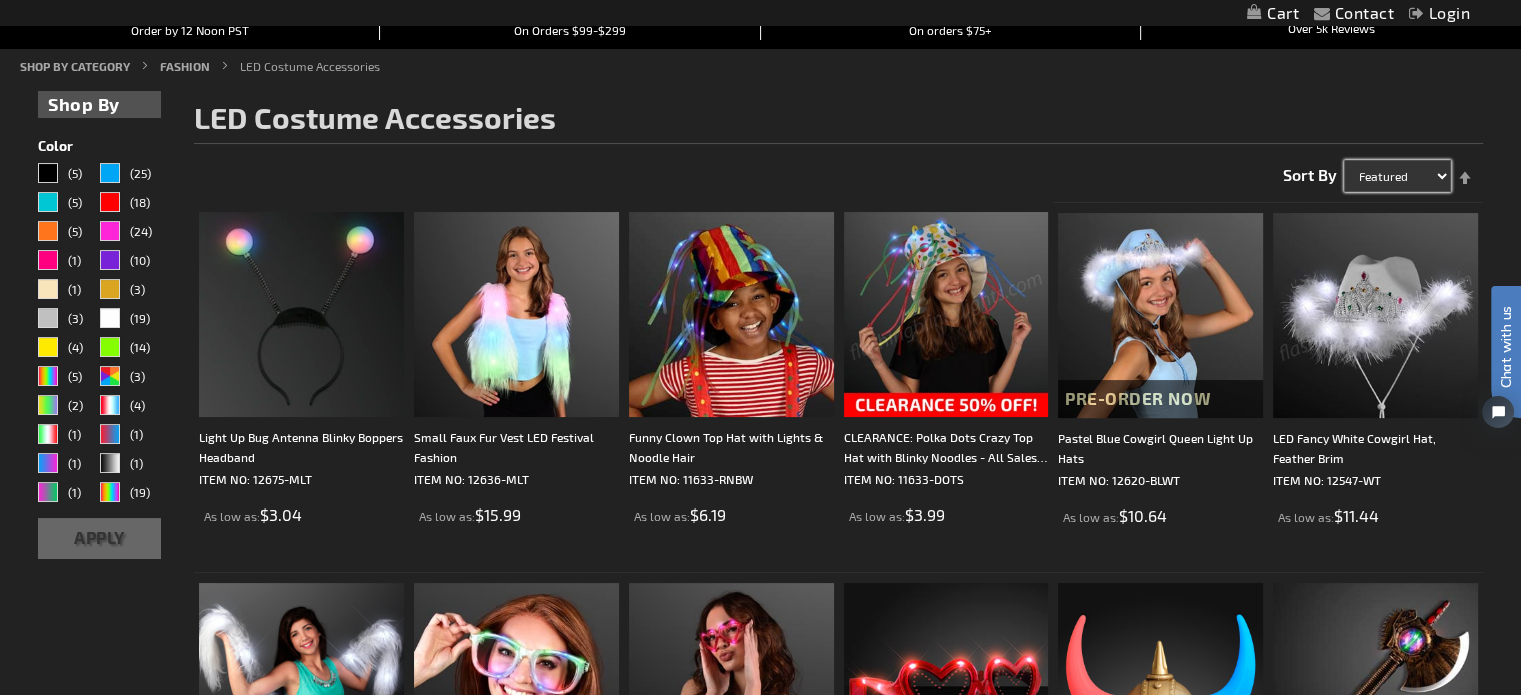 click on "Featured
Name
Price
Best Sellers" at bounding box center [1397, 176] 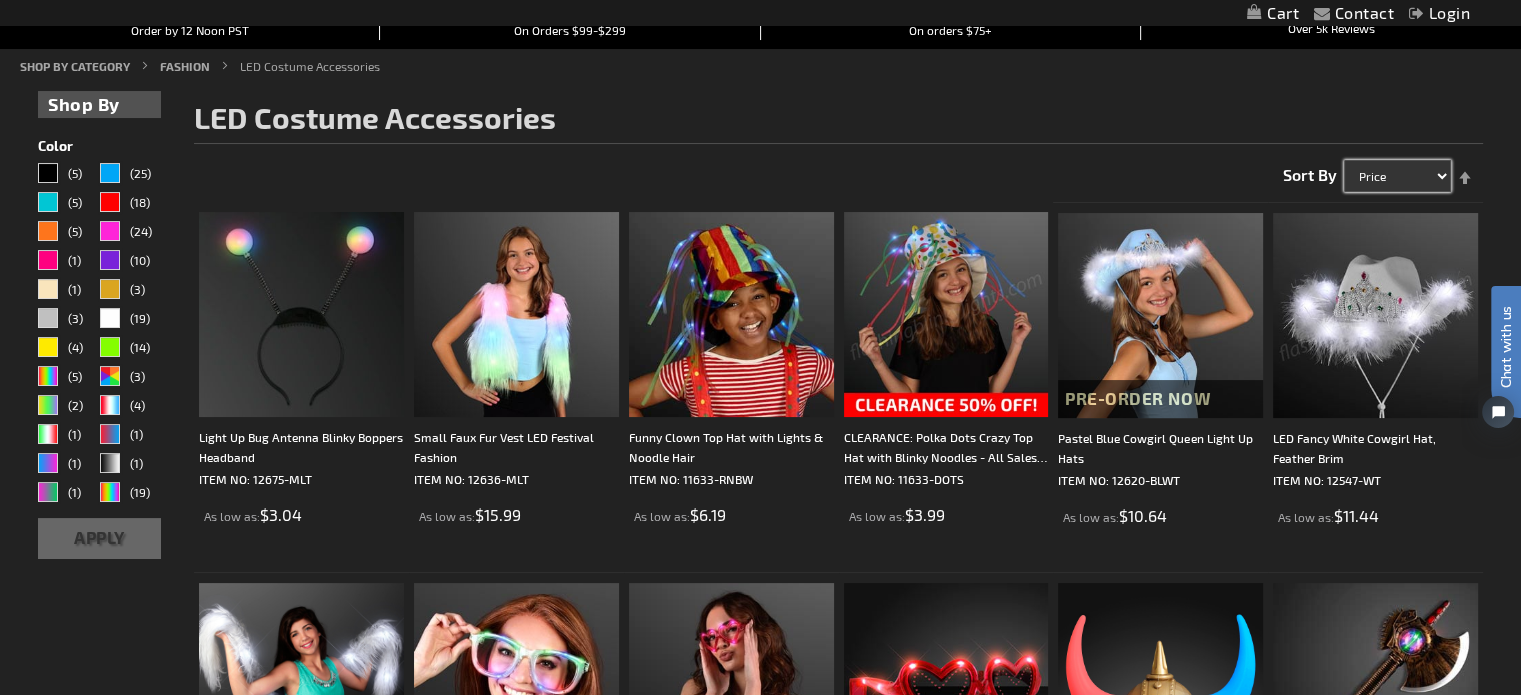 click on "Featured
Name
Price
Best Sellers" at bounding box center (1397, 176) 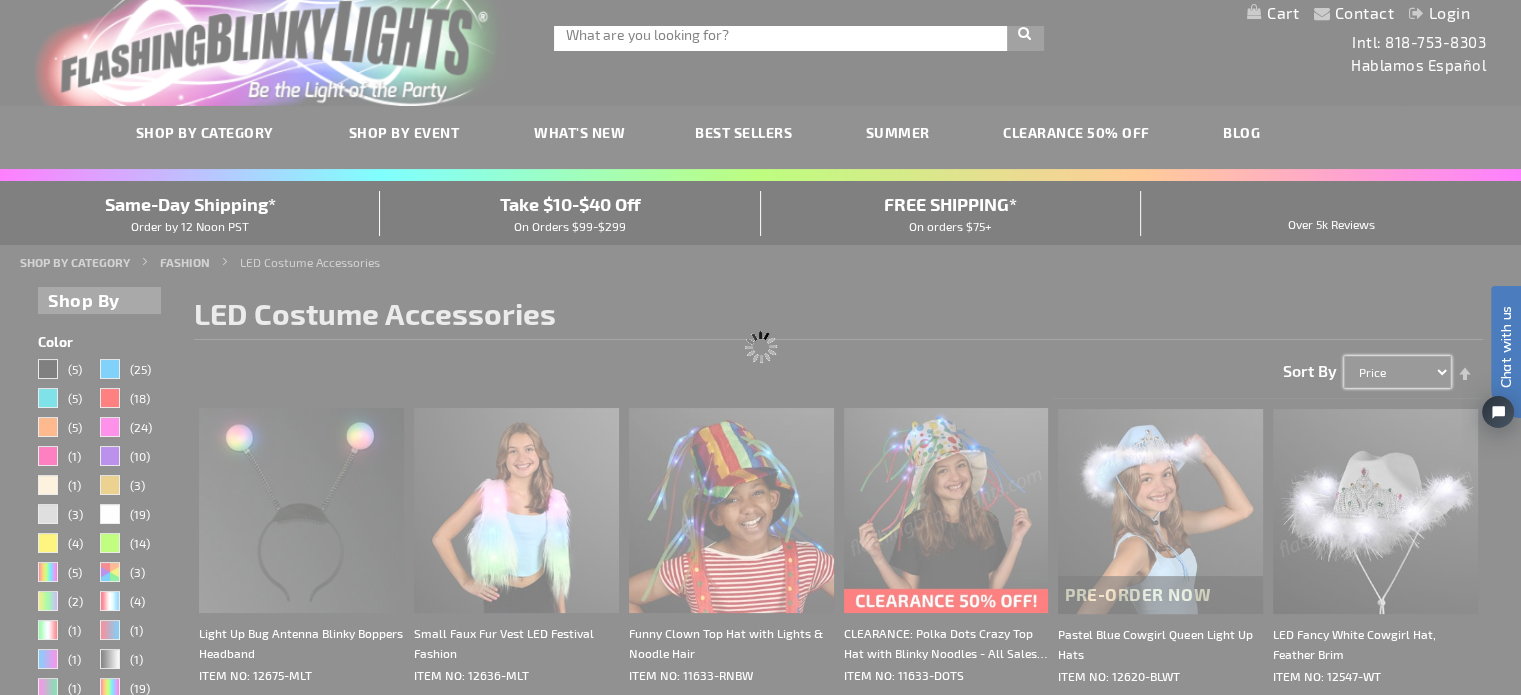 scroll, scrollTop: 0, scrollLeft: 0, axis: both 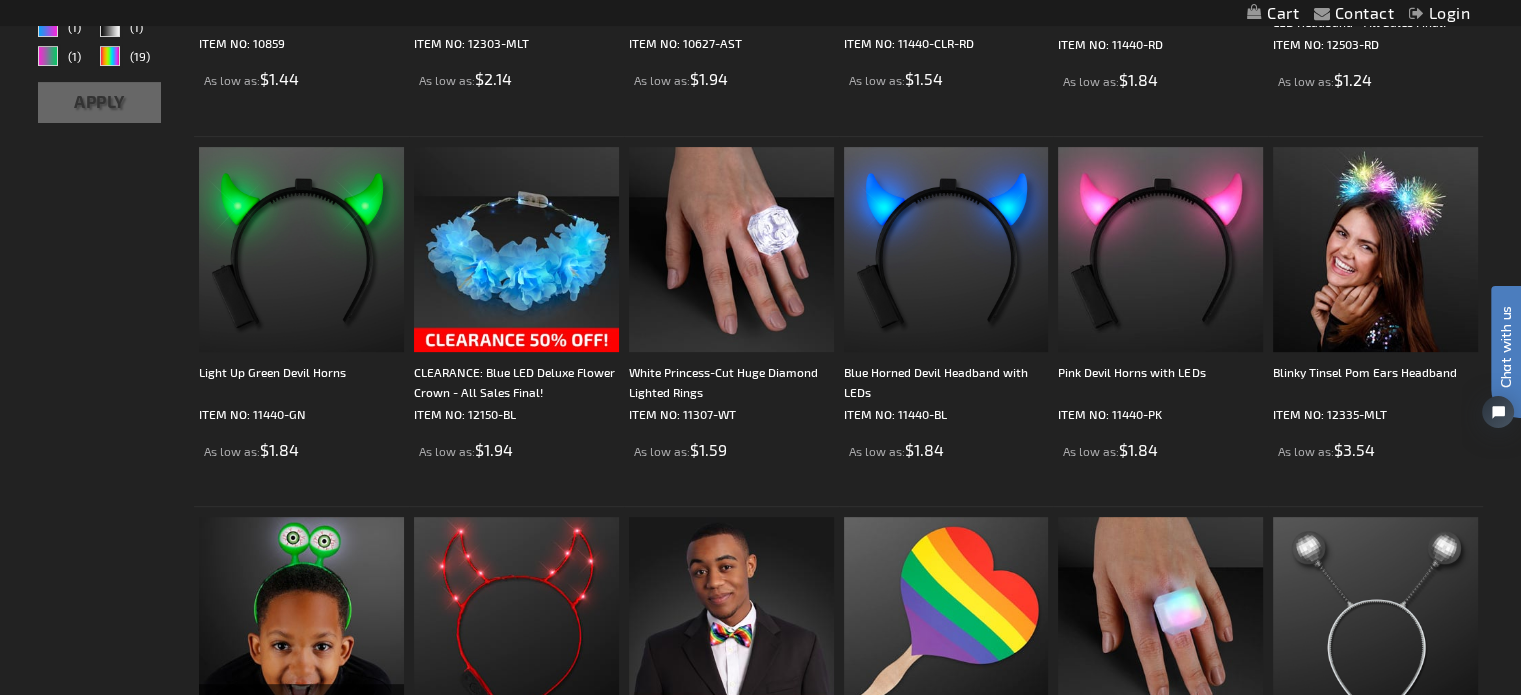 click on "Chat with us" 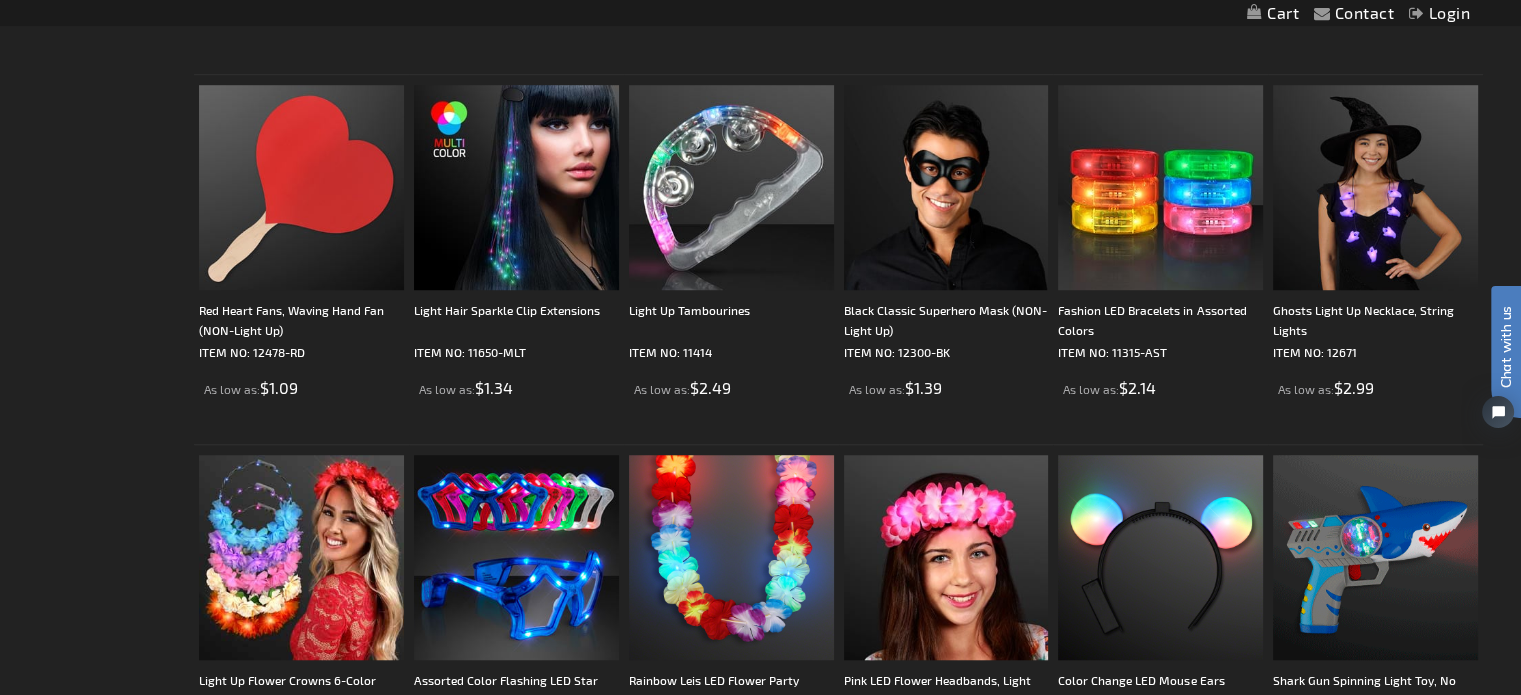 scroll, scrollTop: 1455, scrollLeft: 0, axis: vertical 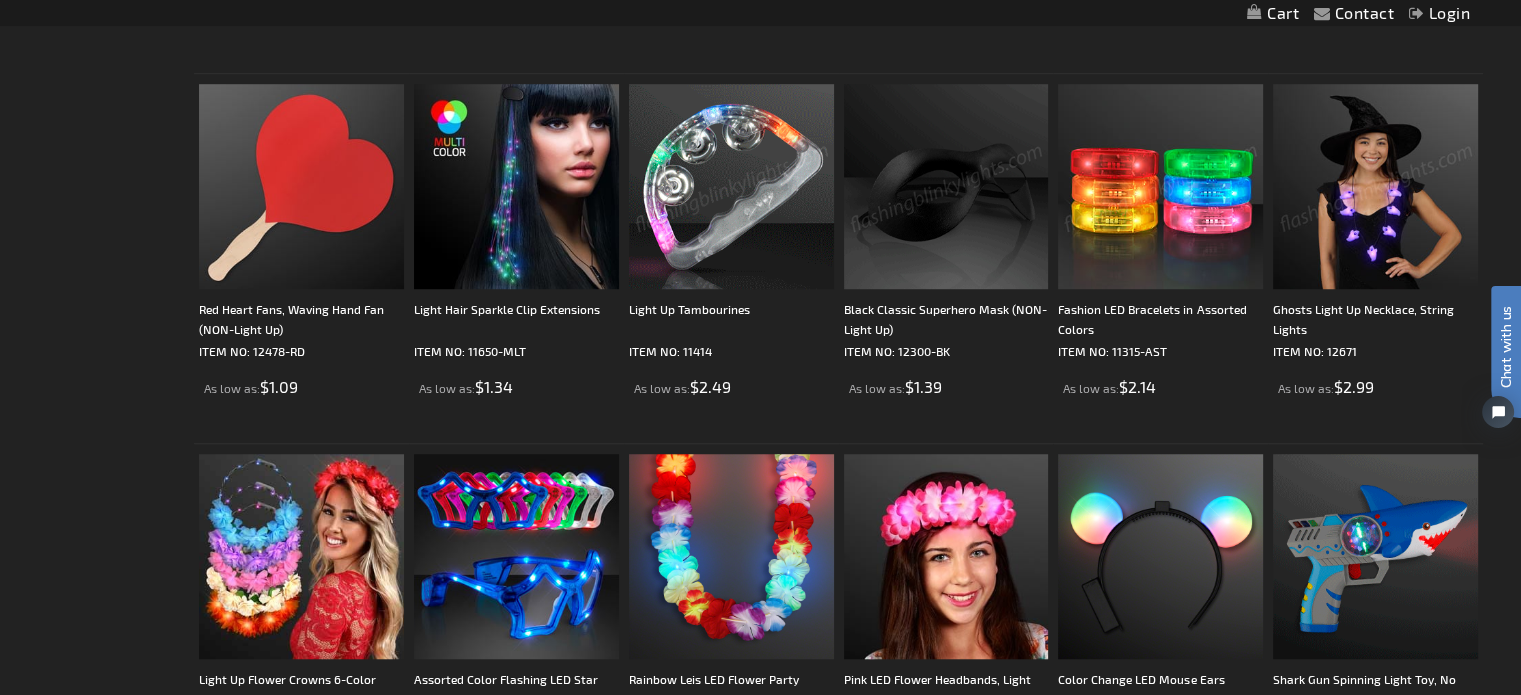 click at bounding box center (731, 186) 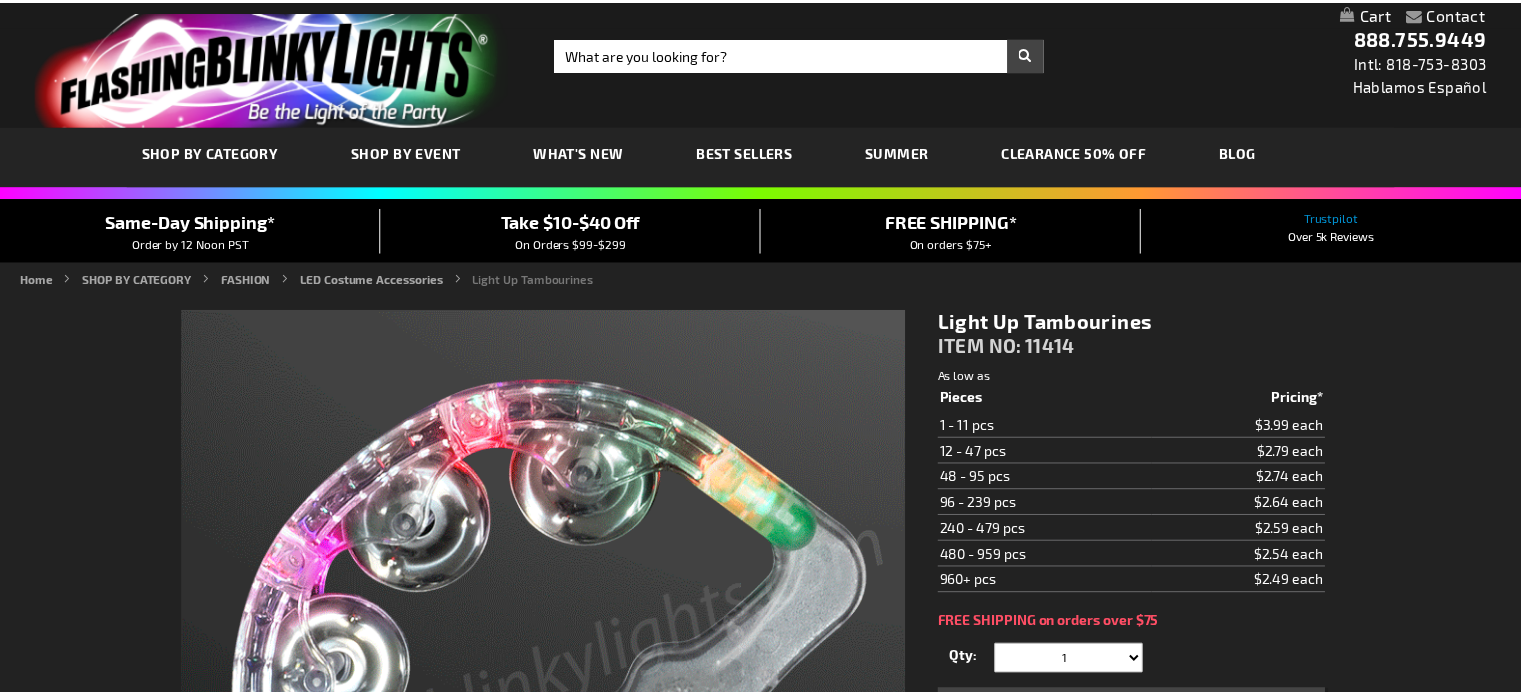 scroll, scrollTop: 0, scrollLeft: 0, axis: both 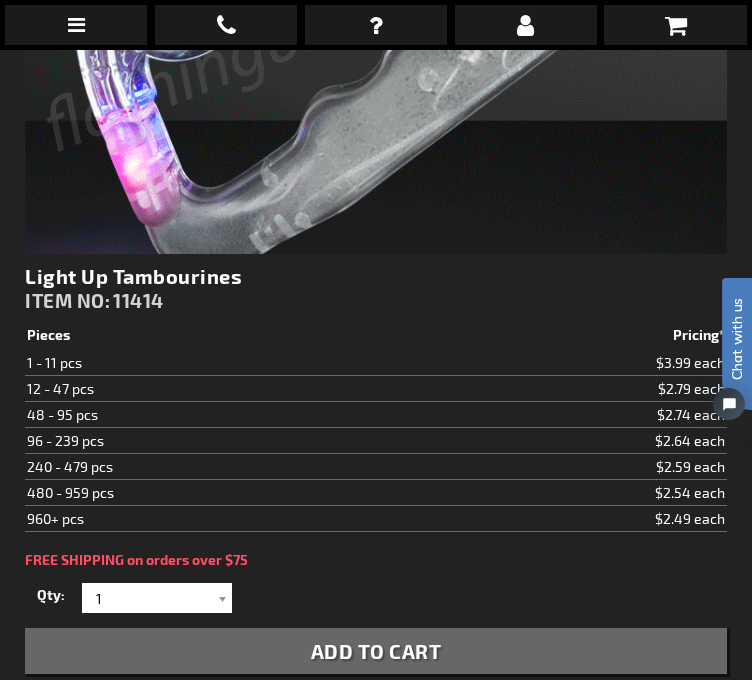 click on "$3.99 each" at bounding box center (569, 363) 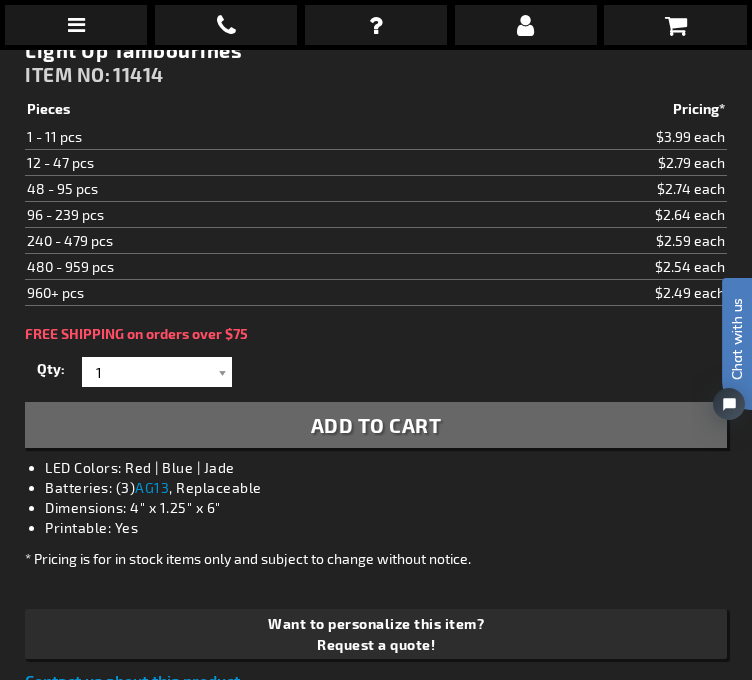 scroll, scrollTop: 924, scrollLeft: 0, axis: vertical 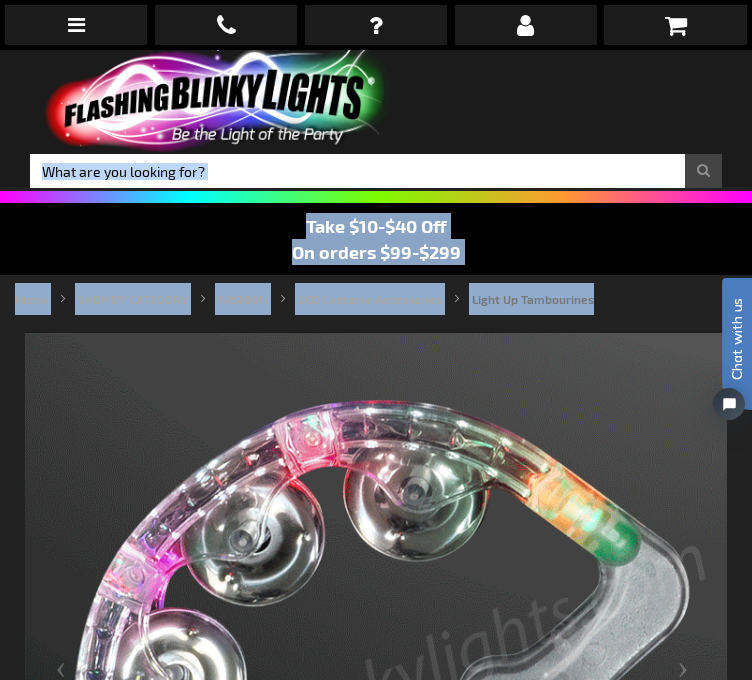 drag, startPoint x: 305, startPoint y: 516, endPoint x: 696, endPoint y: -94, distance: 724.5557 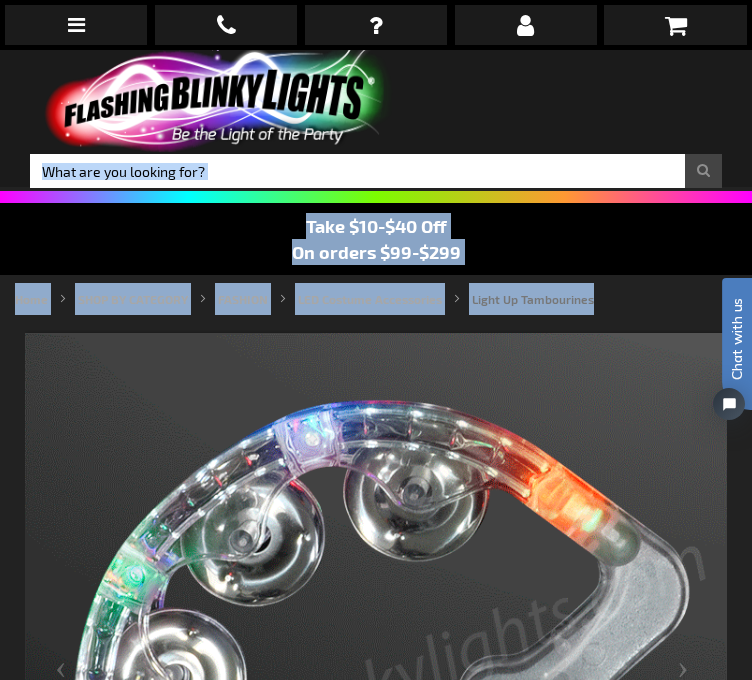 click on "The store will not work correctly when cookies are disabled.
Contact
Compare Products
Login
Skip to Content
My Cart
My Cart
Close
You have no items in your shopping cart.
Toggle Nav" at bounding box center (376, 2255) 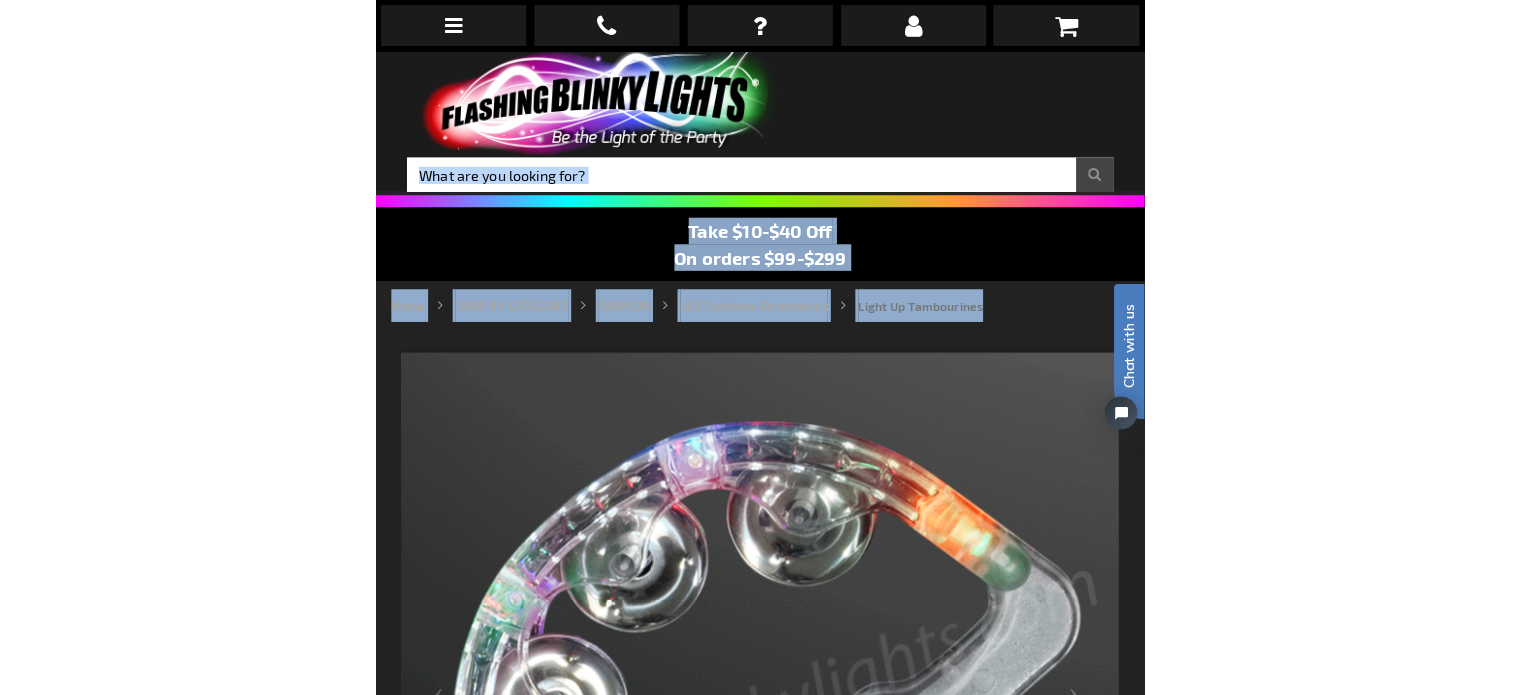 scroll, scrollTop: 0, scrollLeft: 0, axis: both 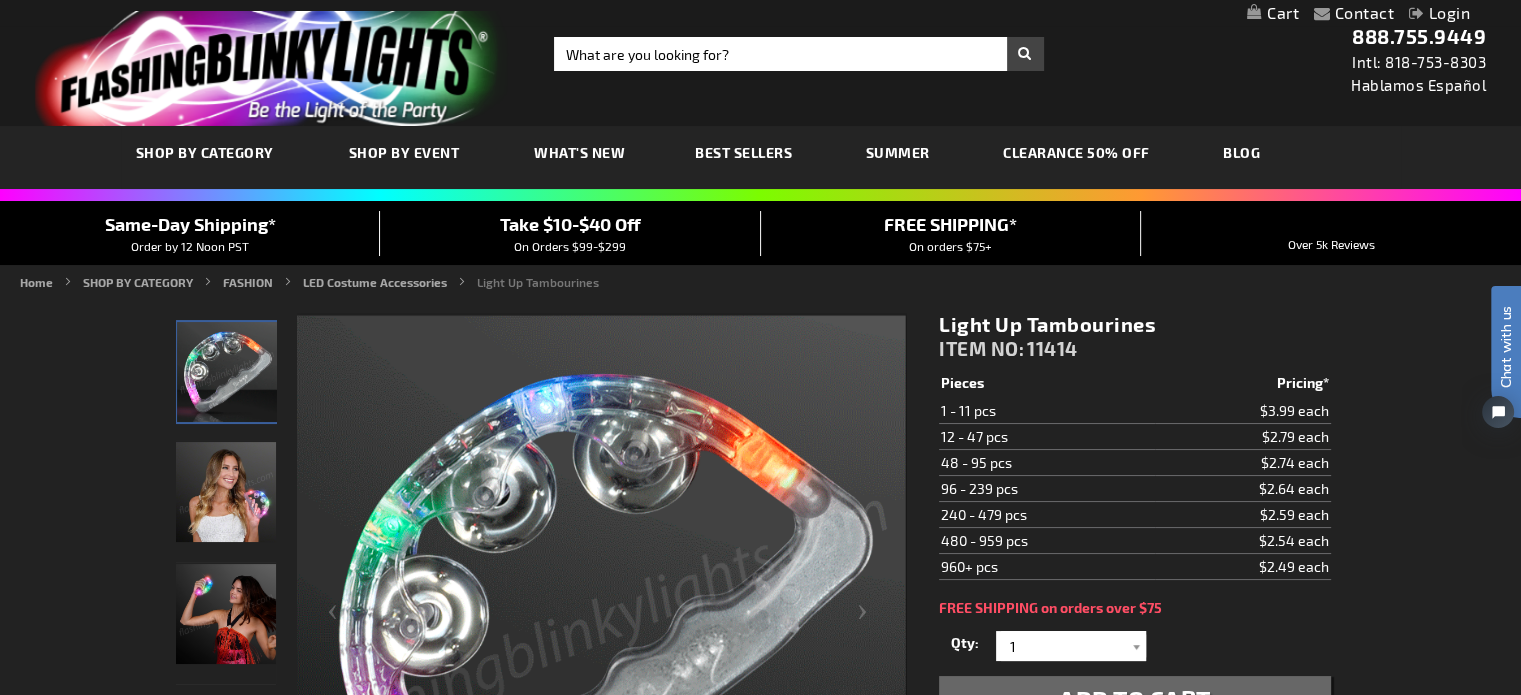 click on "Contact
Compare Products
Login
Skip to Content
My Cart
My Cart
Close
You have no items in your shopping cart.
Toggle Nav
Search
Search
×
Search" at bounding box center (760, 1481) 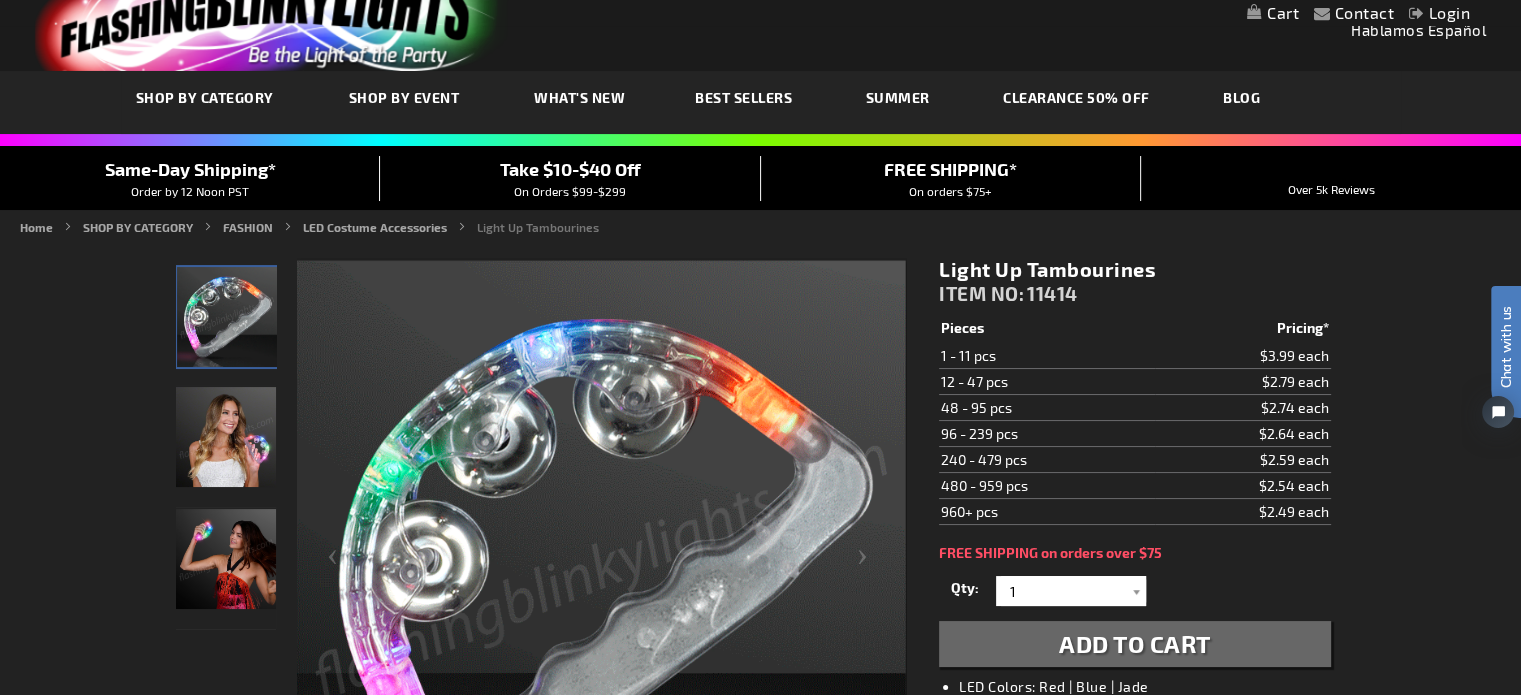scroll, scrollTop: 56, scrollLeft: 0, axis: vertical 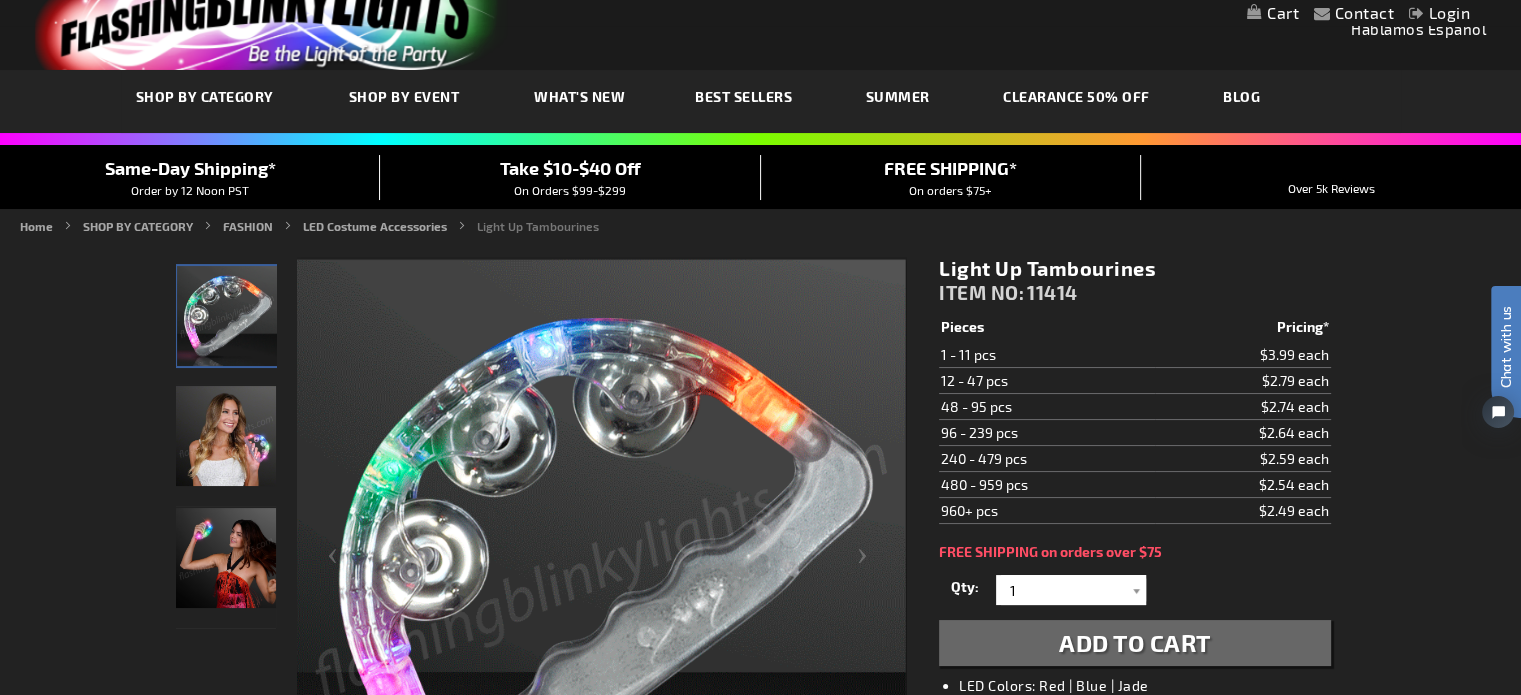click on "SHOP BY CATEGORY" at bounding box center (205, 96) 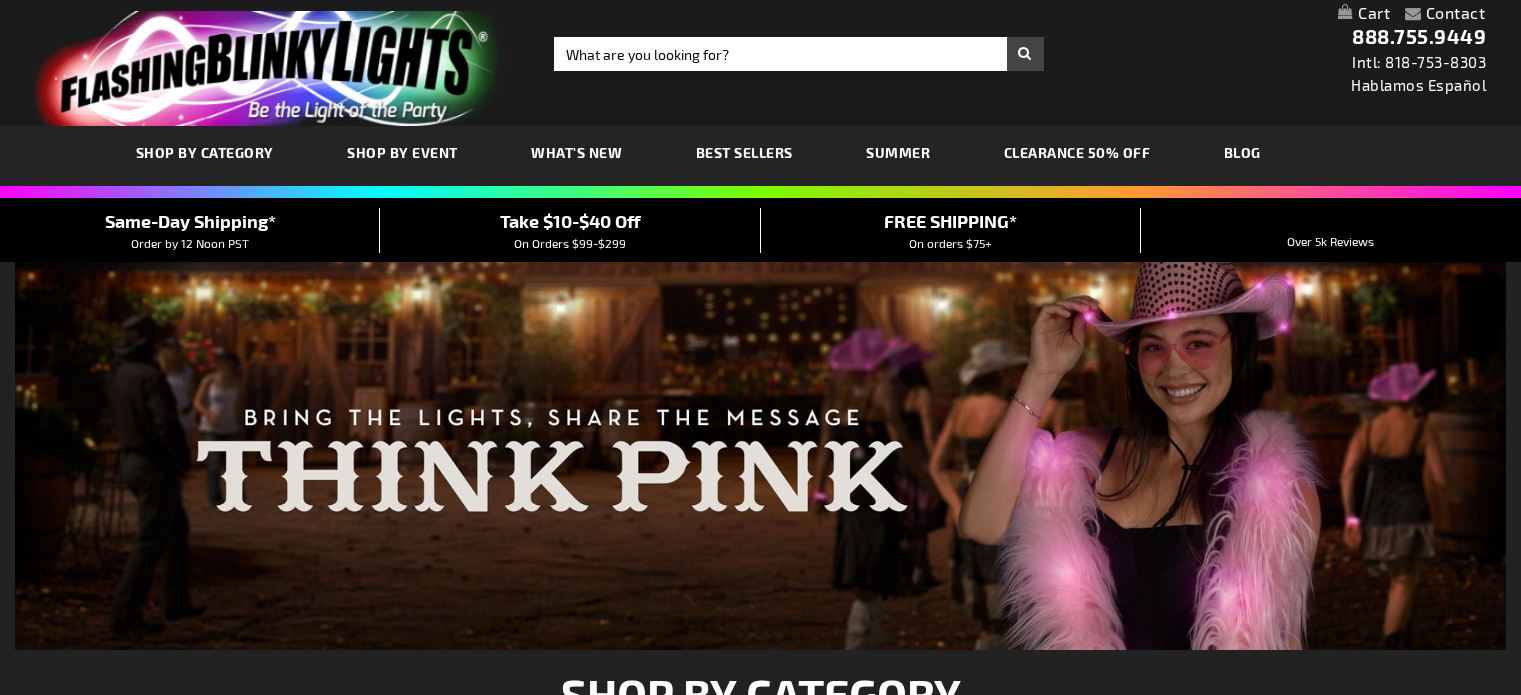 scroll, scrollTop: 0, scrollLeft: 0, axis: both 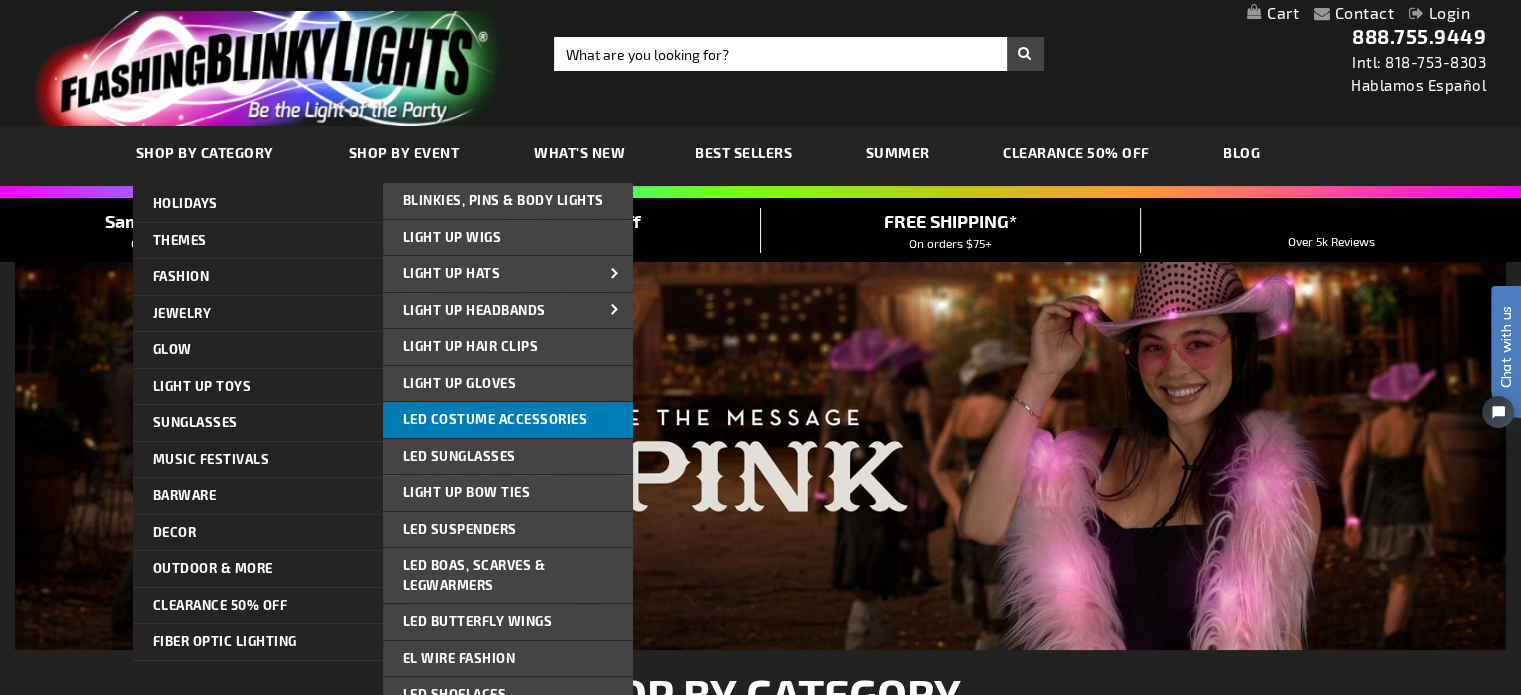 click on "LED Costume Accessories" at bounding box center (495, 419) 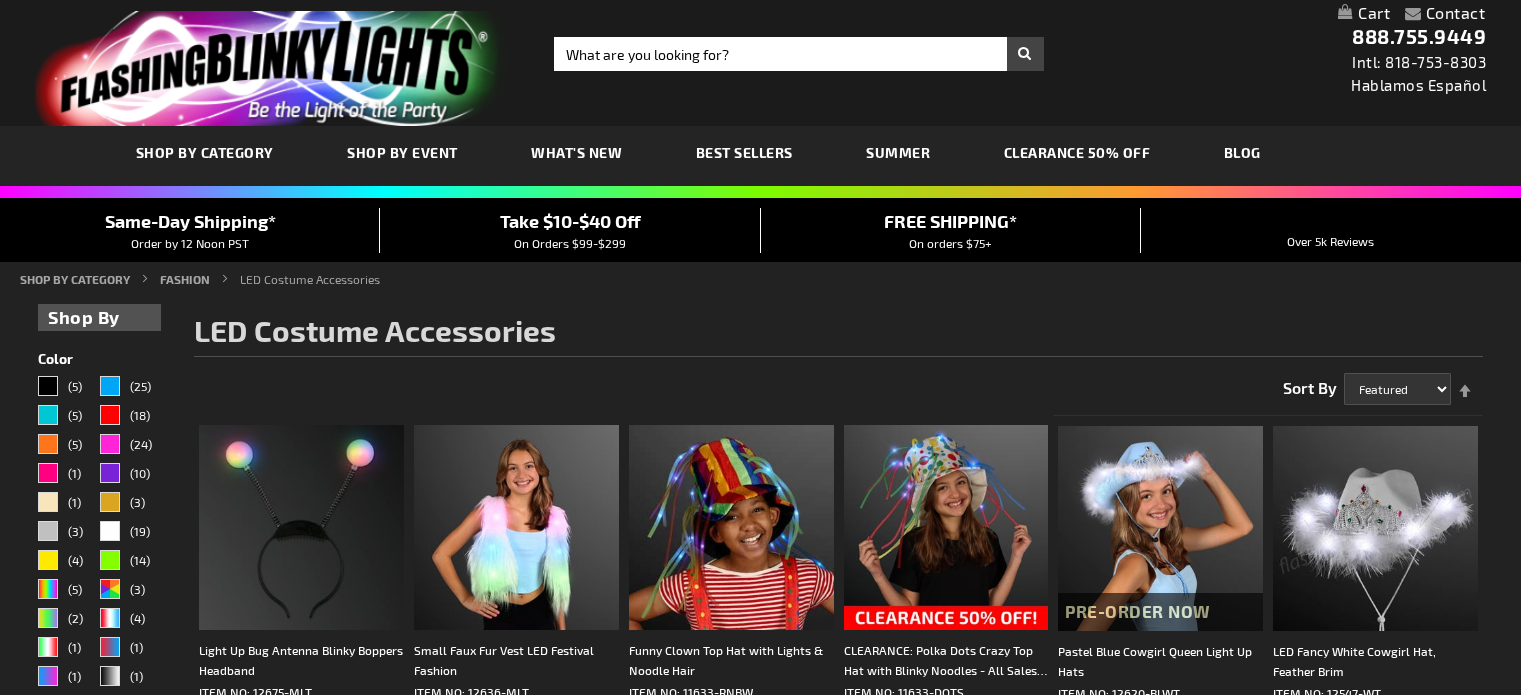 scroll, scrollTop: 0, scrollLeft: 0, axis: both 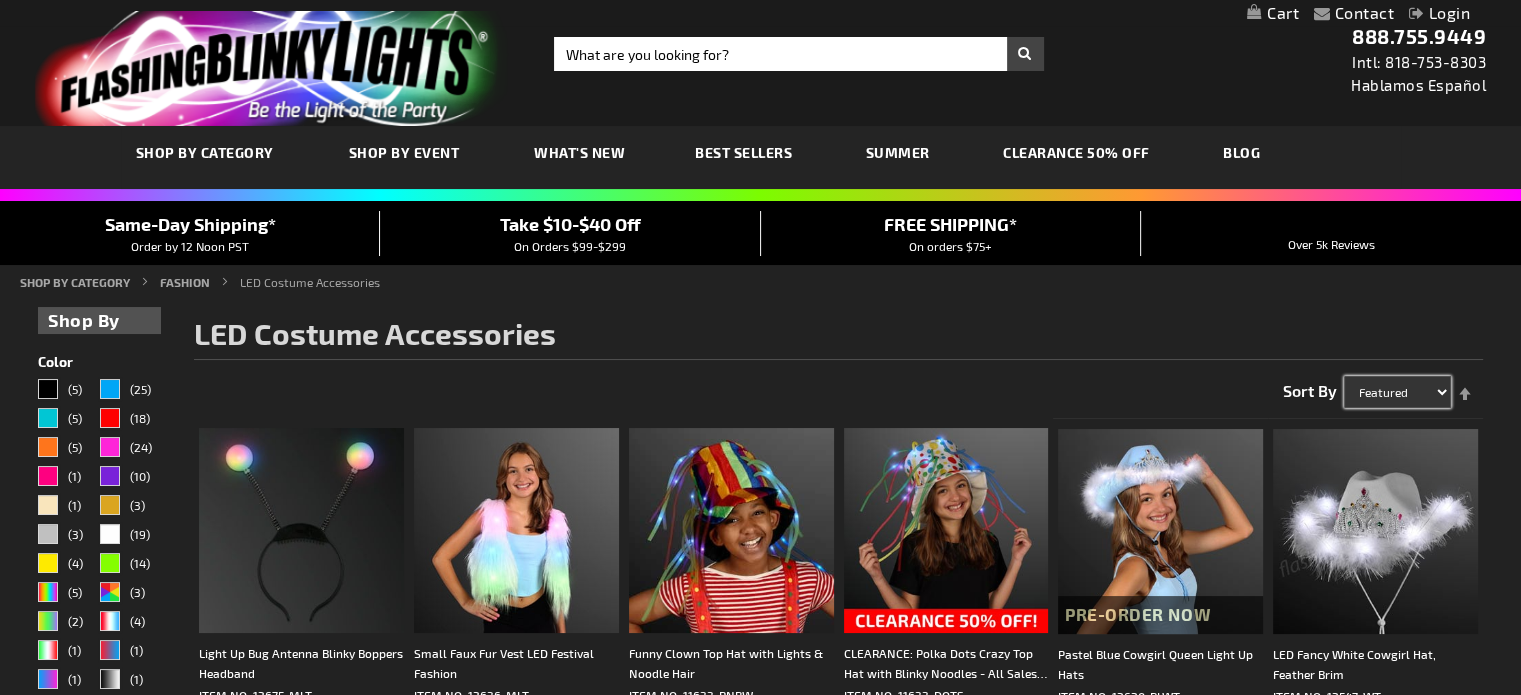 click on "Featured
Name
Price
Best Sellers" at bounding box center [1397, 392] 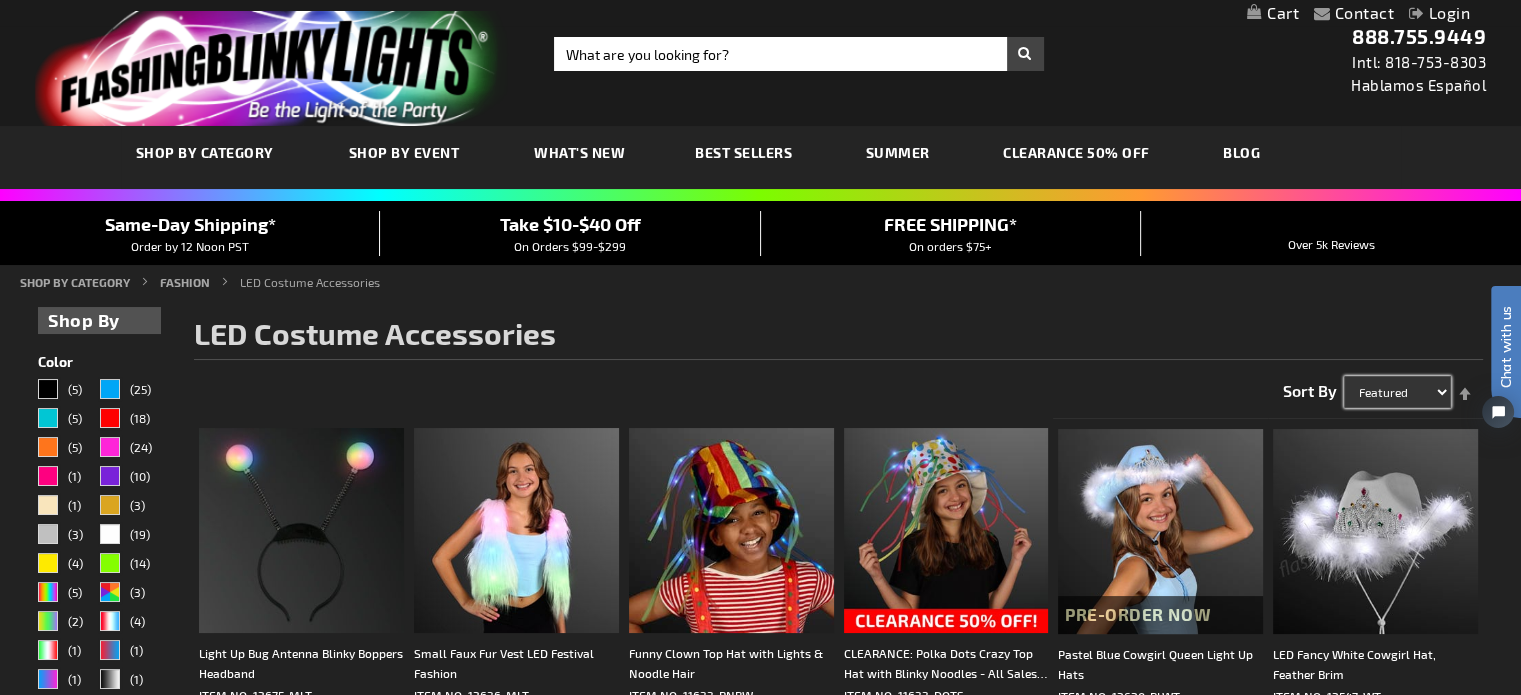 scroll, scrollTop: 0, scrollLeft: 0, axis: both 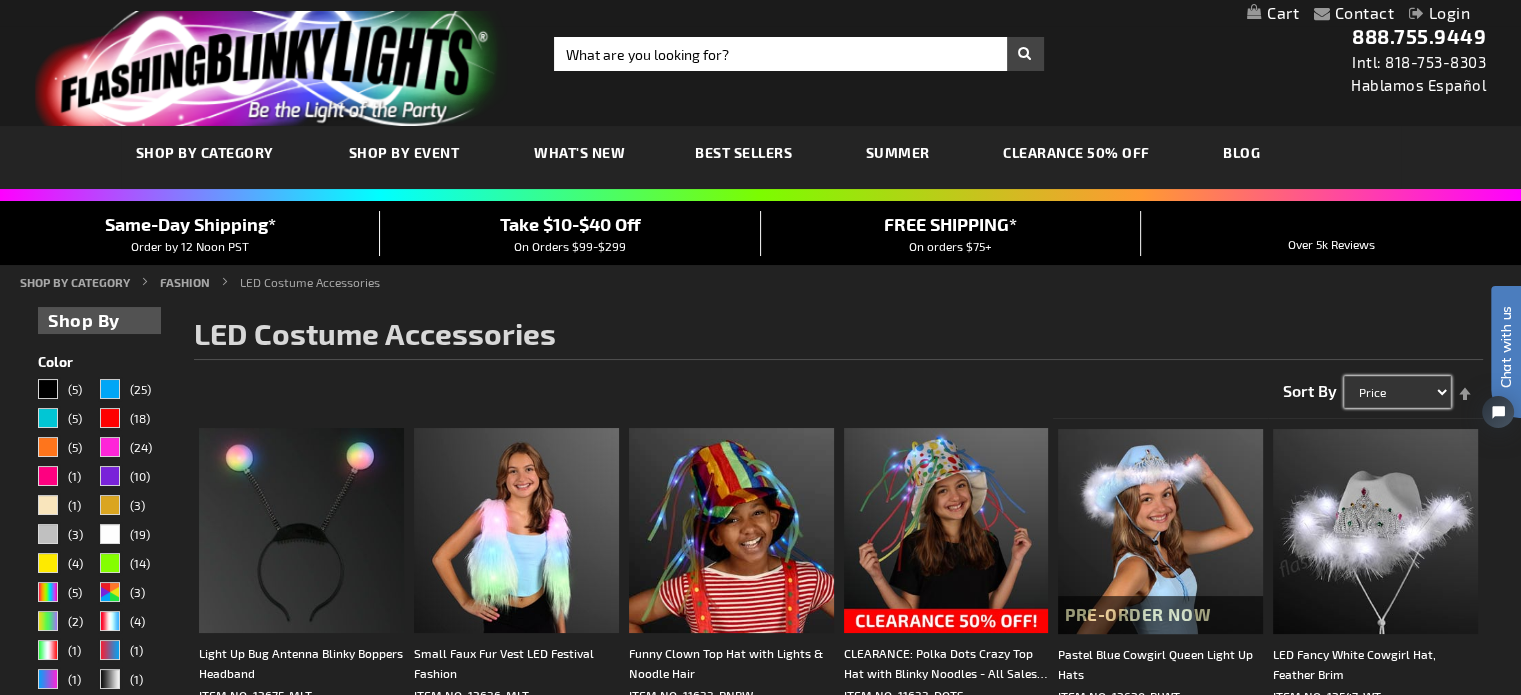 click on "Featured
Name
Price
Best Sellers" at bounding box center (1397, 392) 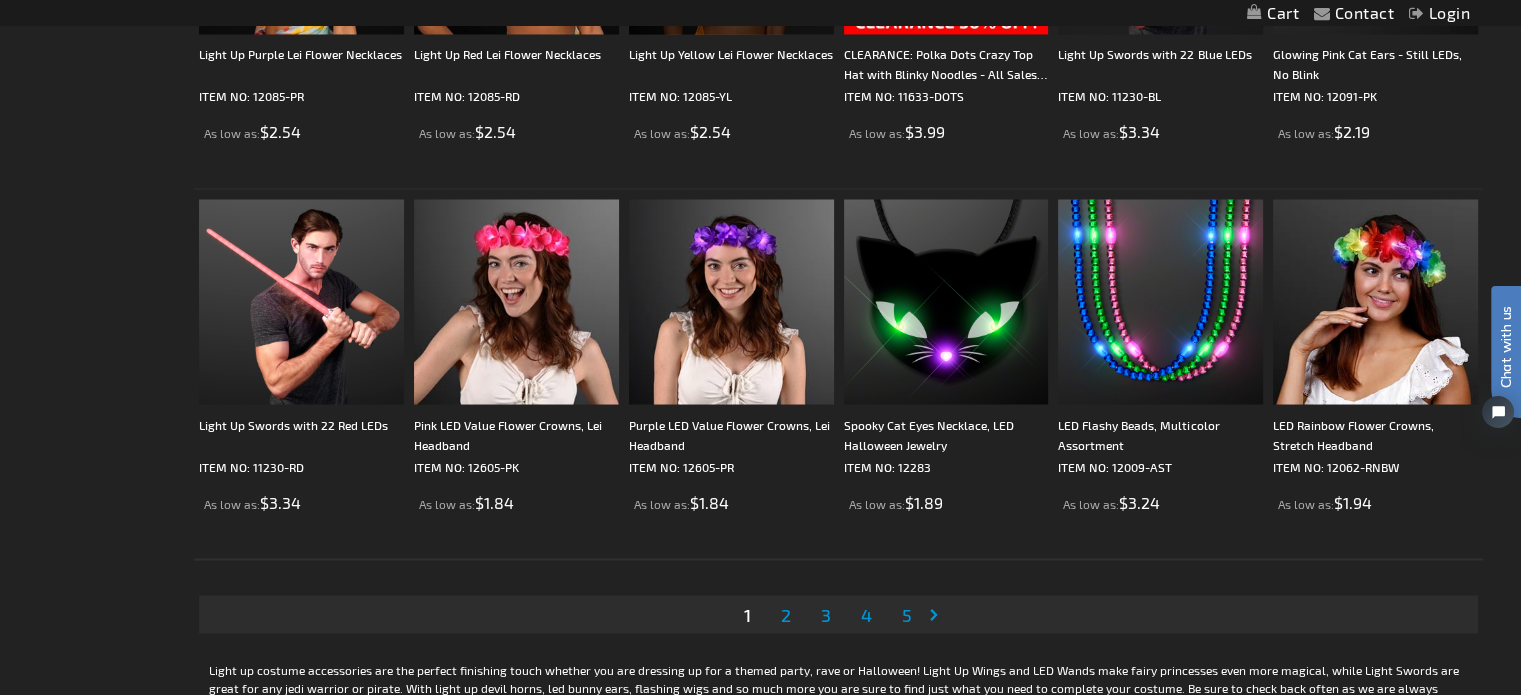 scroll, scrollTop: 3562, scrollLeft: 0, axis: vertical 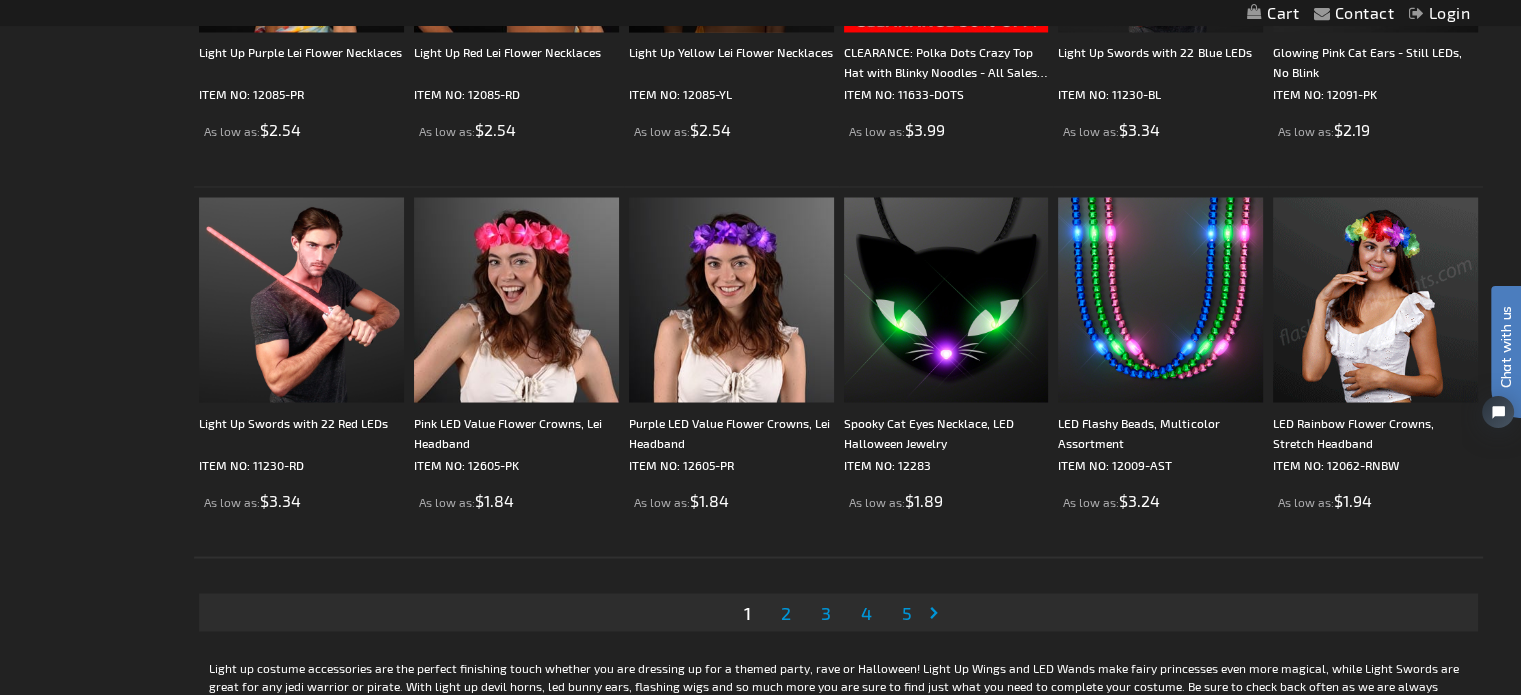click on "Page
Next" at bounding box center (938, 612) 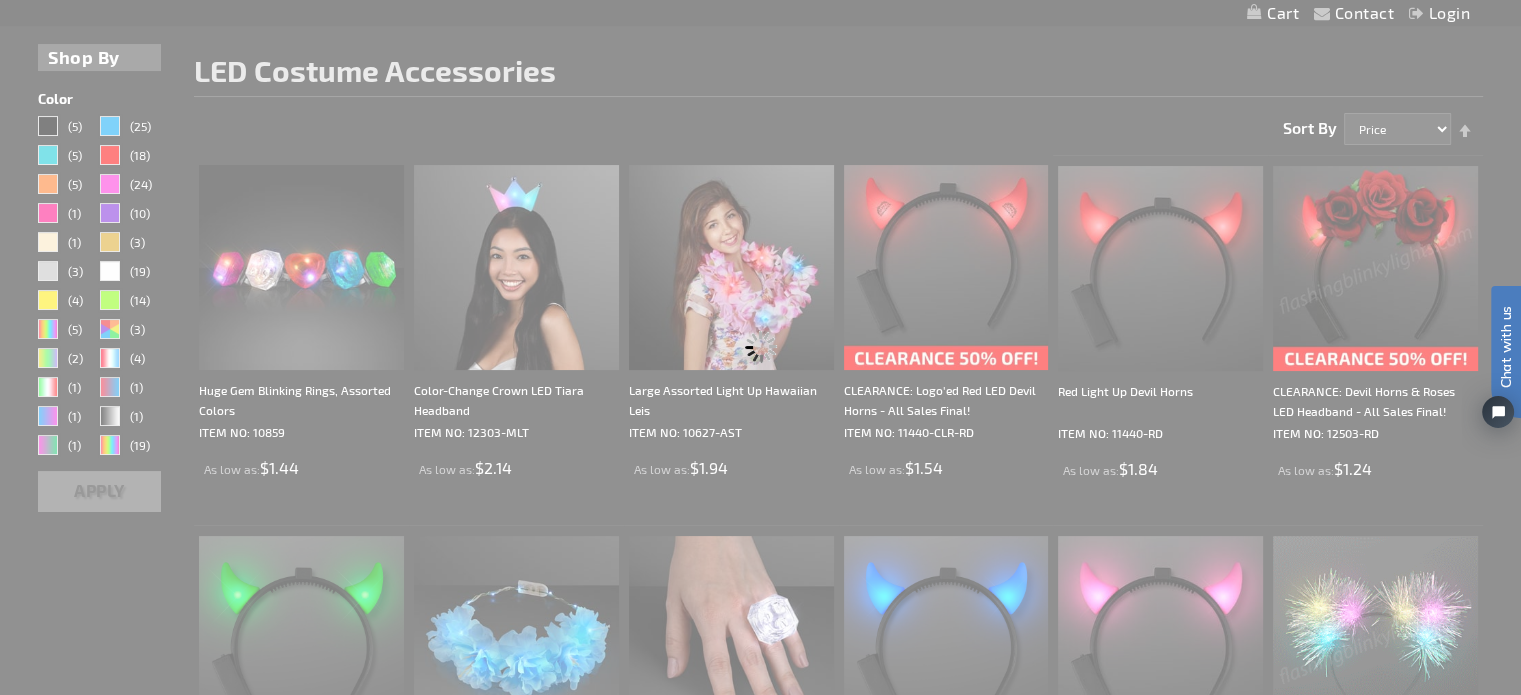 scroll, scrollTop: 4, scrollLeft: 0, axis: vertical 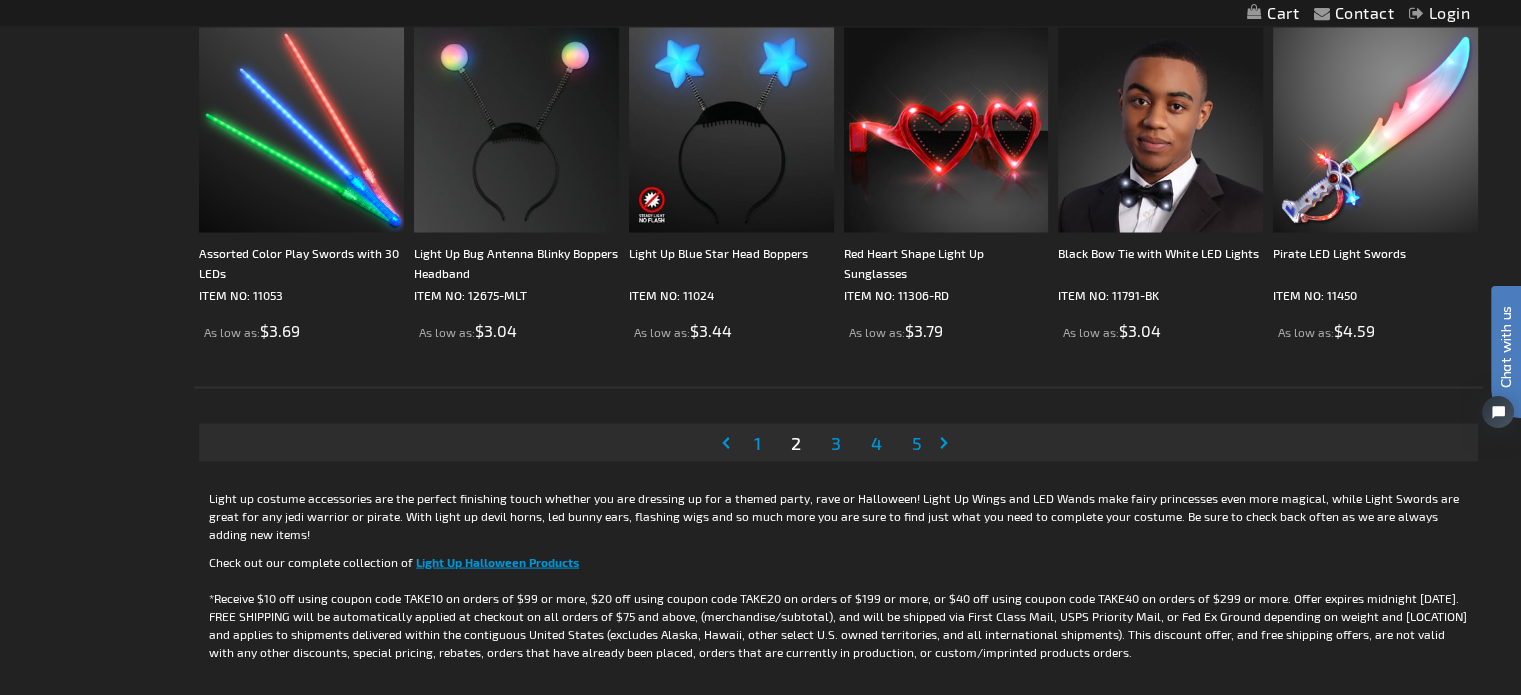 click on "Page
Next" at bounding box center [948, 442] 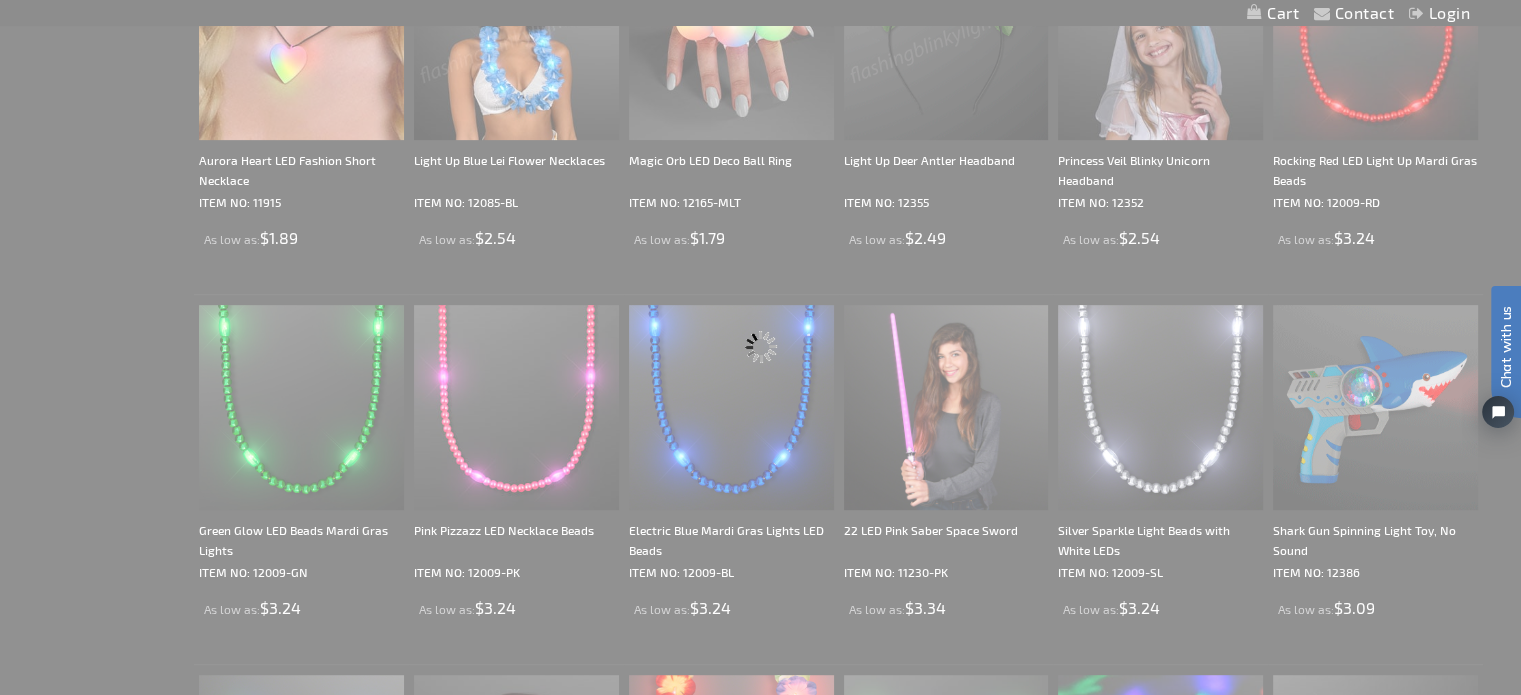scroll, scrollTop: 209, scrollLeft: 0, axis: vertical 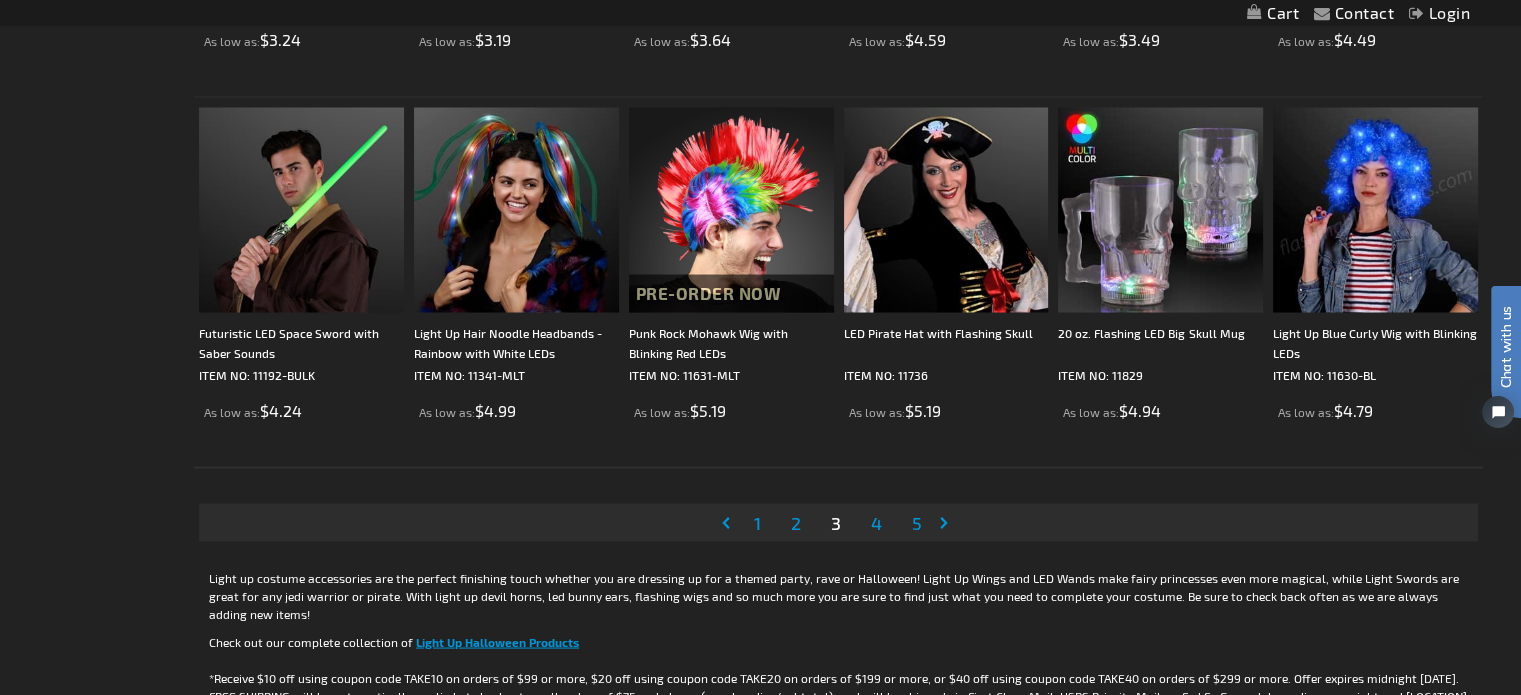 click on "Page
Next" at bounding box center [948, 522] 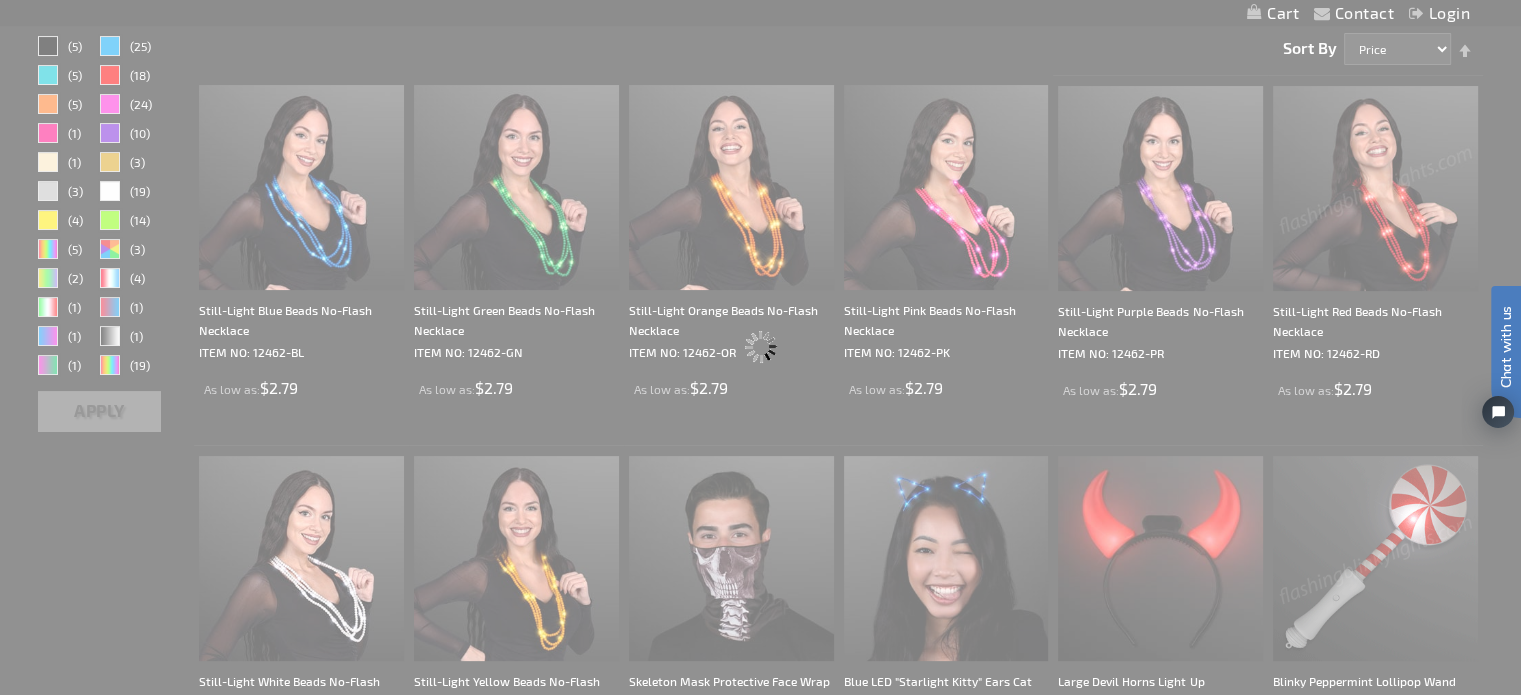 scroll, scrollTop: 4, scrollLeft: 0, axis: vertical 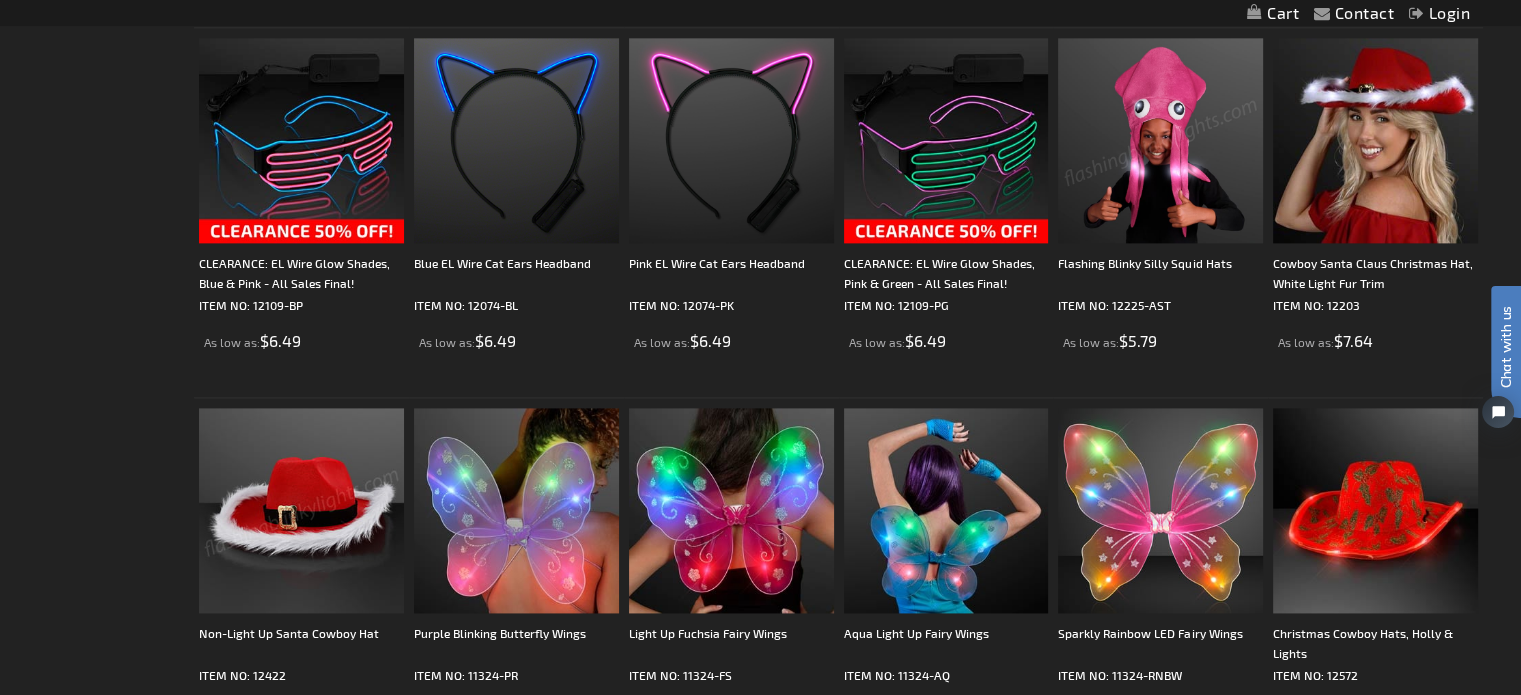 click on "Contact
Compare Products
Login
Skip to Content
My Cart
My Cart
Close
You have no items in your shopping cart.
Toggle Nav
Search
Search
×
Search" at bounding box center (760, -159) 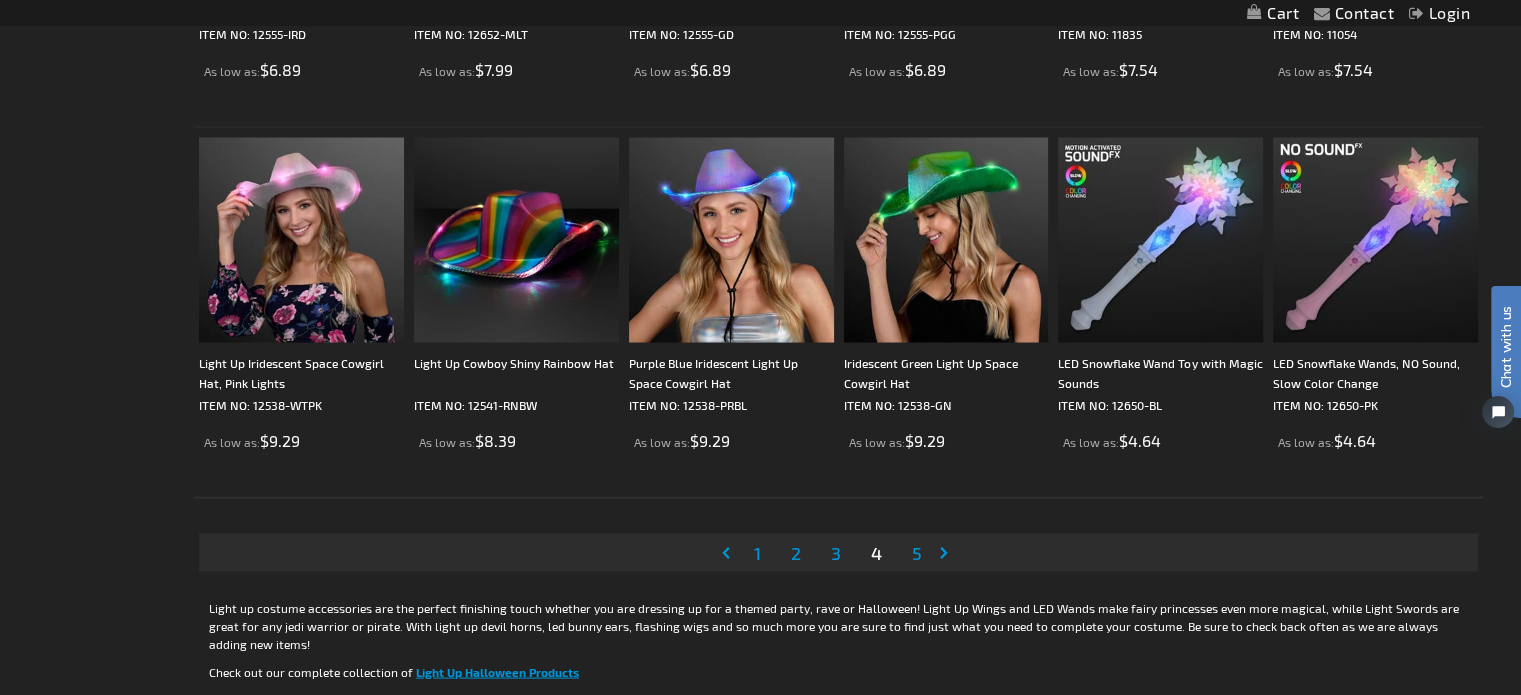 scroll, scrollTop: 3636, scrollLeft: 0, axis: vertical 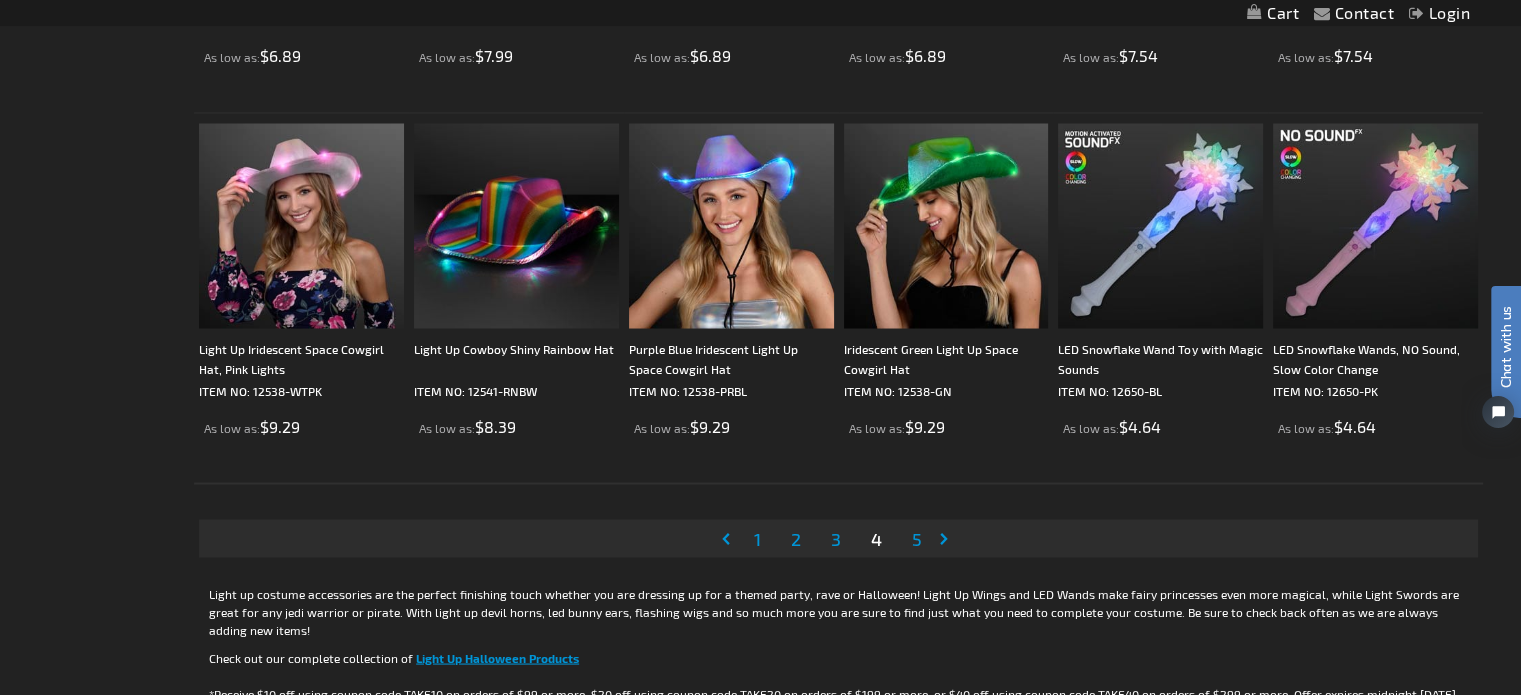 click on "Page
Next" at bounding box center (948, 538) 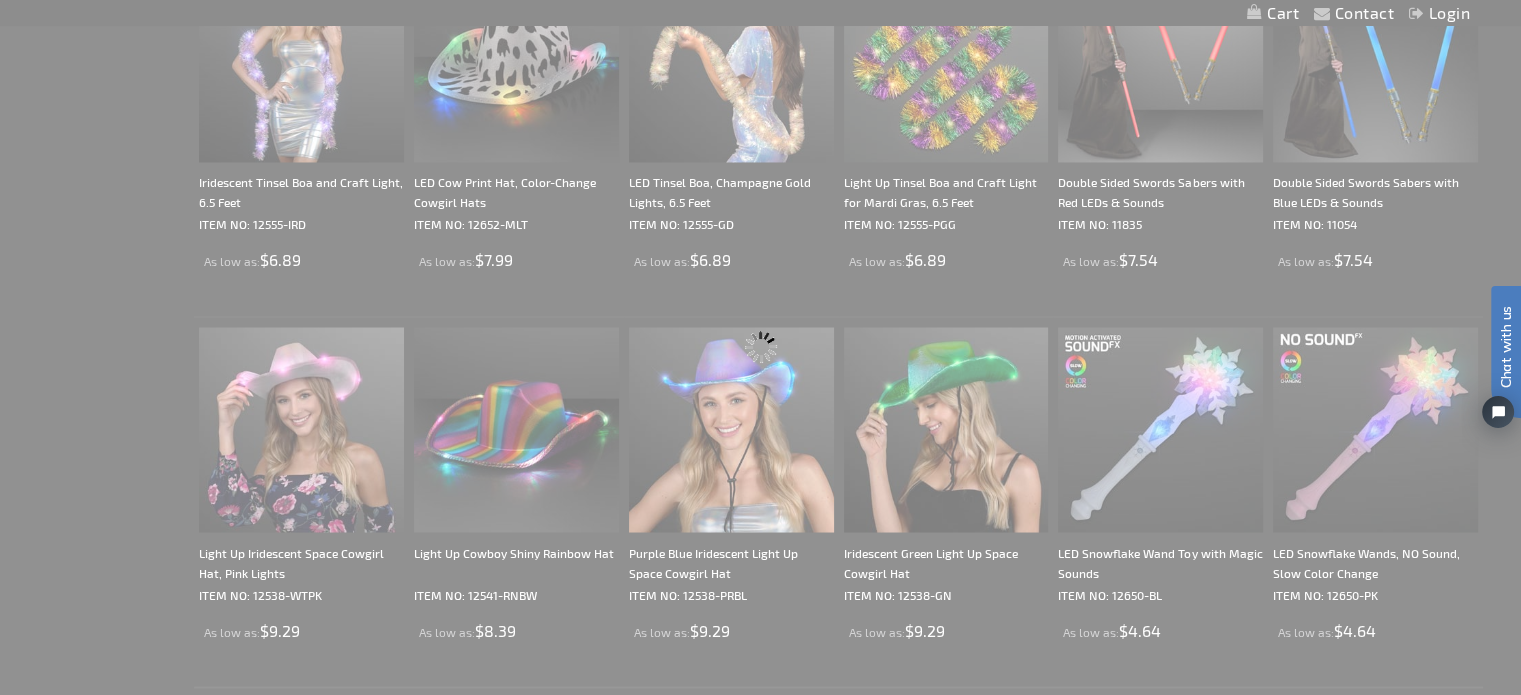 scroll, scrollTop: 2479, scrollLeft: 0, axis: vertical 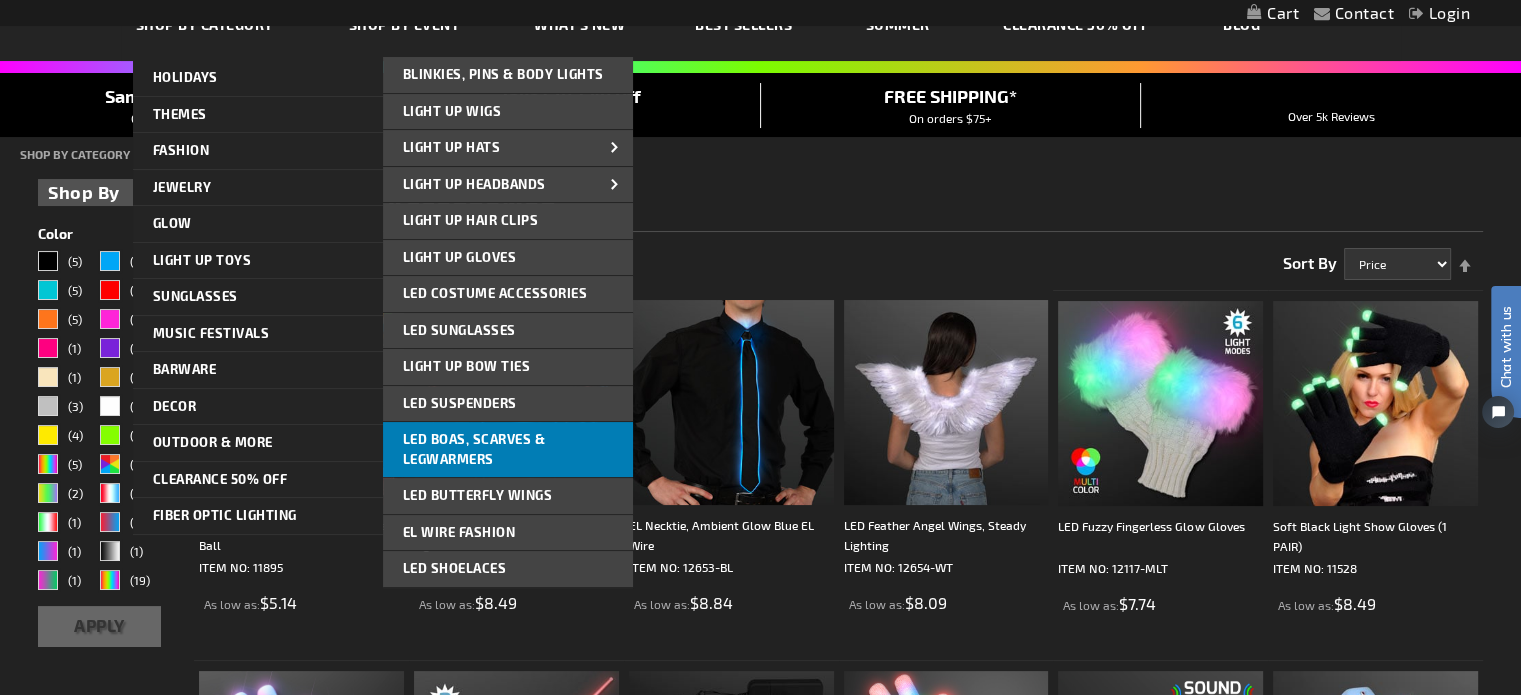 click on "LED Boas, Scarves & Legwarmers" at bounding box center [508, 449] 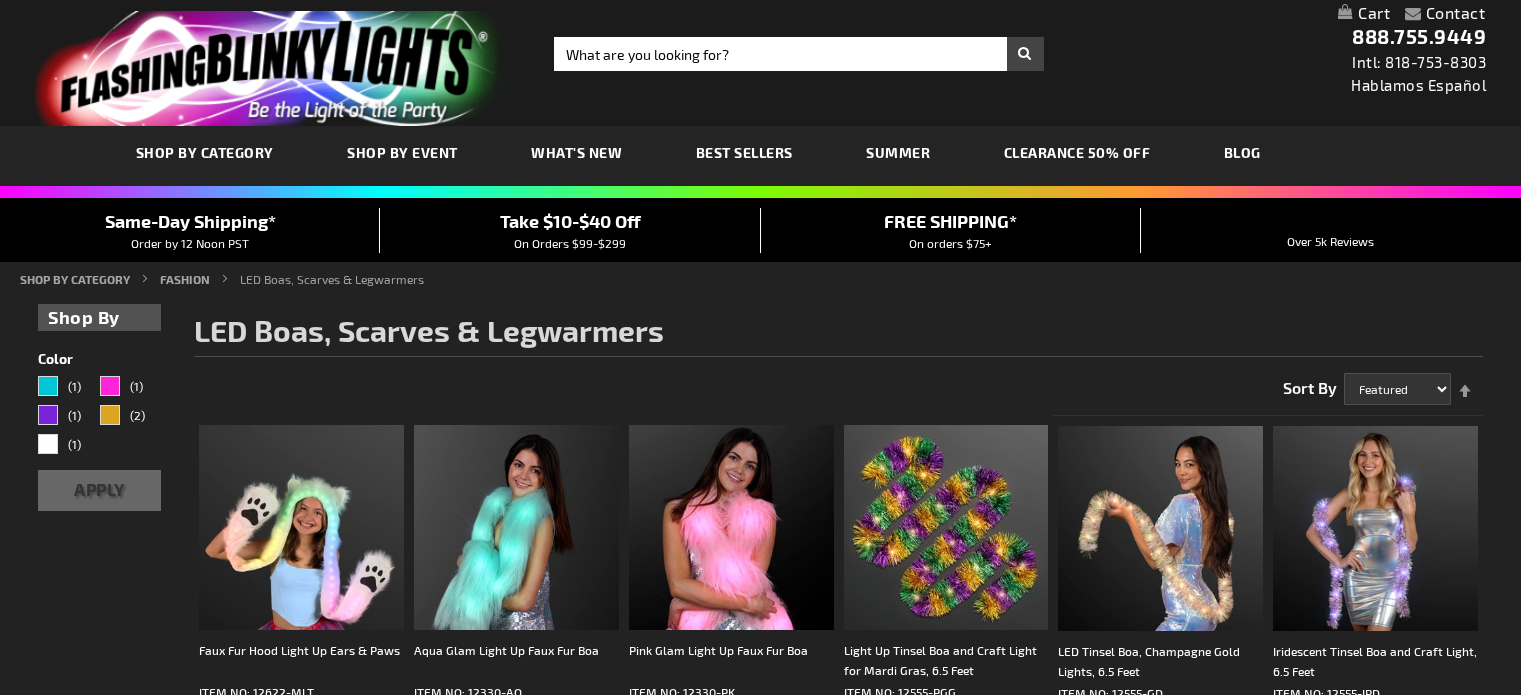 scroll, scrollTop: 0, scrollLeft: 0, axis: both 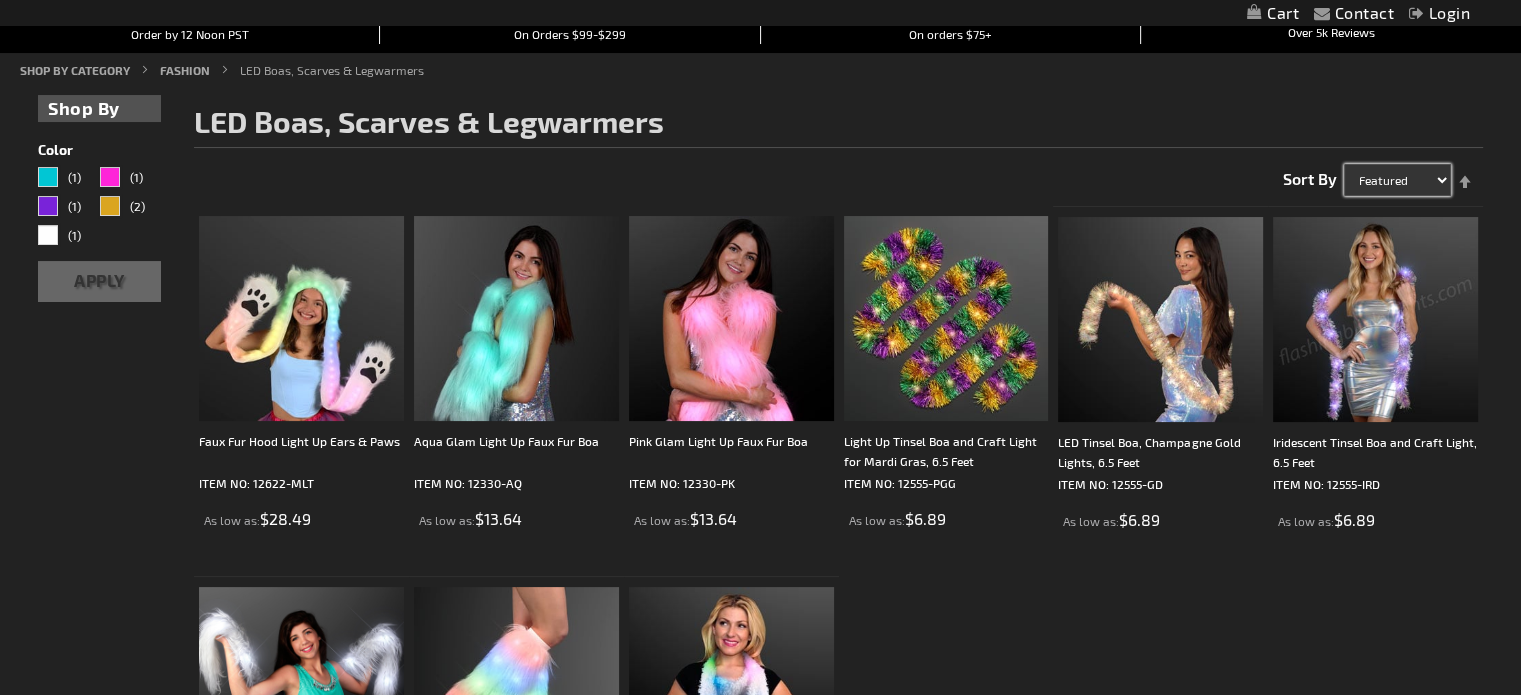 click on "Featured
Name
Price
Best Sellers" at bounding box center (1397, 180) 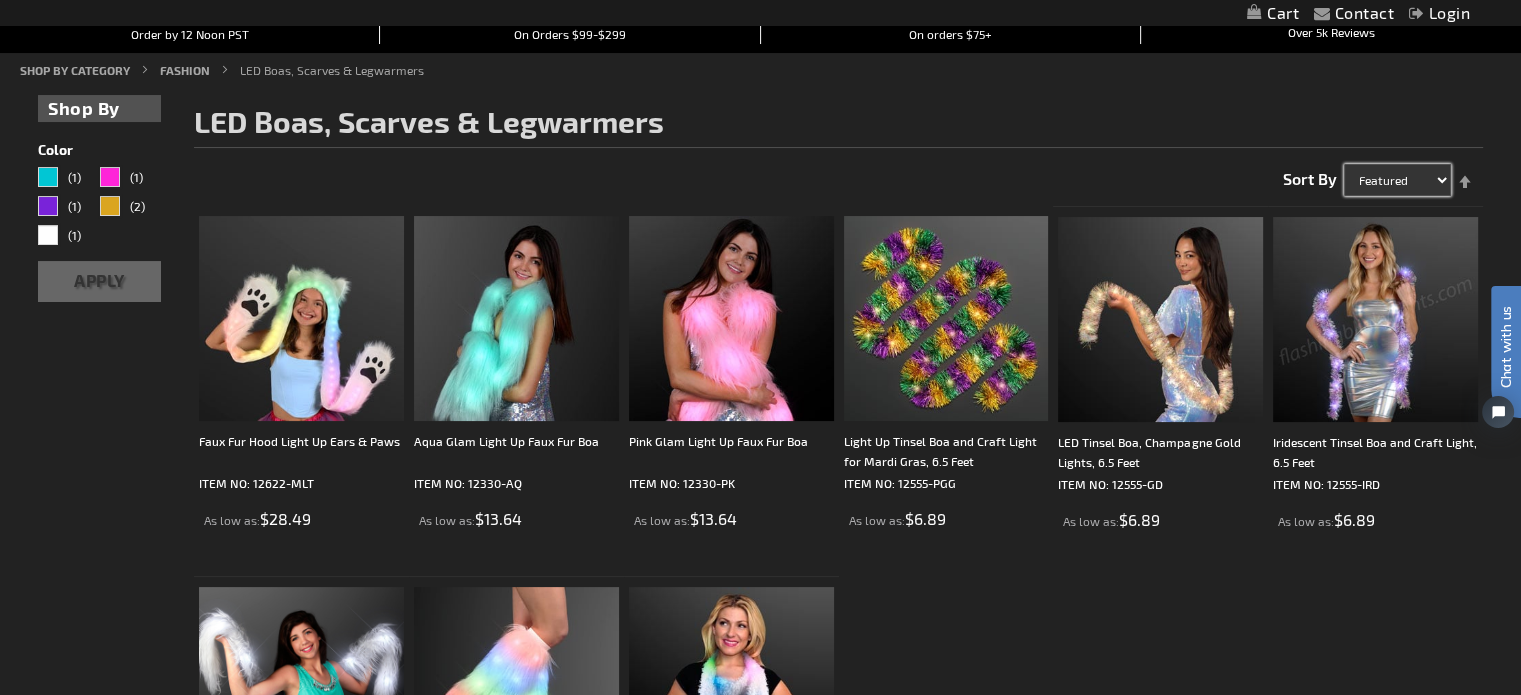 scroll, scrollTop: 0, scrollLeft: 0, axis: both 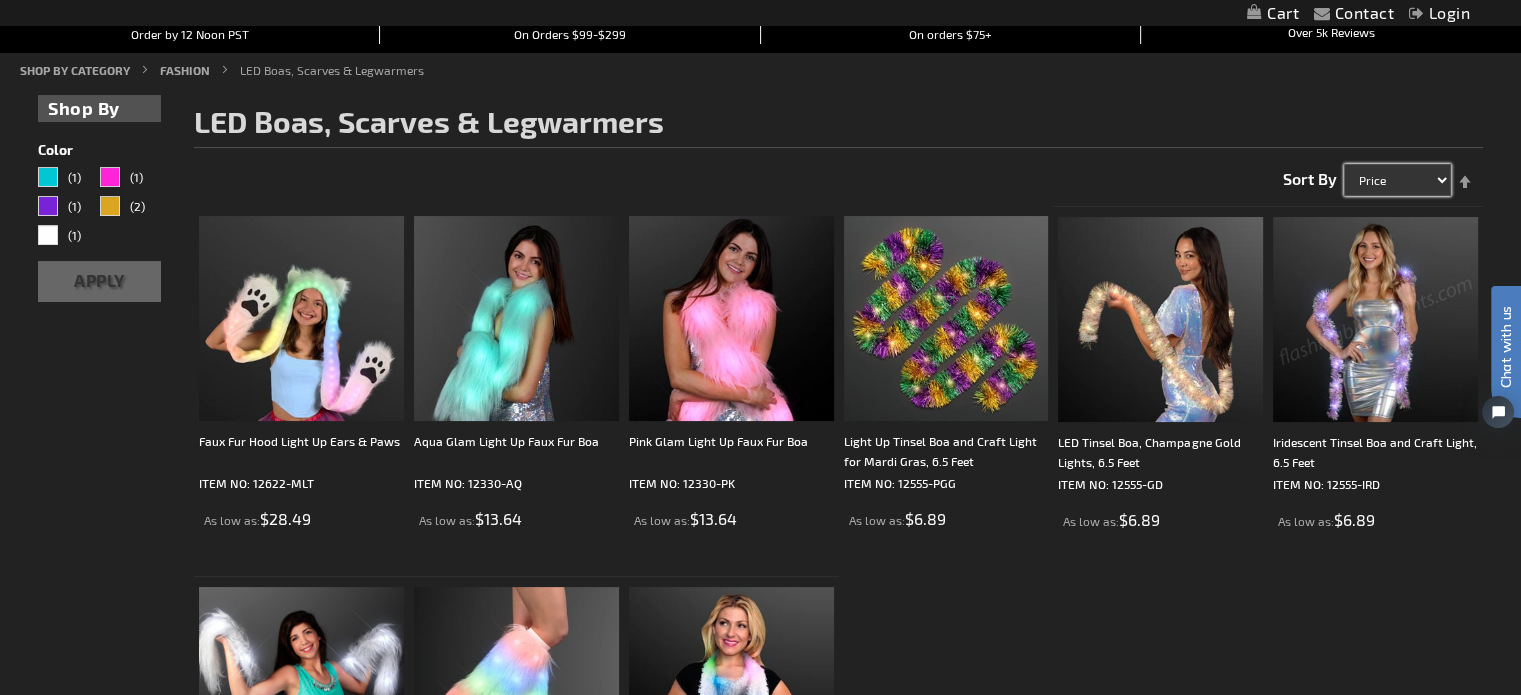 click on "Featured
Name
Price
Best Sellers" at bounding box center (1397, 180) 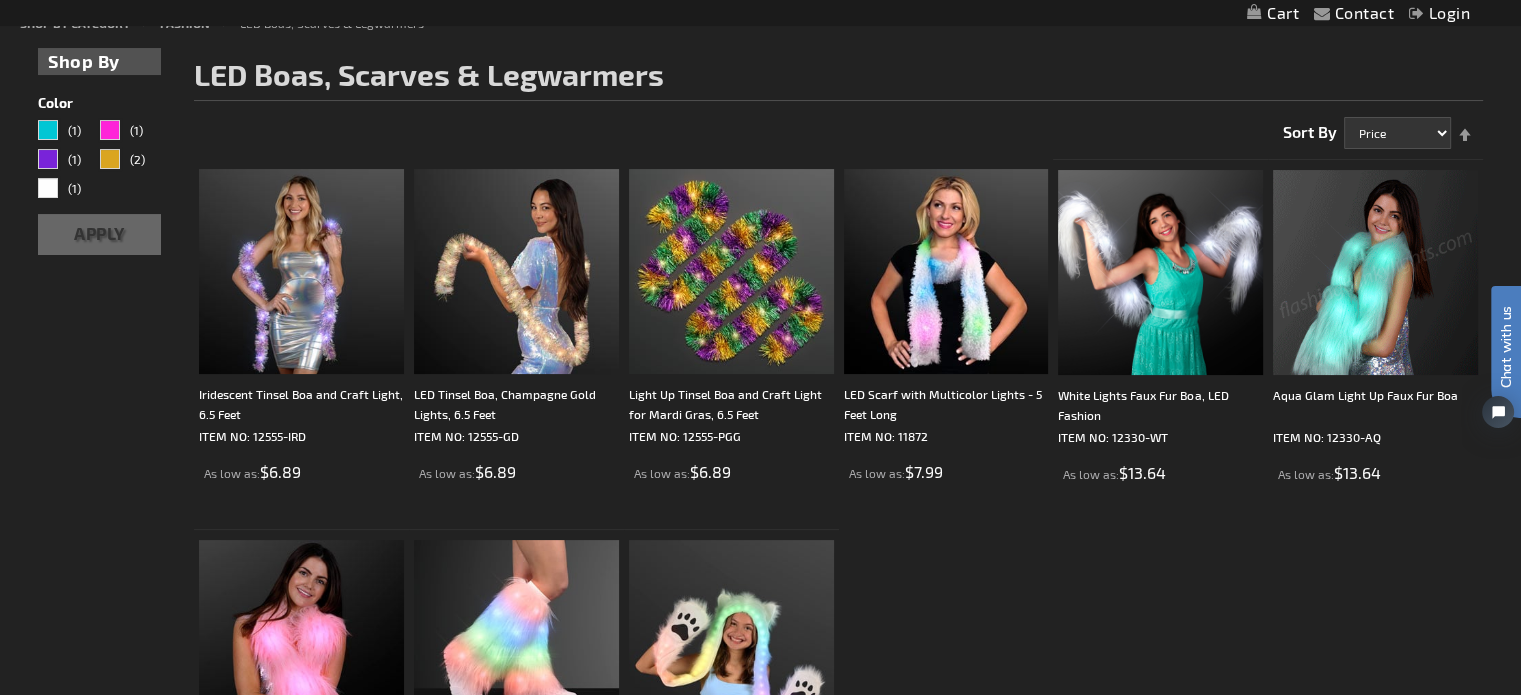 scroll, scrollTop: 316, scrollLeft: 0, axis: vertical 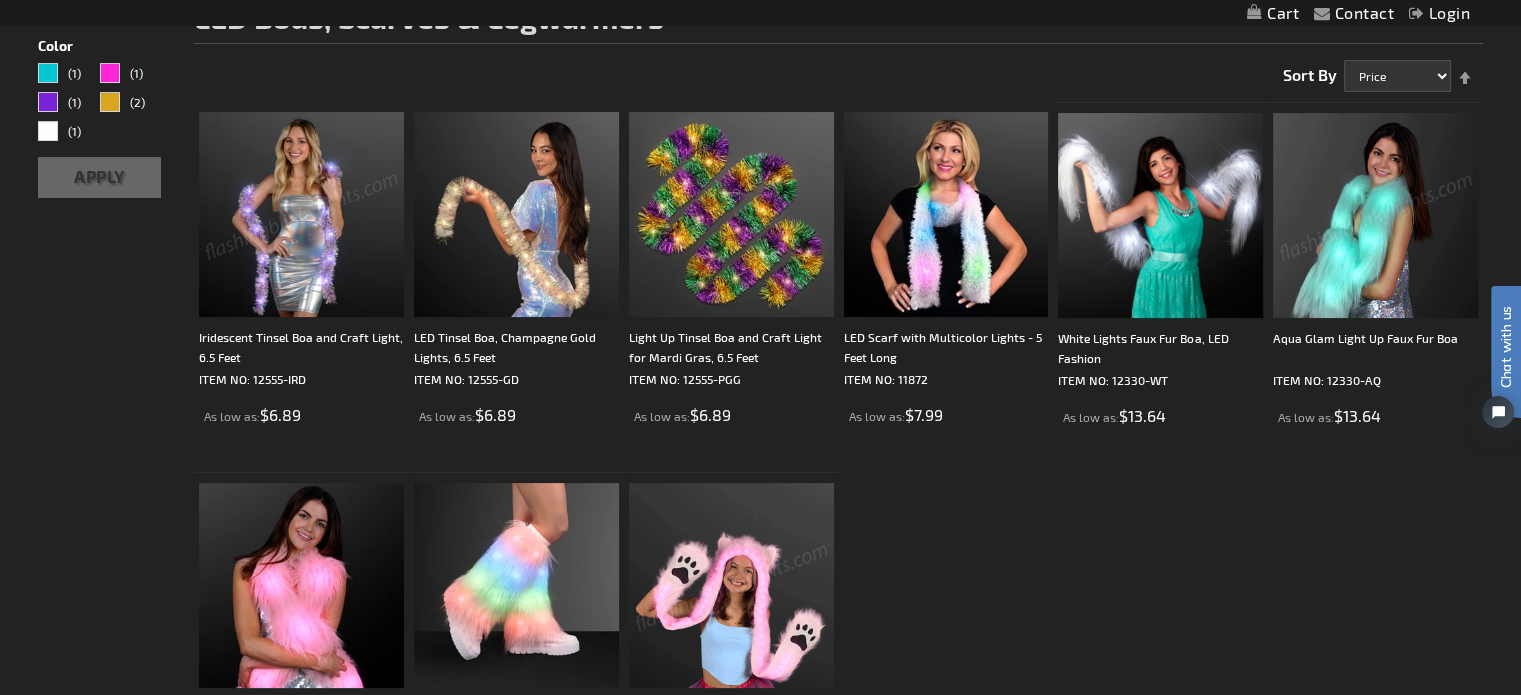 click at bounding box center [301, 214] 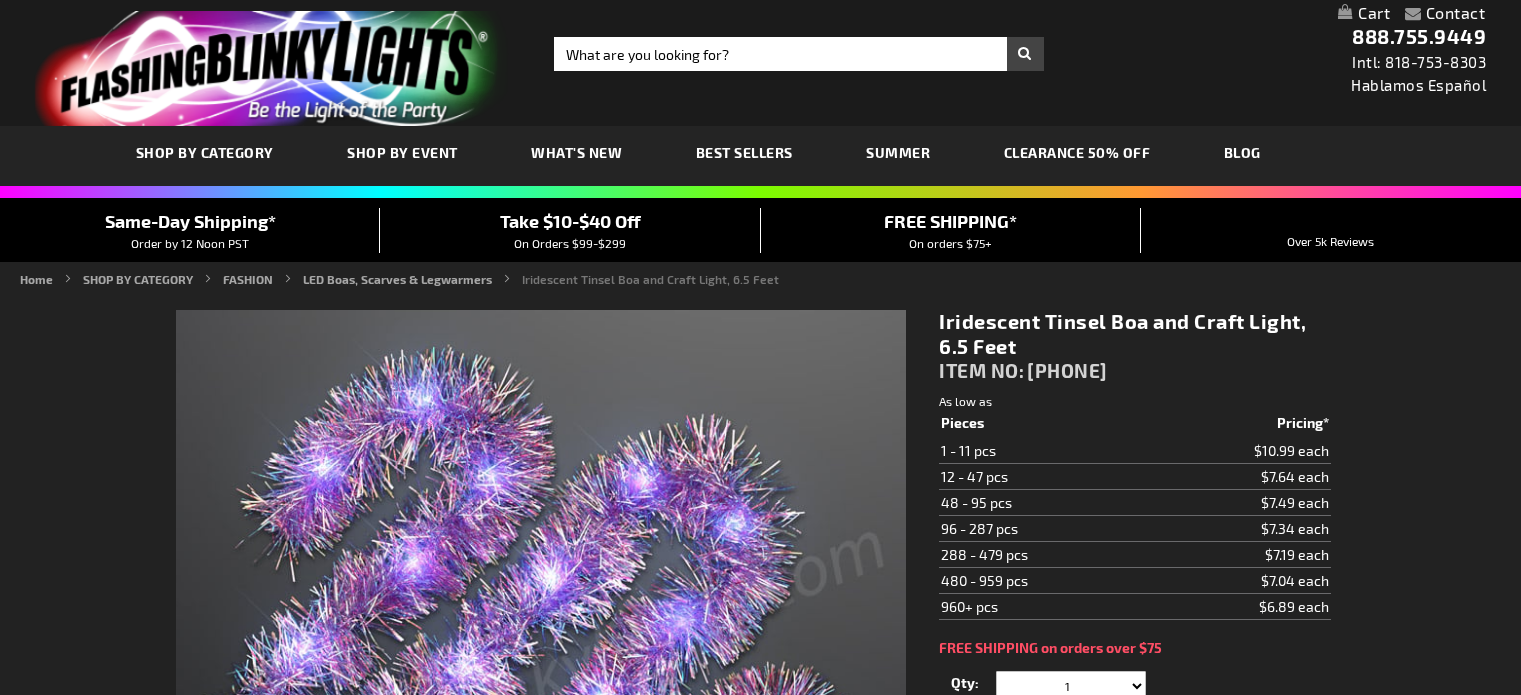 scroll, scrollTop: 0, scrollLeft: 0, axis: both 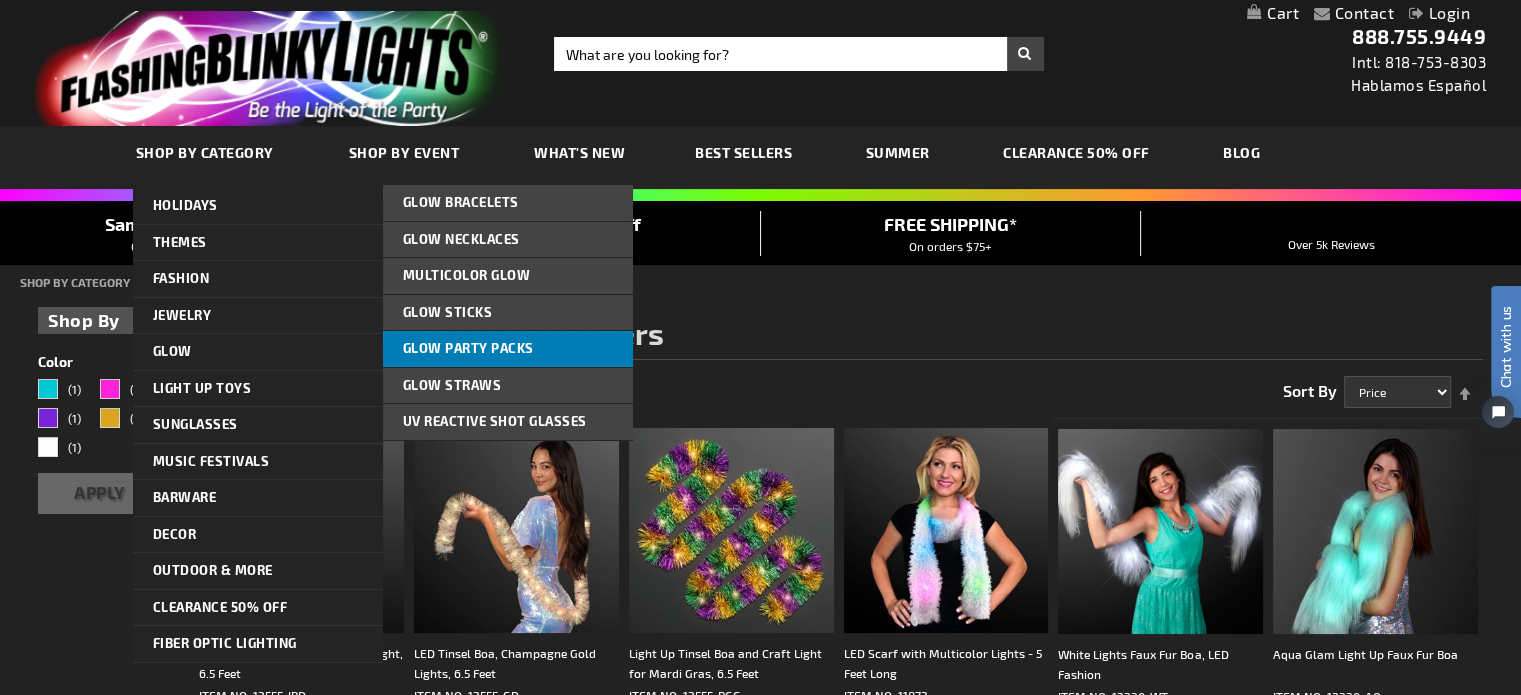 click on "Glow Party Packs" at bounding box center (508, 349) 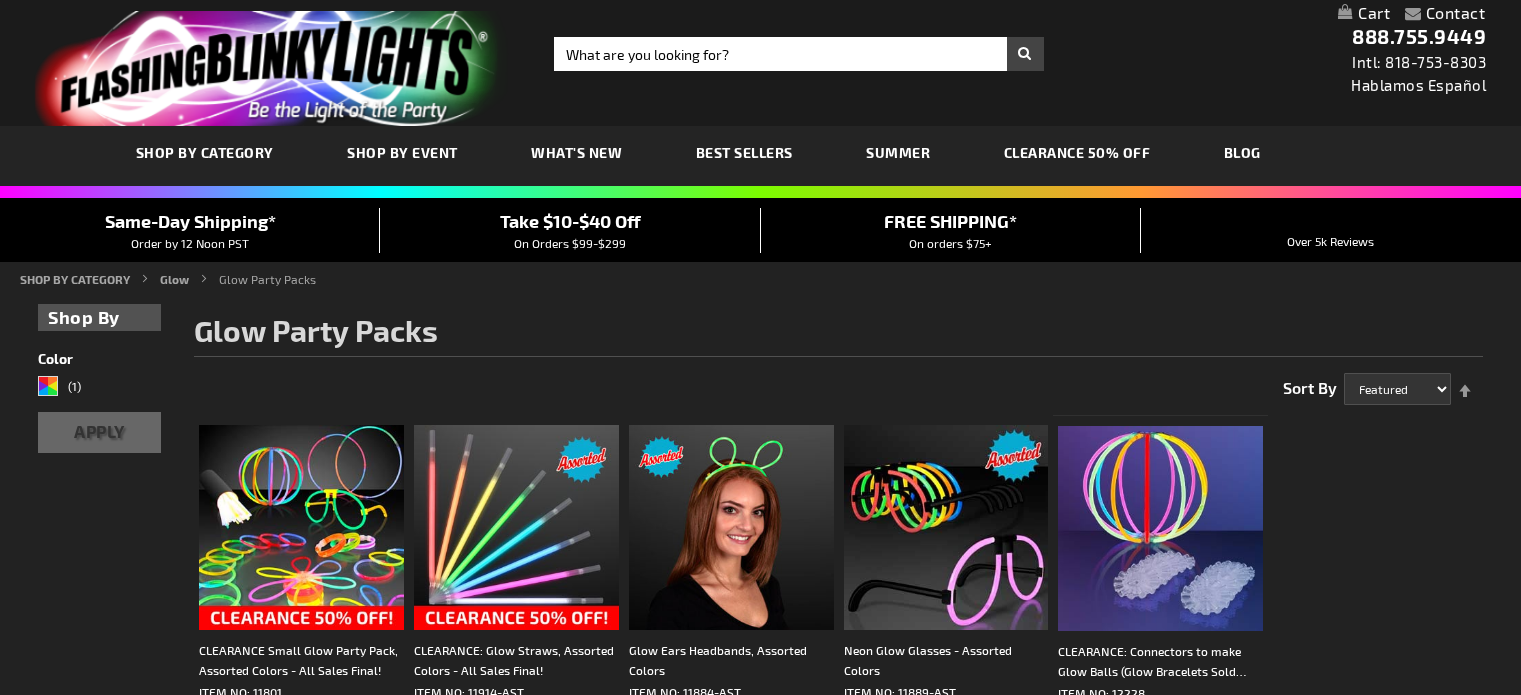 scroll, scrollTop: 0, scrollLeft: 0, axis: both 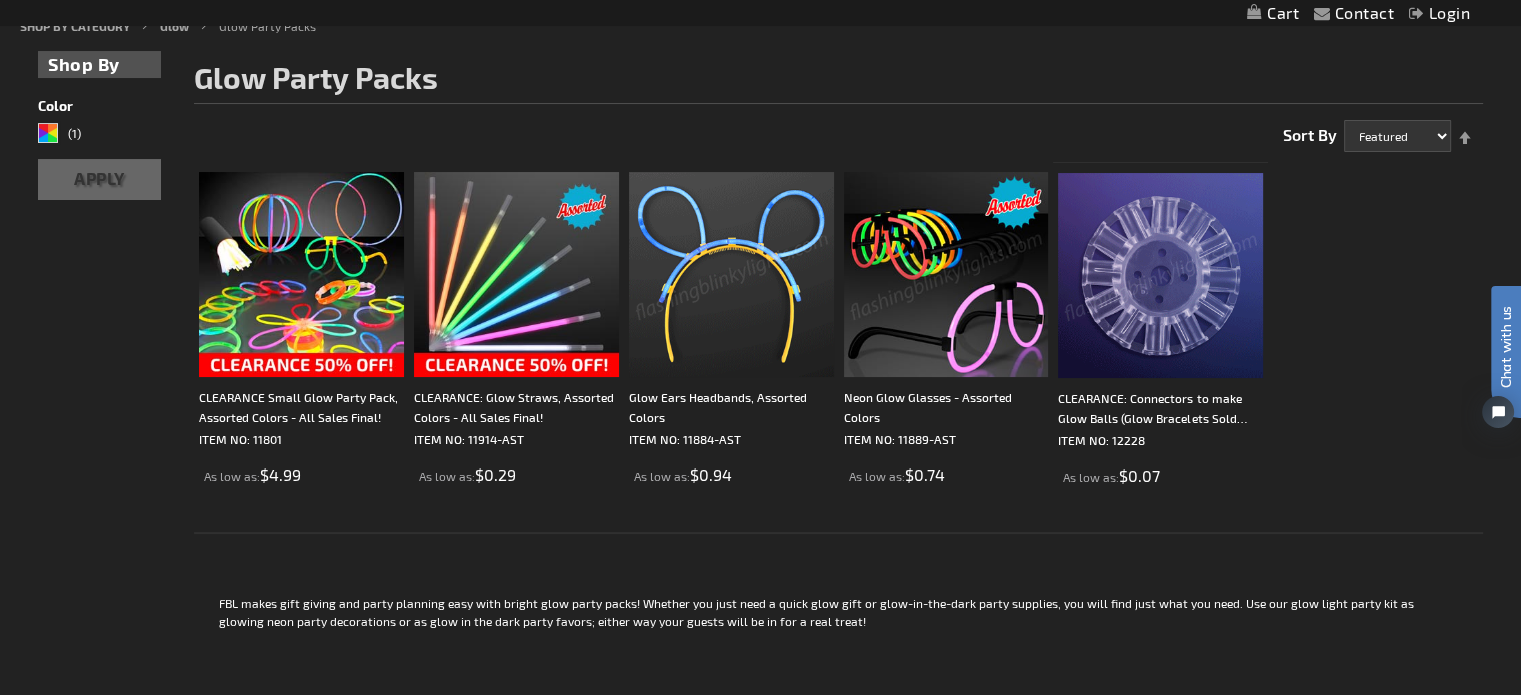 click at bounding box center (731, 274) 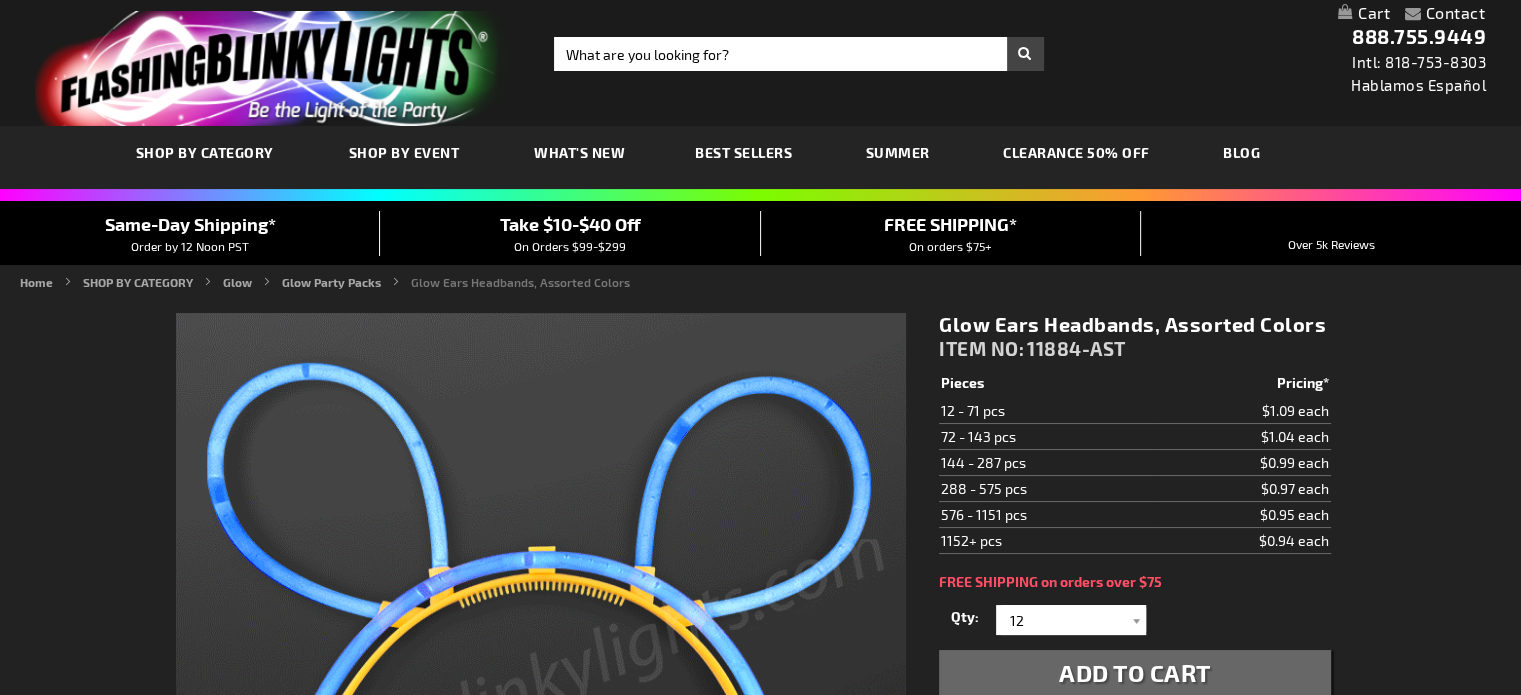 scroll, scrollTop: 27, scrollLeft: 0, axis: vertical 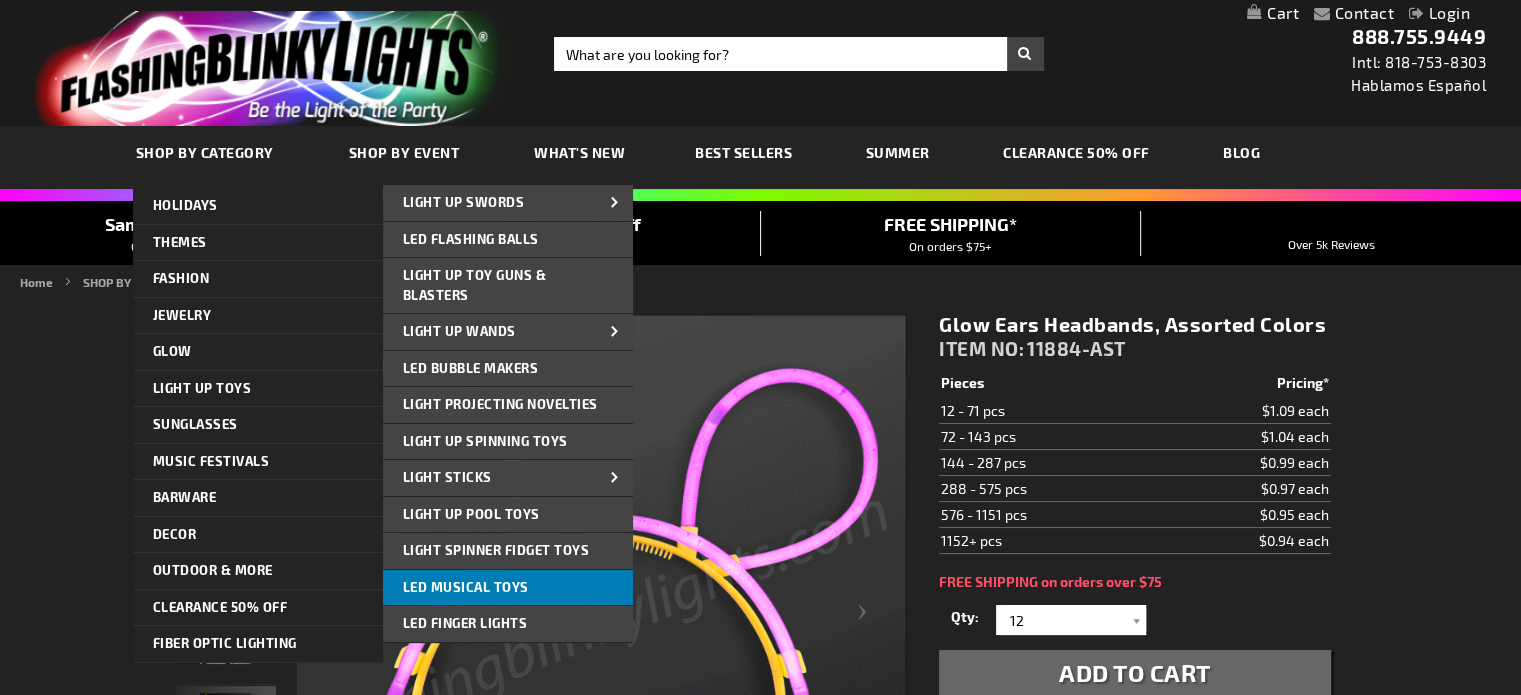 click on "LED Musical Toys" at bounding box center (466, 587) 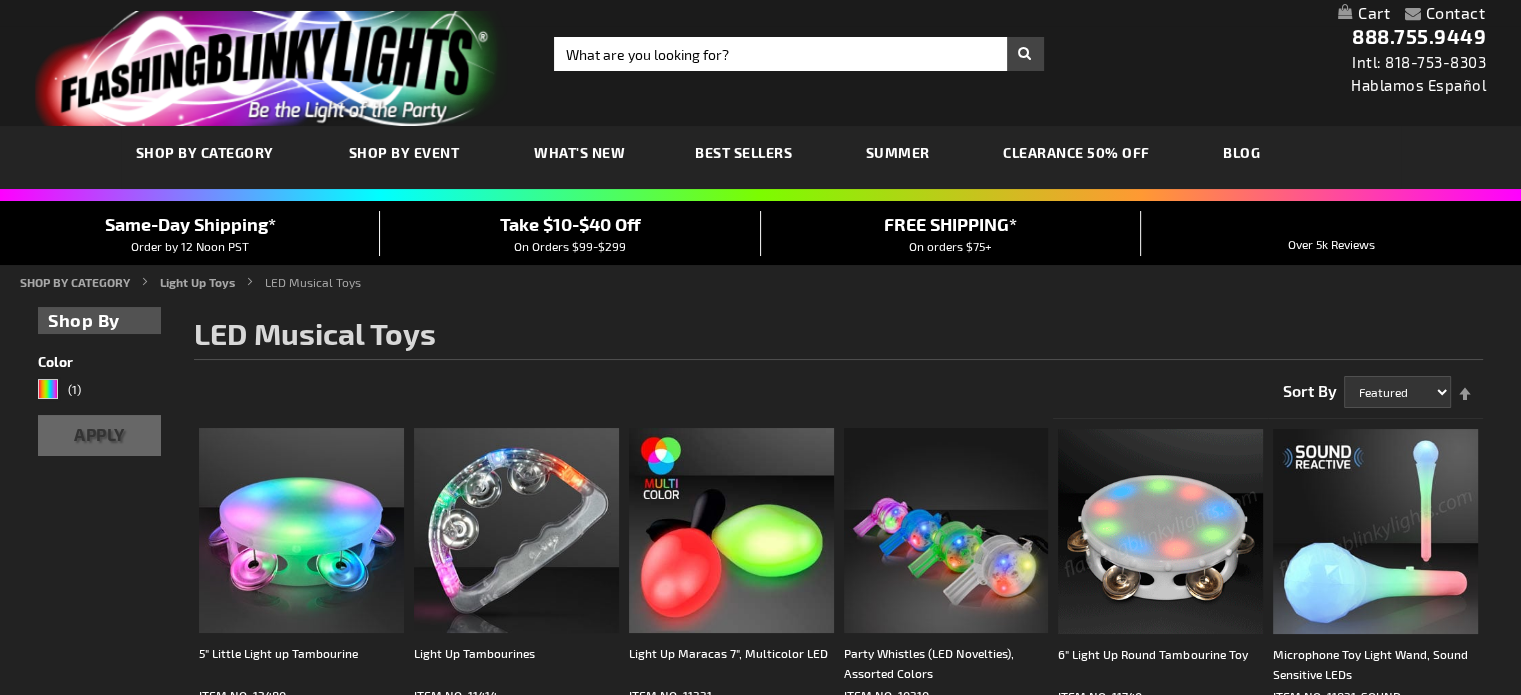 scroll, scrollTop: 327, scrollLeft: 0, axis: vertical 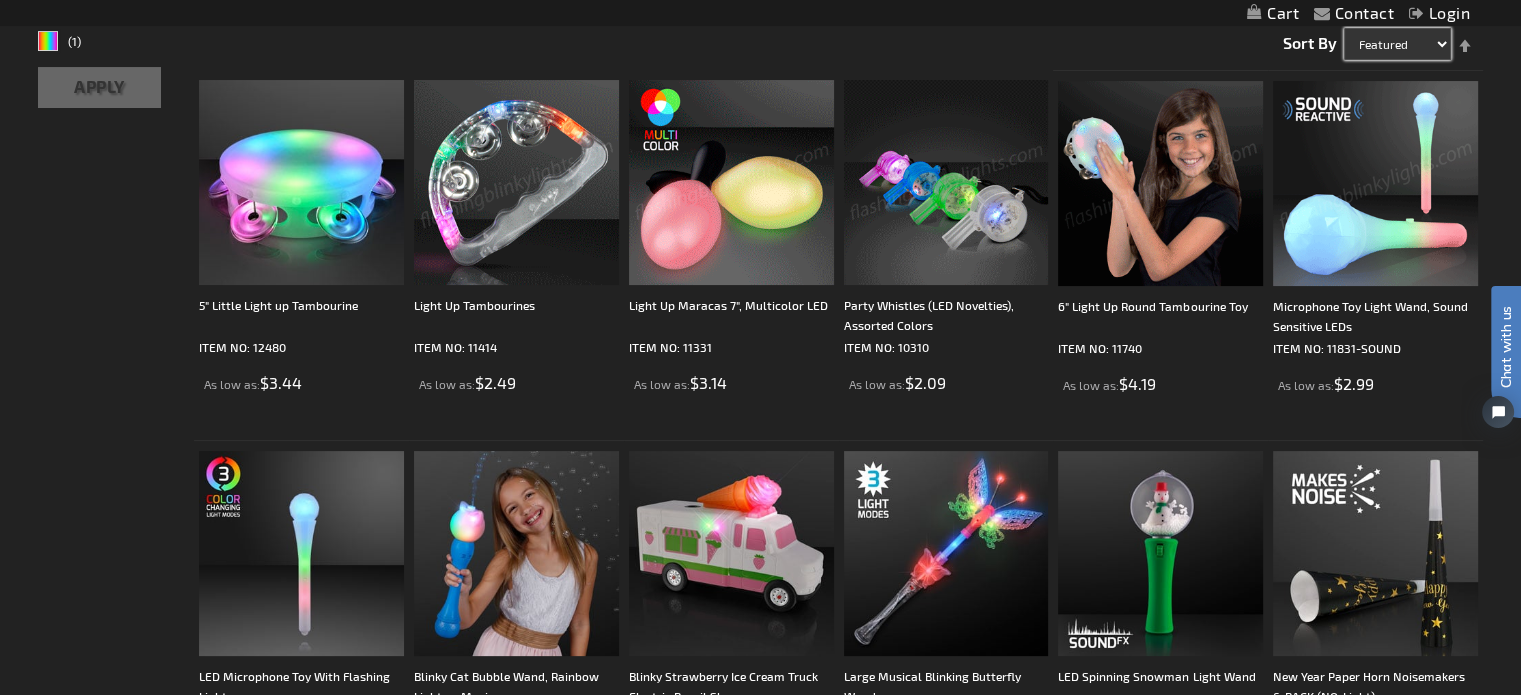 click on "Featured
Name
Price
Best Sellers" at bounding box center (1397, 44) 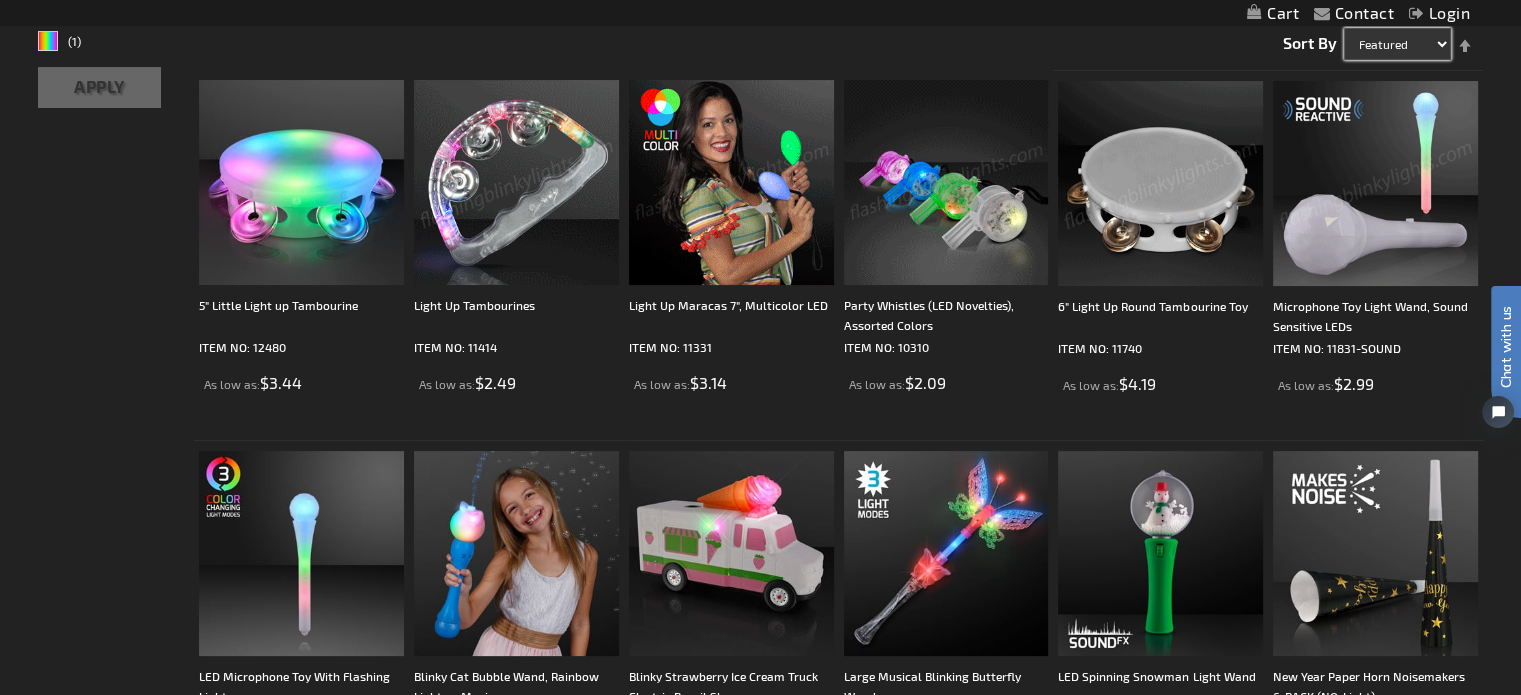 select on "price" 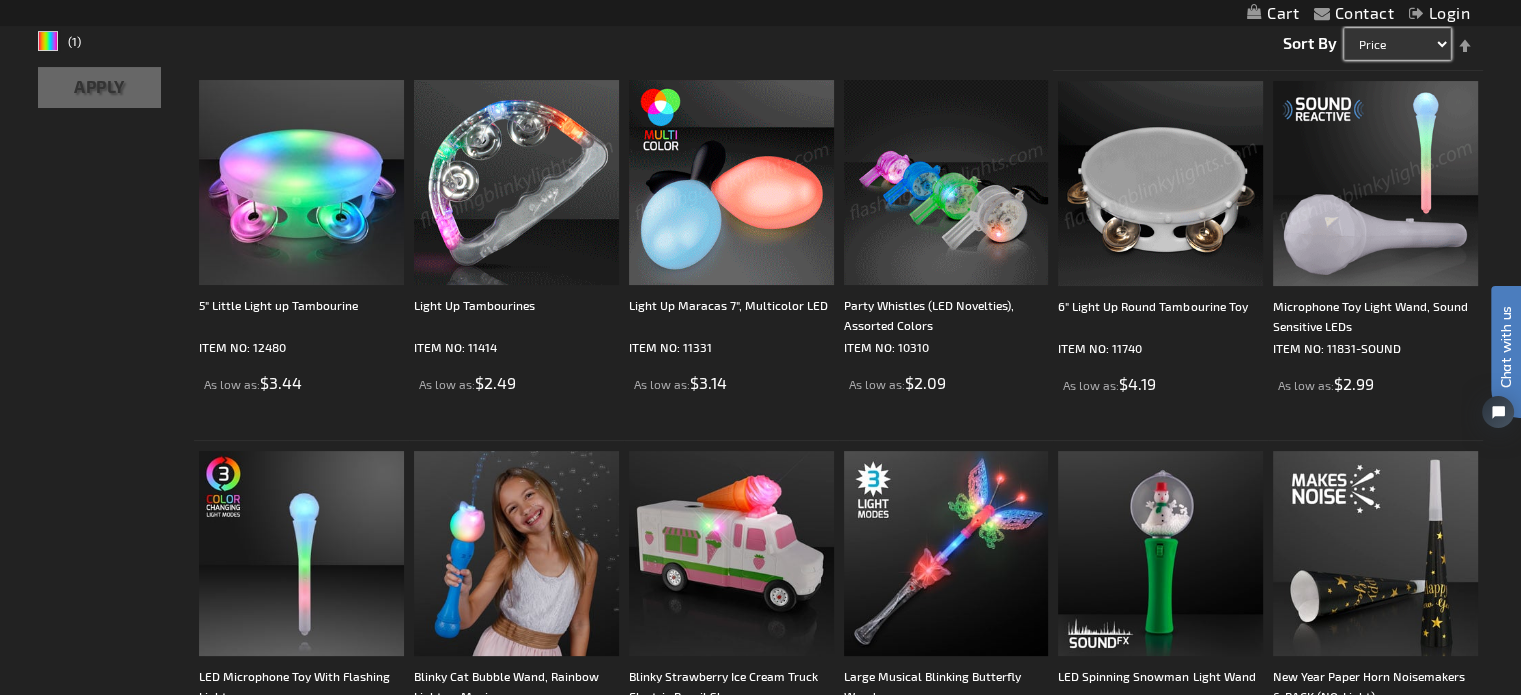 click on "Featured
Name
Price
Best Sellers" at bounding box center [1397, 44] 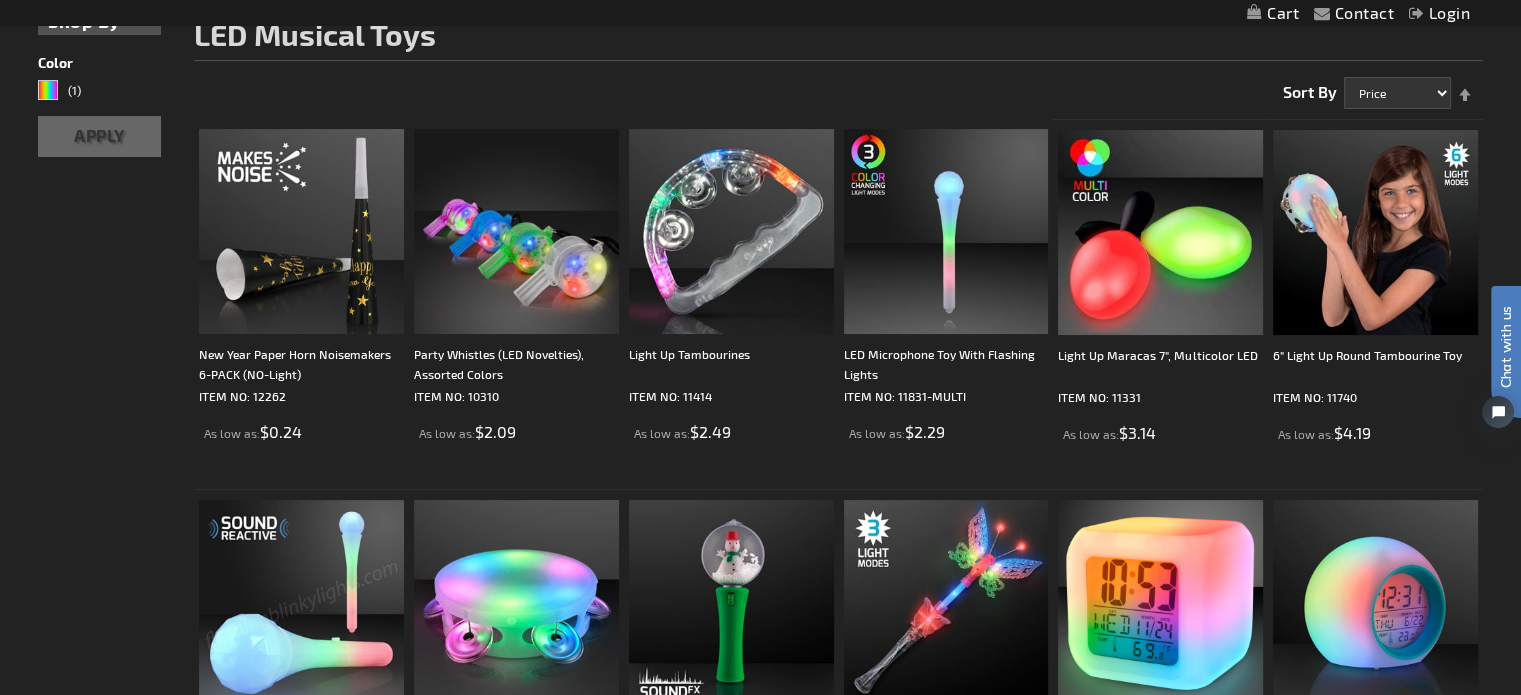 scroll, scrollTop: 300, scrollLeft: 0, axis: vertical 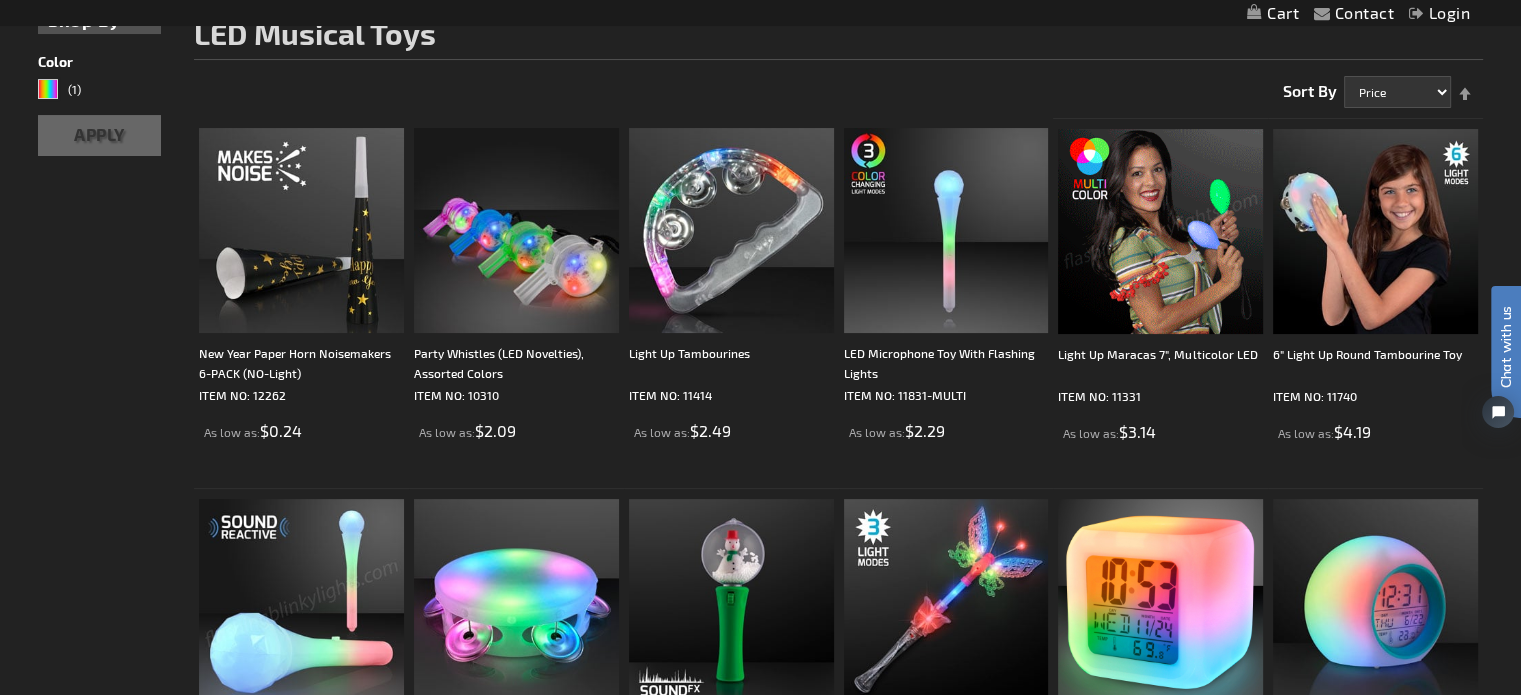click at bounding box center (1160, 231) 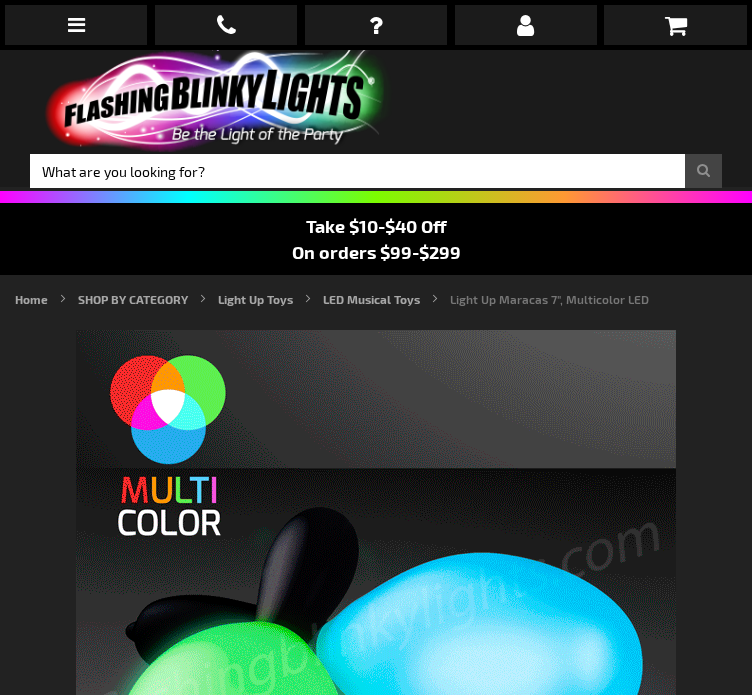 scroll, scrollTop: 0, scrollLeft: 0, axis: both 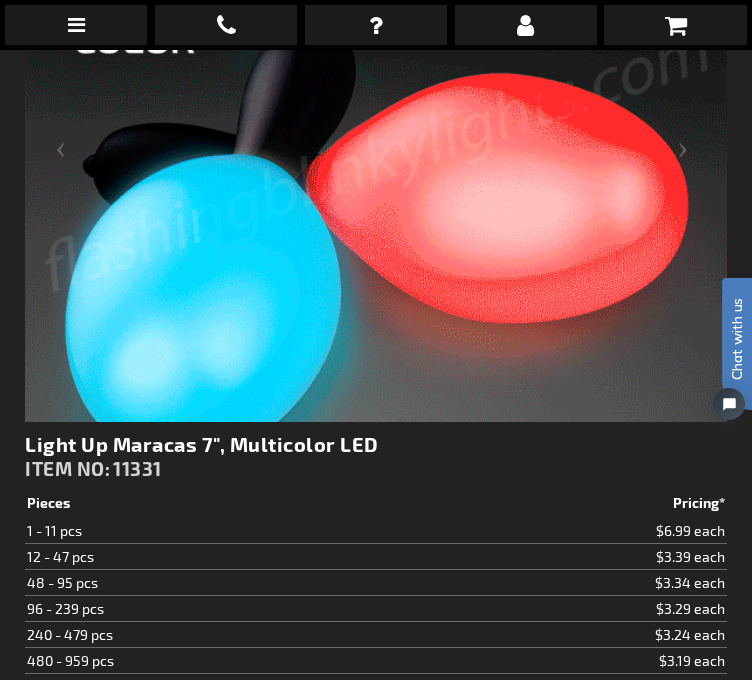 drag, startPoint x: 377, startPoint y: 450, endPoint x: 30, endPoint y: 458, distance: 347.0922 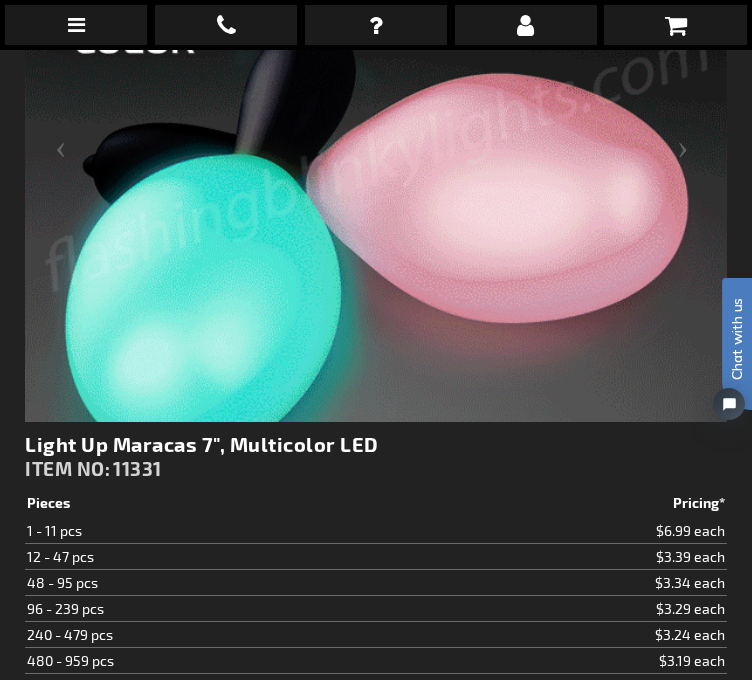 click on "Light Up Maracas 7", Multicolor LED" at bounding box center [376, 444] 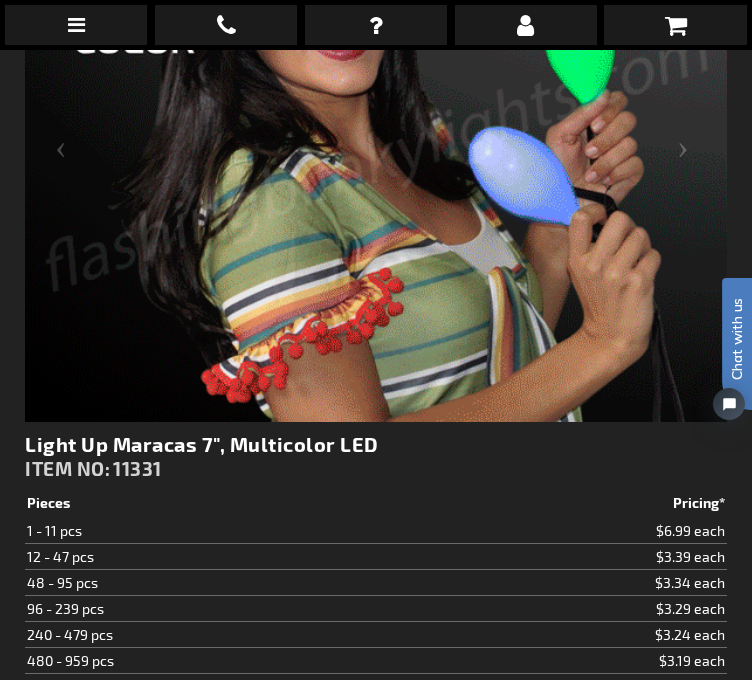 copy on "Light Up Maracas 7", Multicolor LED" 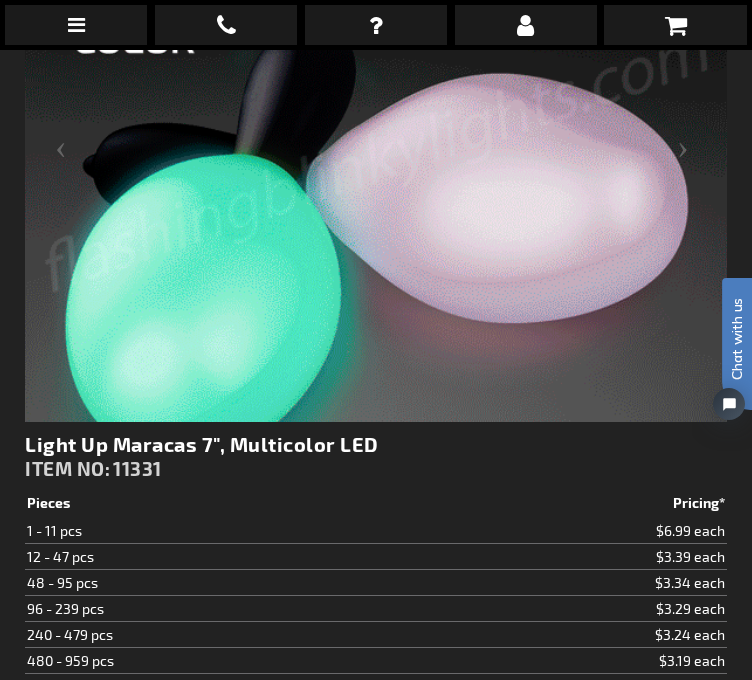 click on "Light Up Maracas 7", Multicolor LED
ITEM NO:
11331" at bounding box center [376, 461] 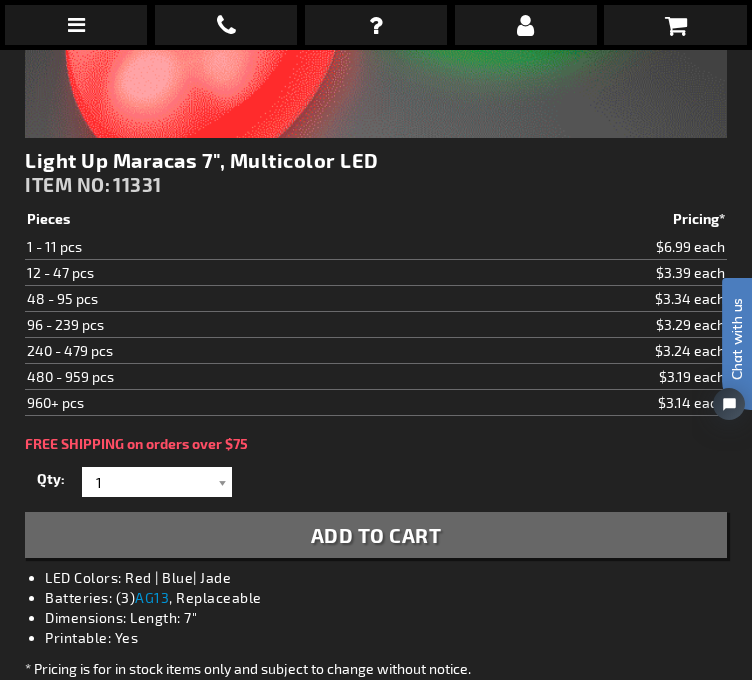 scroll, scrollTop: 807, scrollLeft: 0, axis: vertical 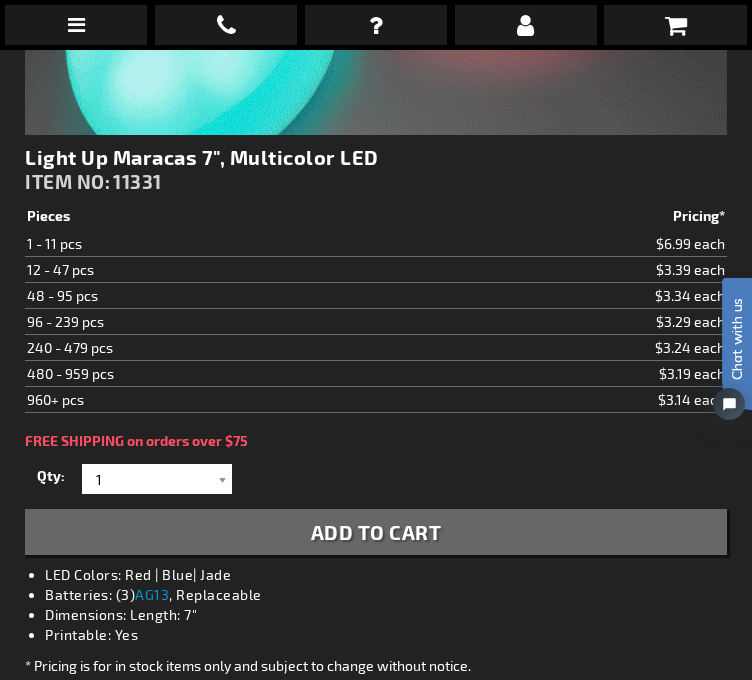 click on "Printable: Yes" at bounding box center (396, 635) 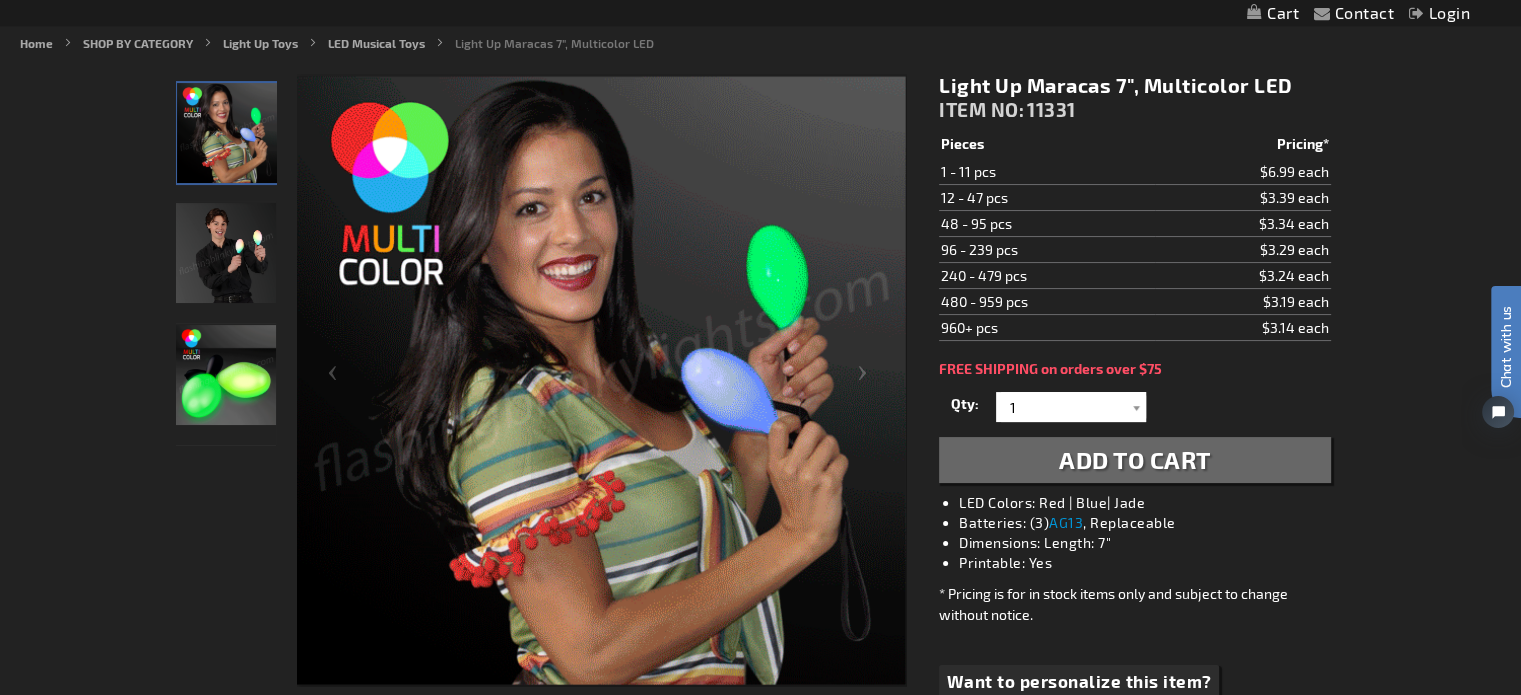 scroll, scrollTop: 0, scrollLeft: 0, axis: both 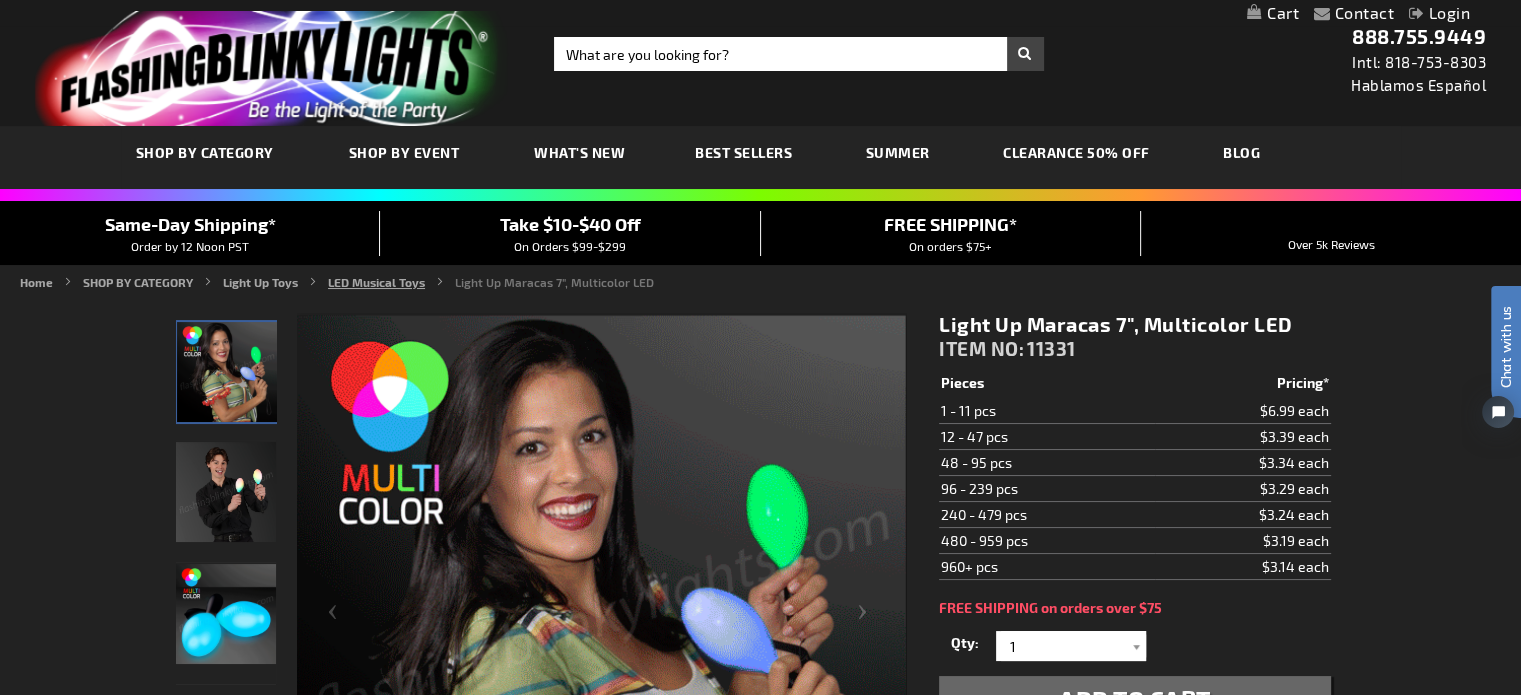 click on "LED Musical Toys" at bounding box center [376, 282] 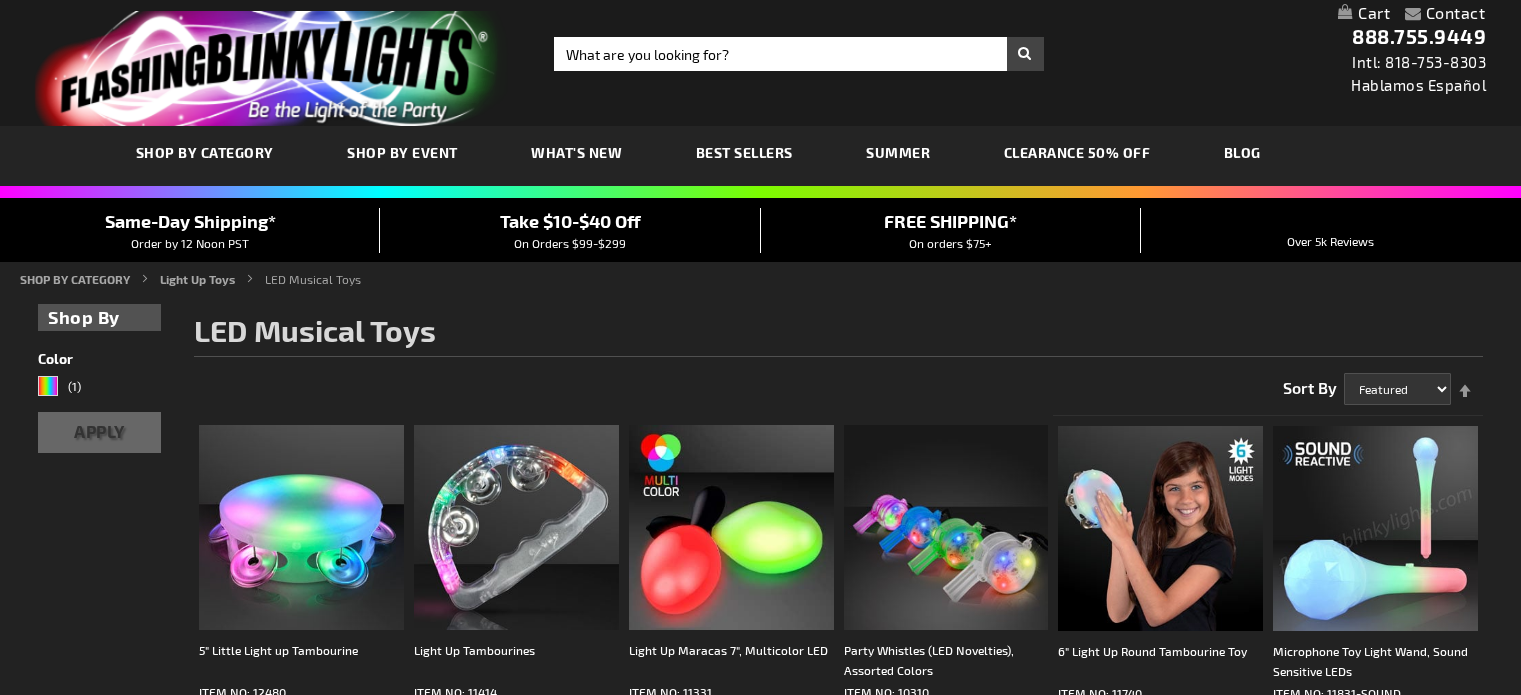 click on "Featured
Name
Price
Best Sellers" at bounding box center [1397, 389] 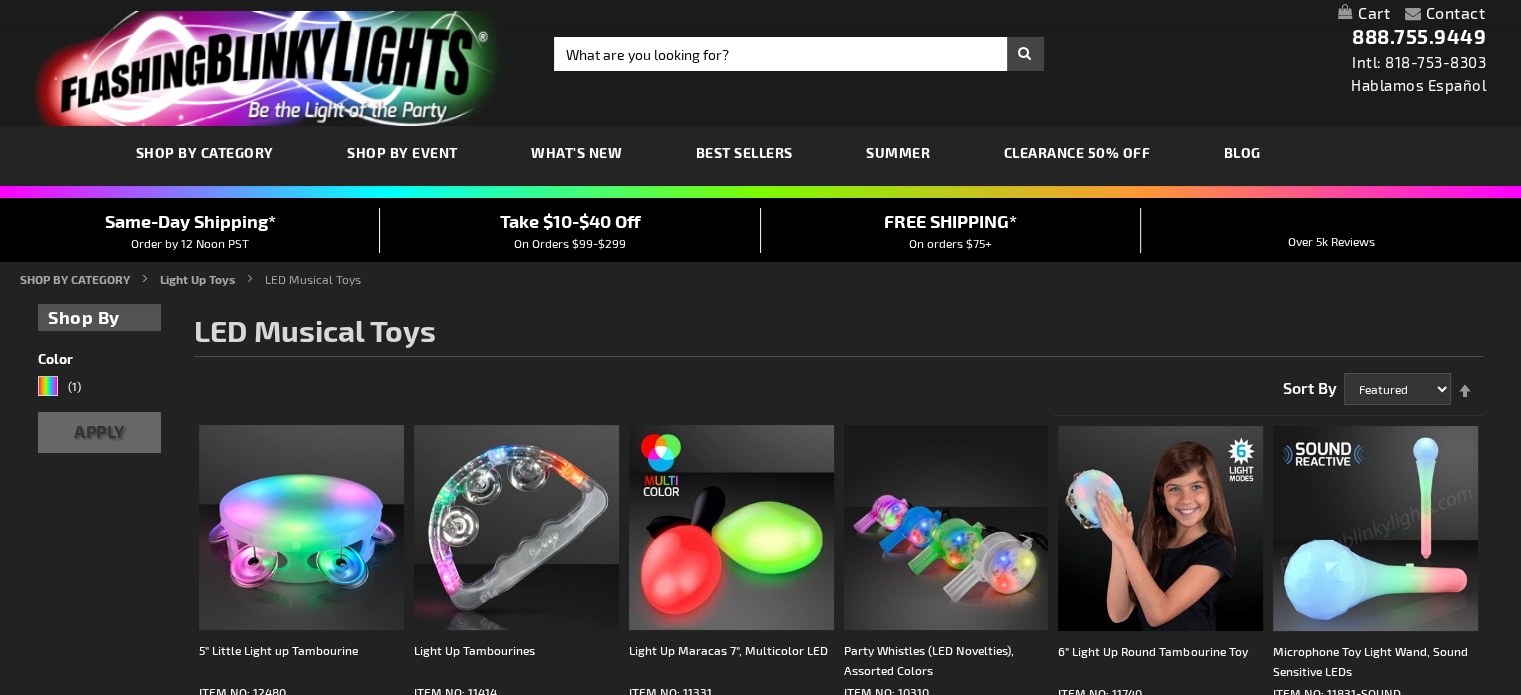 scroll, scrollTop: 0, scrollLeft: 0, axis: both 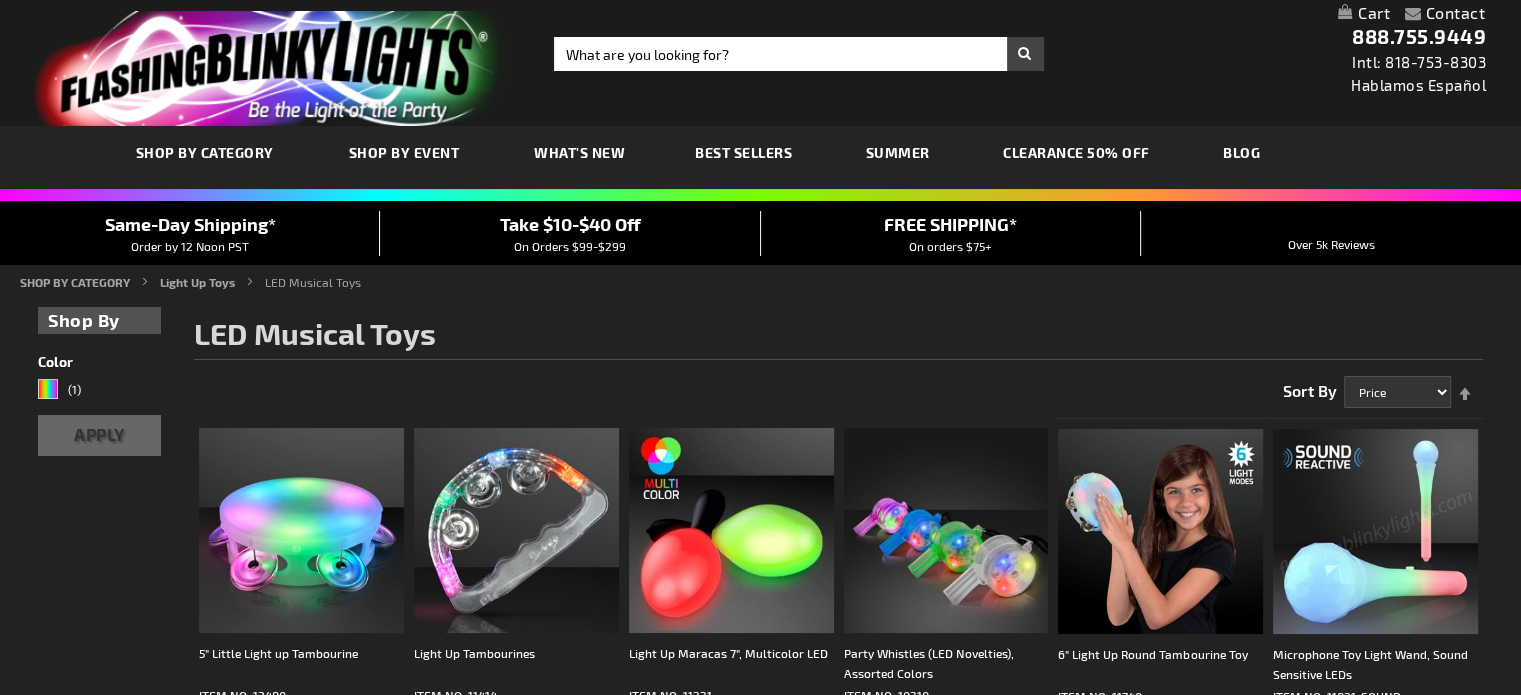click on "Featured
Name
Price
Best Sellers" at bounding box center [1397, 392] 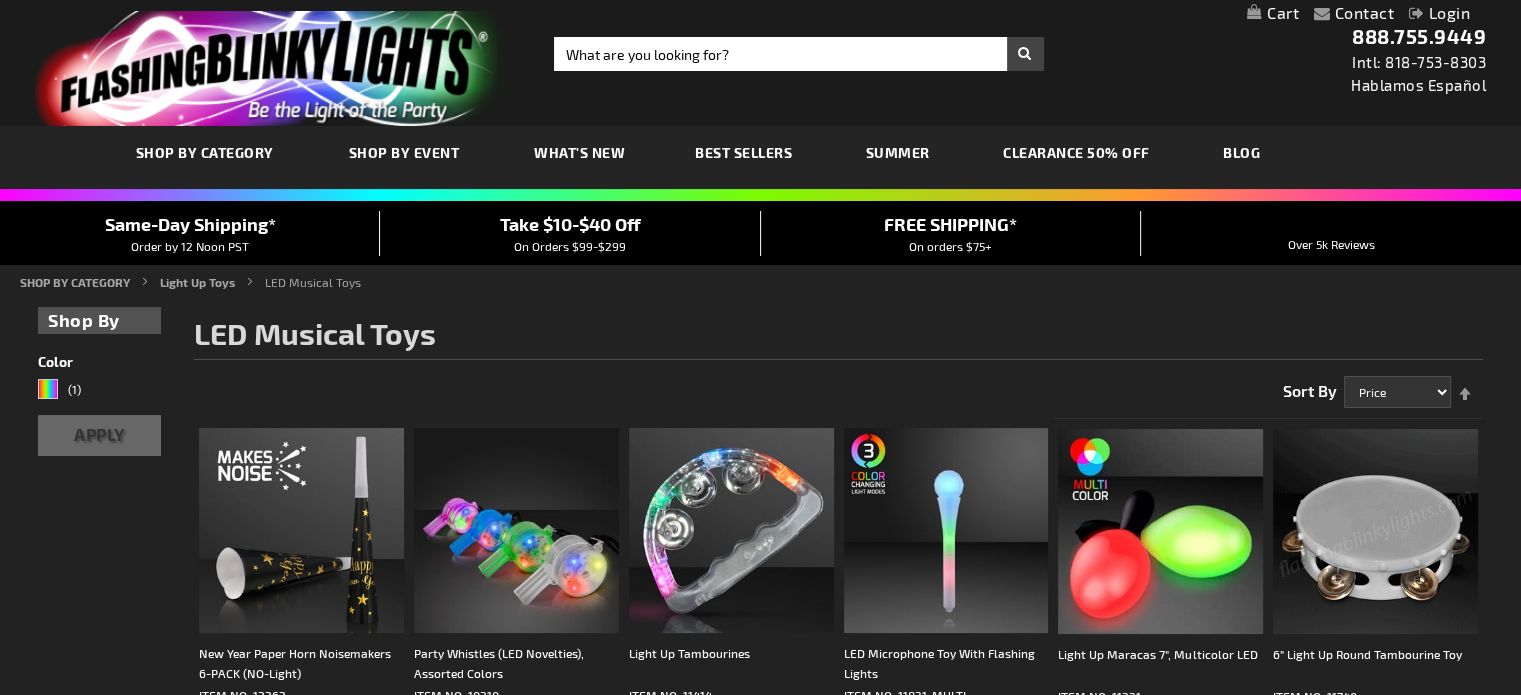 click on "LED Musical Toys" at bounding box center [838, 338] 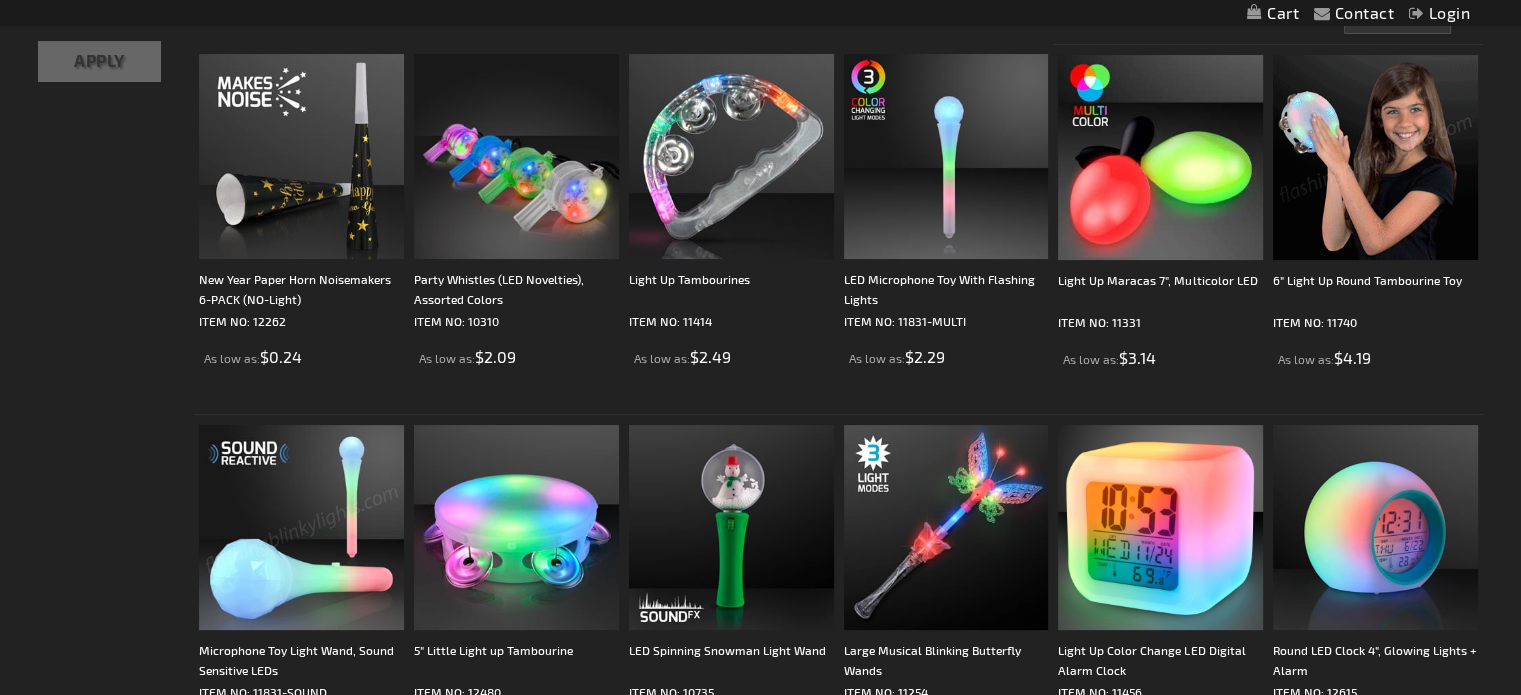 scroll, scrollTop: 384, scrollLeft: 0, axis: vertical 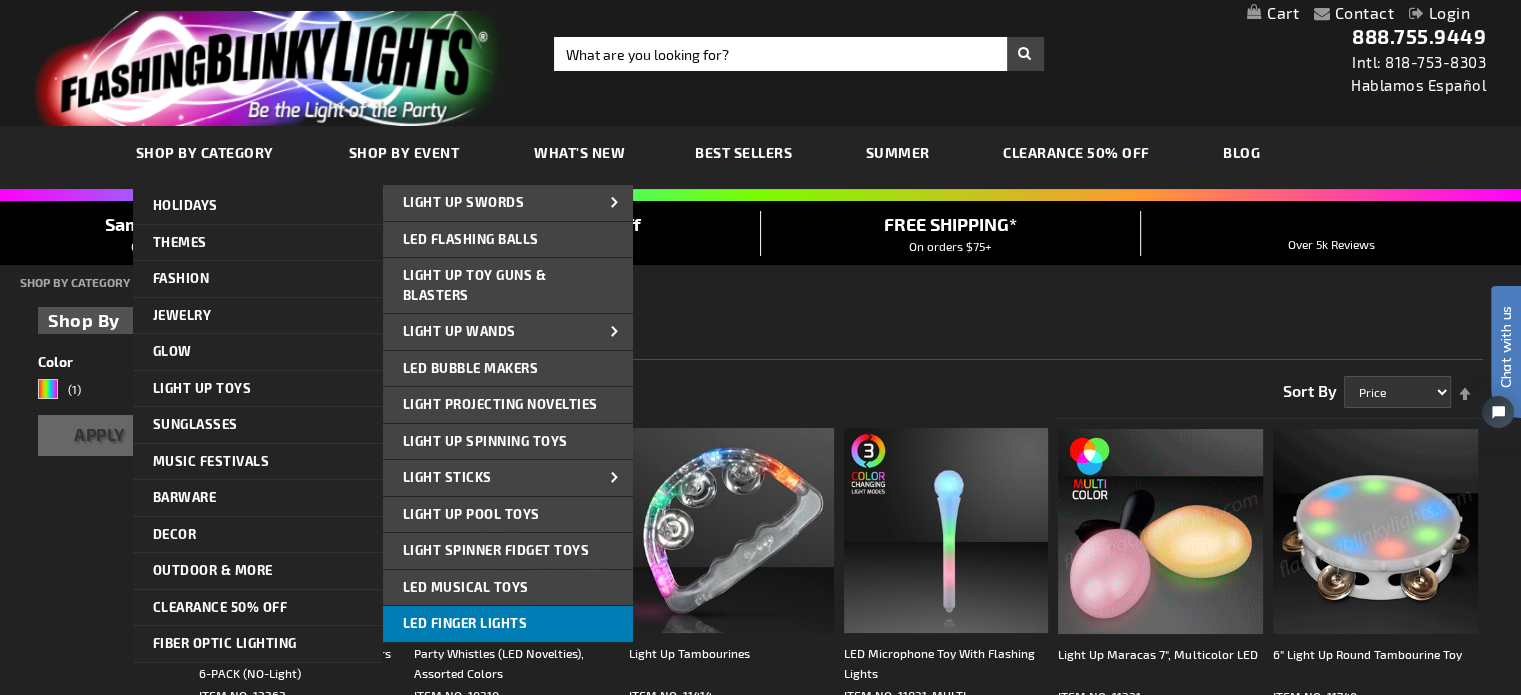click on "LED Finger Lights" at bounding box center (465, 623) 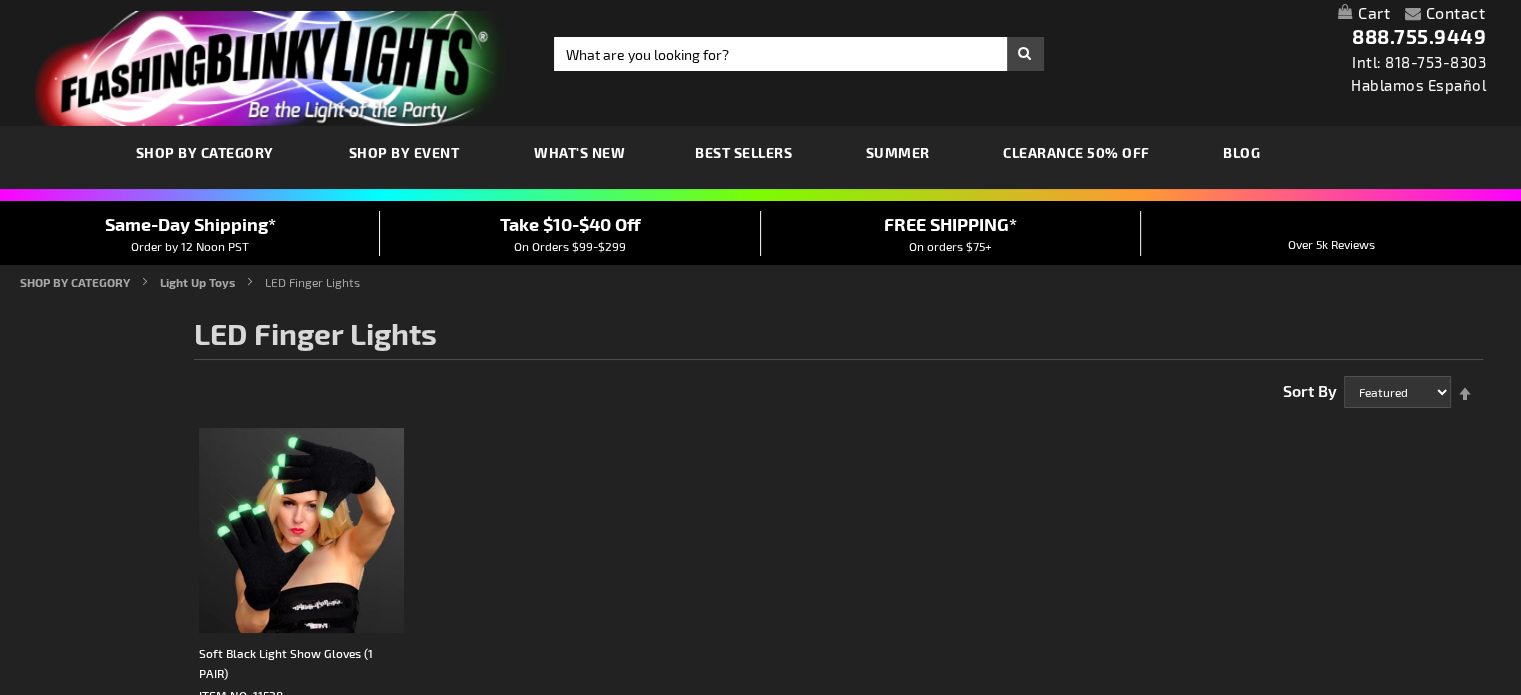 scroll, scrollTop: 228, scrollLeft: 0, axis: vertical 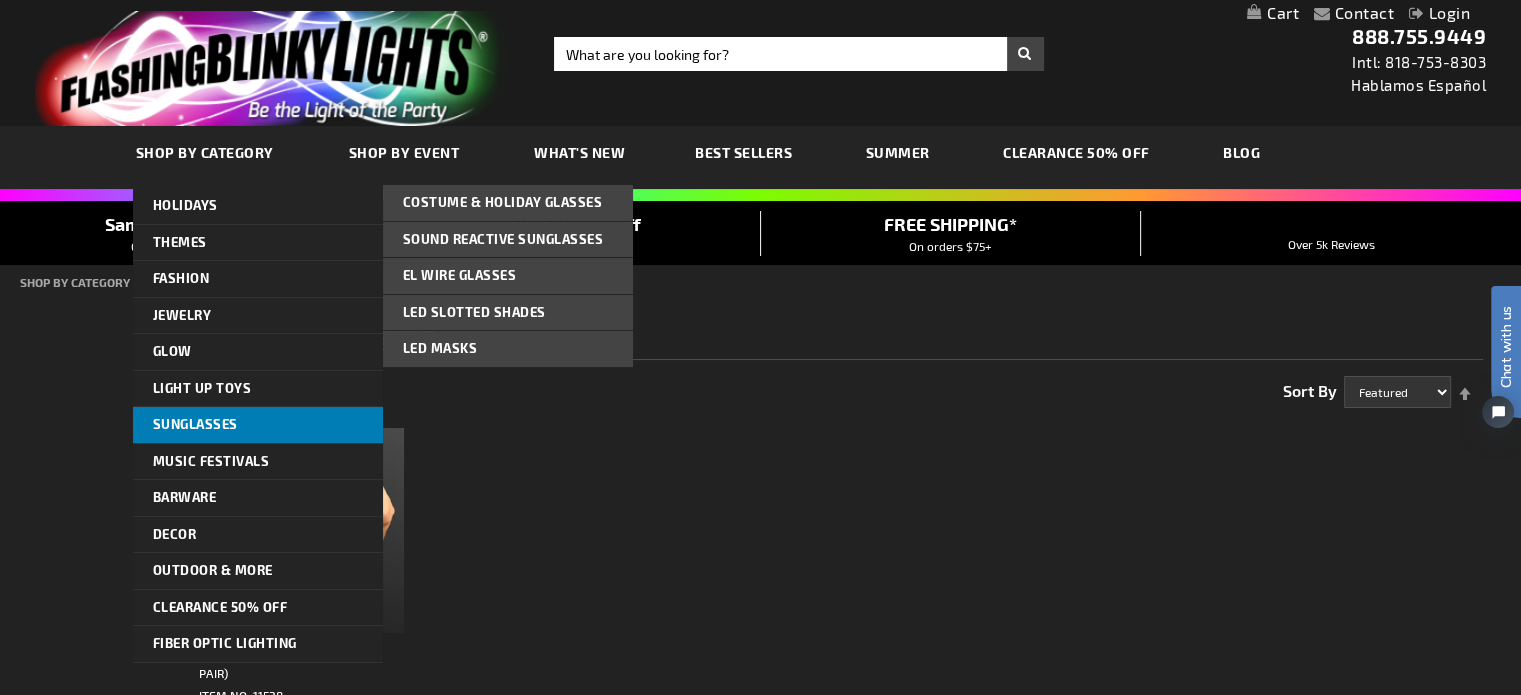 click on "Sunglasses" at bounding box center [258, 425] 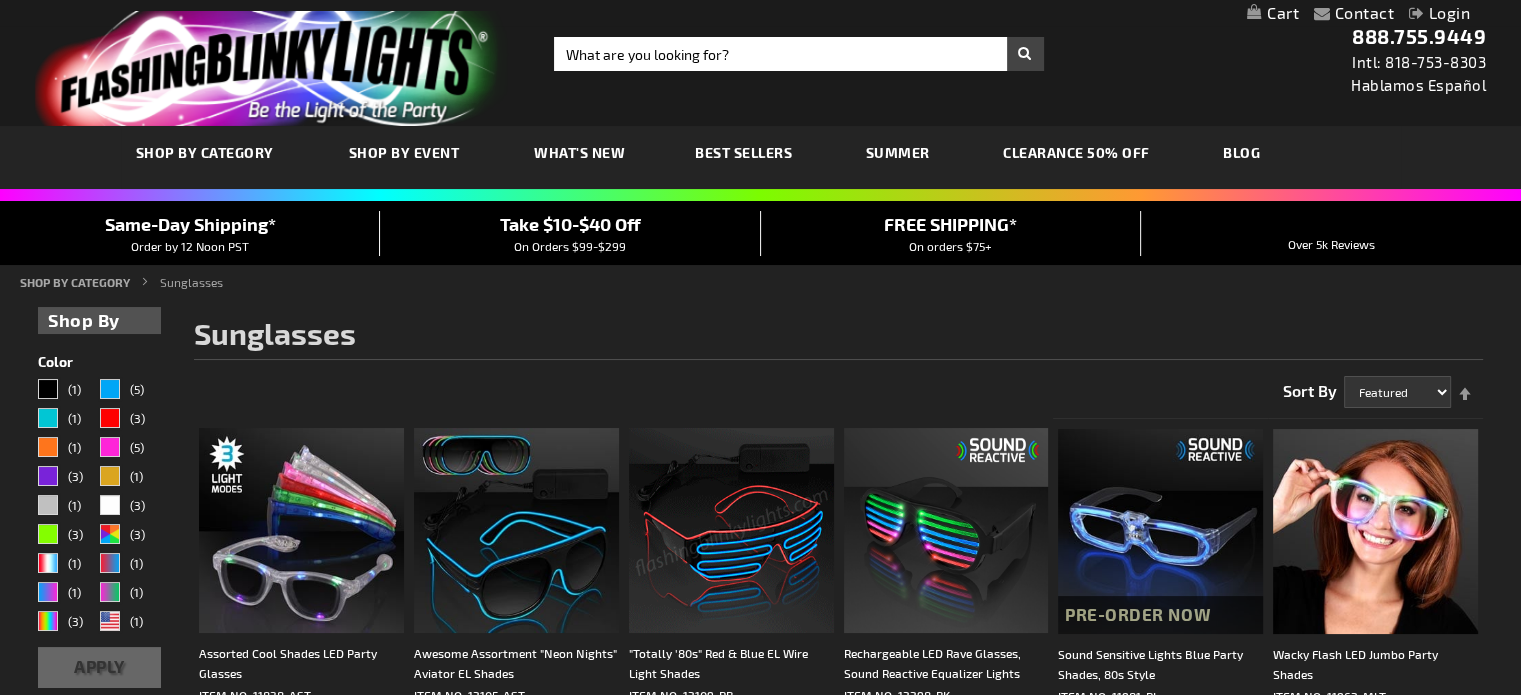 scroll, scrollTop: 100, scrollLeft: 0, axis: vertical 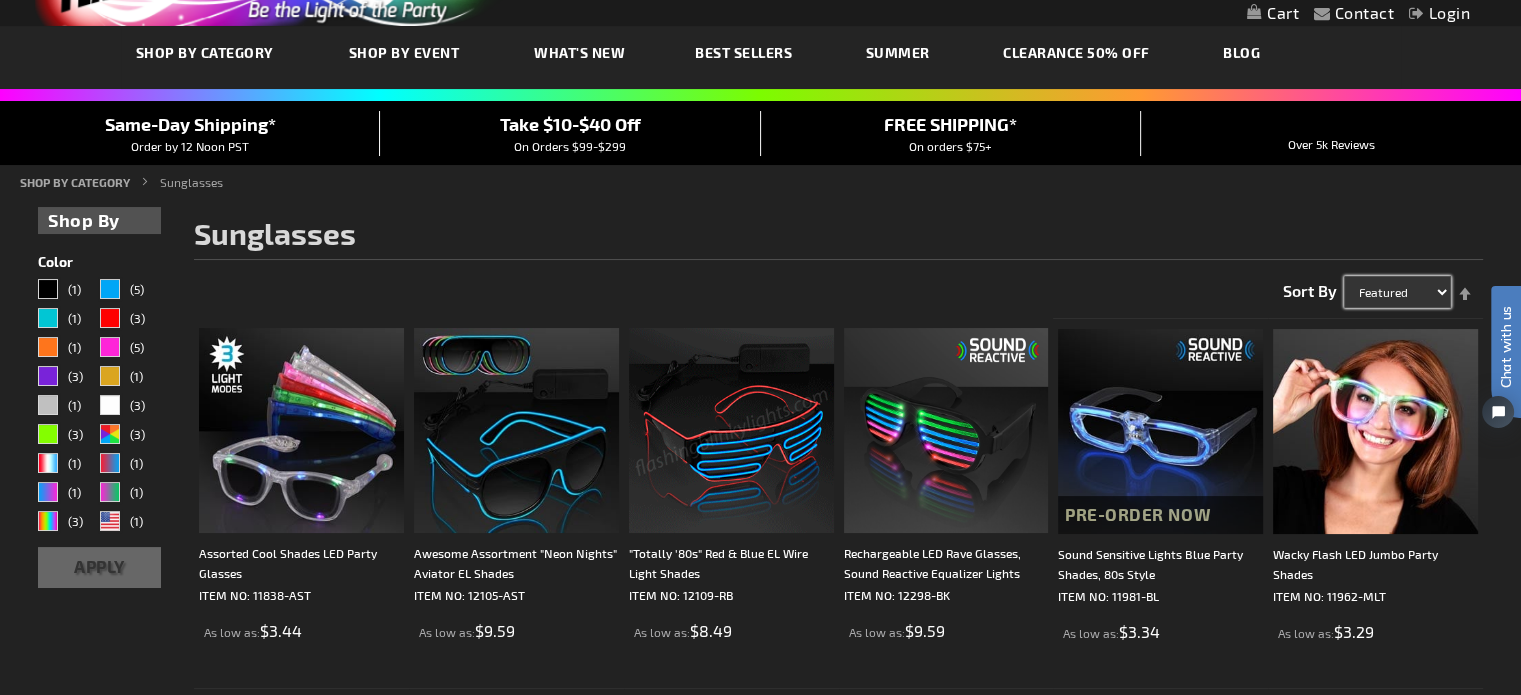 drag, startPoint x: 1423, startPoint y: 292, endPoint x: 1388, endPoint y: 276, distance: 38.483765 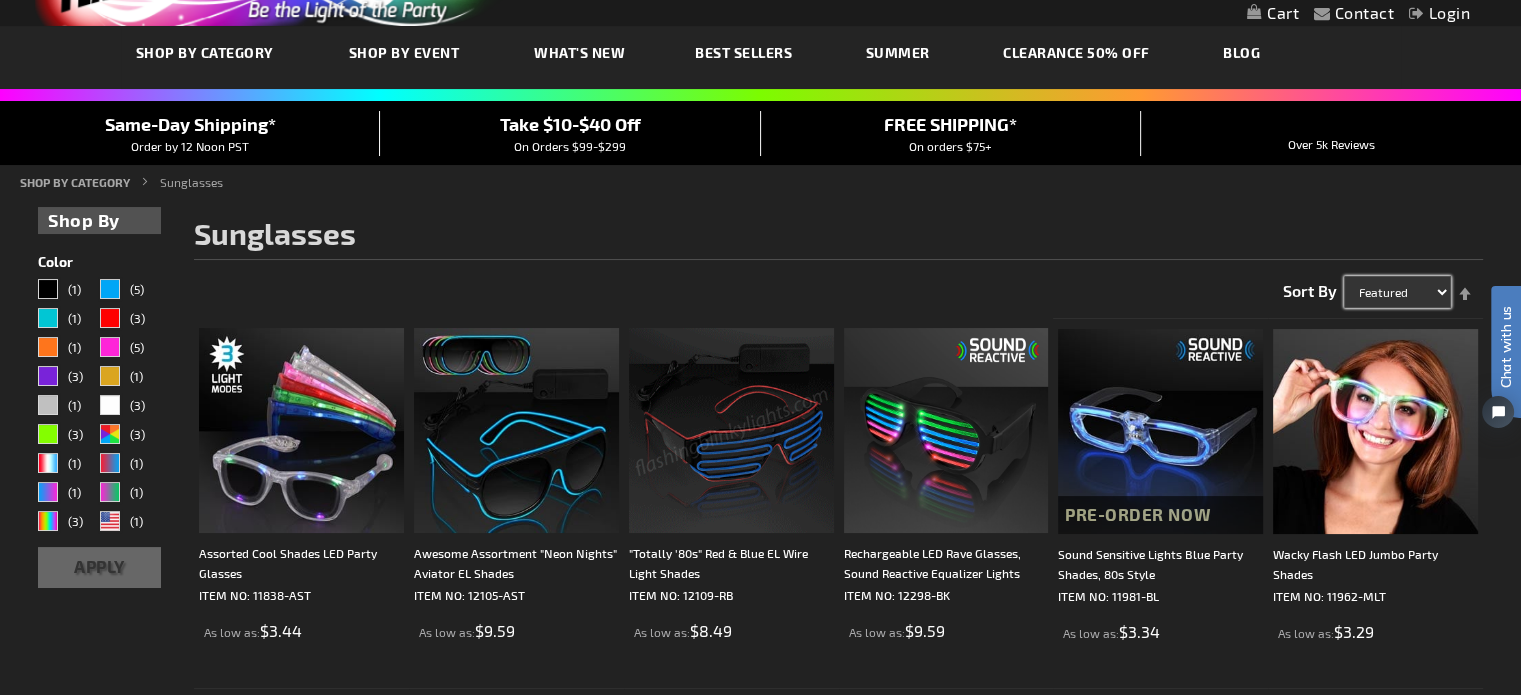 click on "Featured
Name
Price
Best Sellers" at bounding box center (1397, 292) 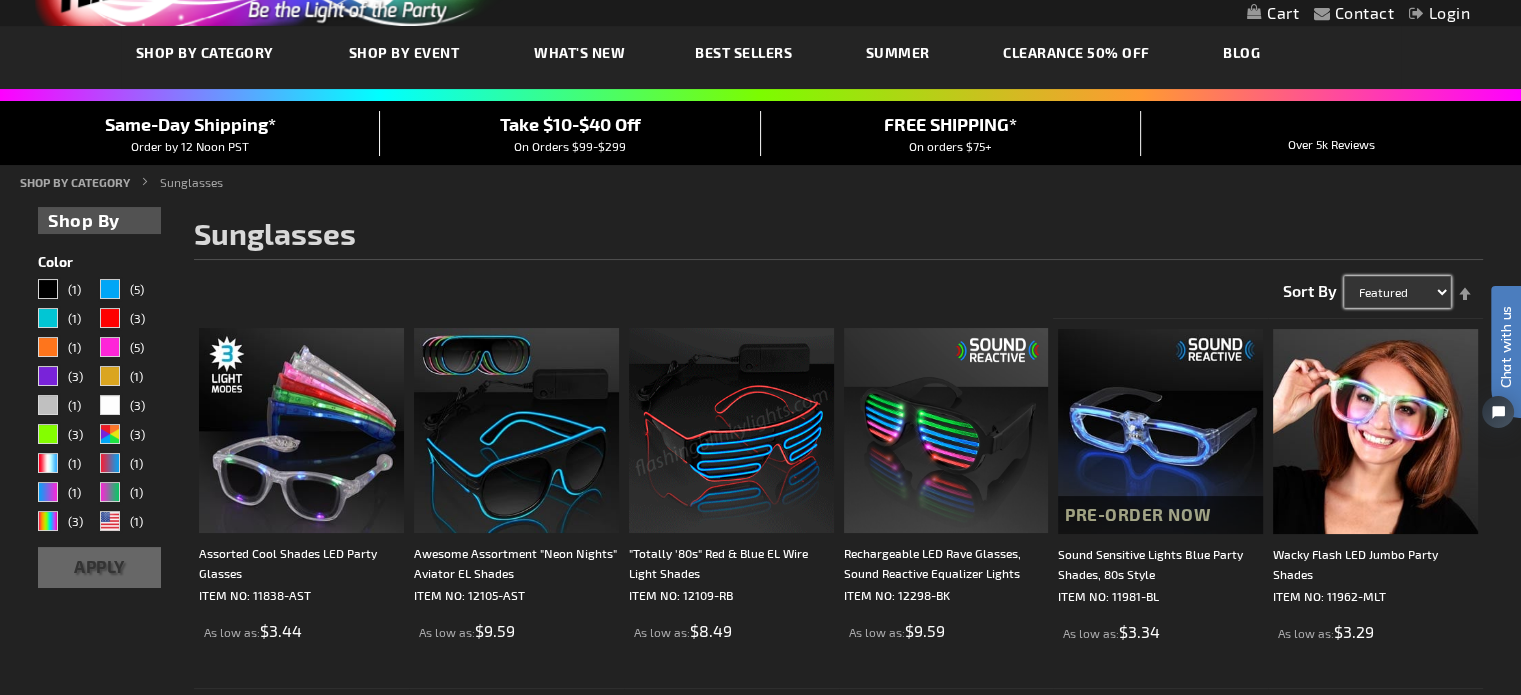 select on "price" 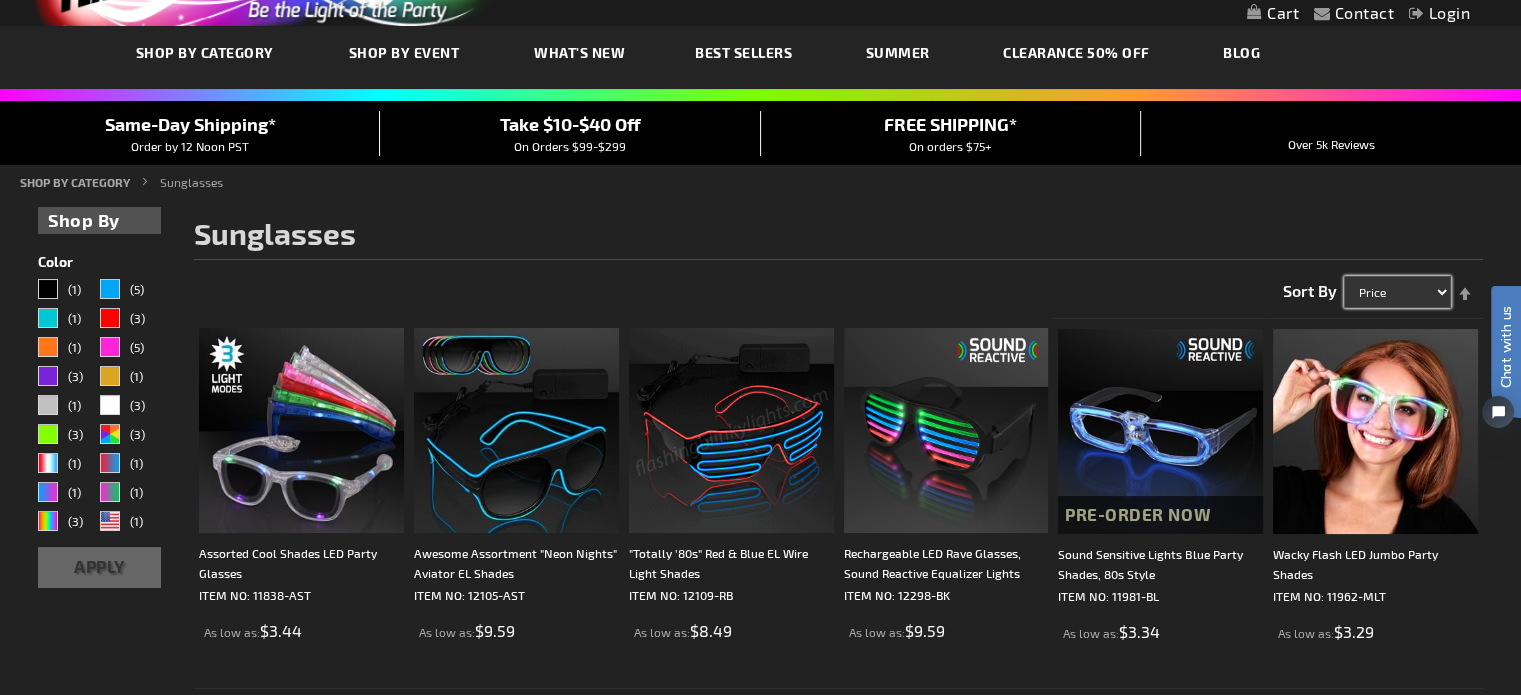 click on "Featured
Name
Price
Best Sellers" at bounding box center [1397, 292] 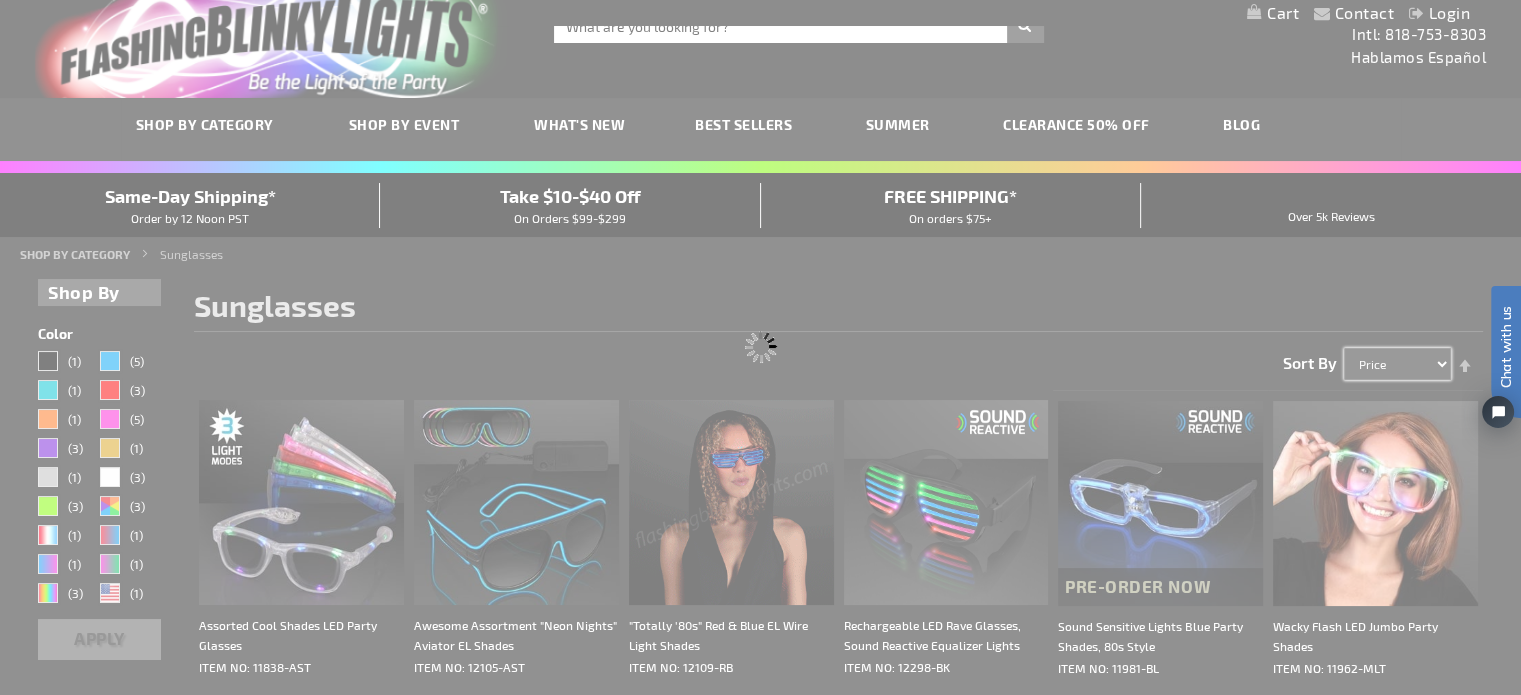 scroll, scrollTop: 0, scrollLeft: 0, axis: both 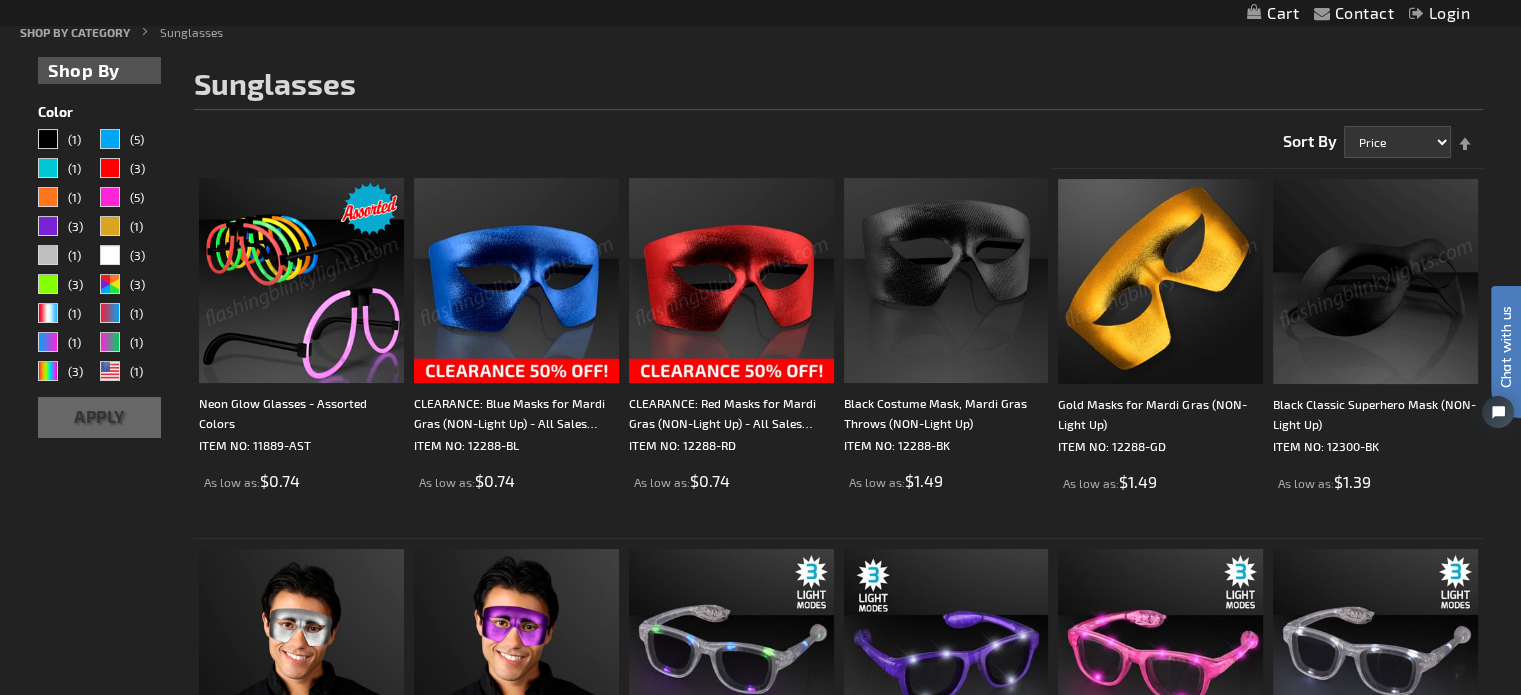 click at bounding box center (301, 280) 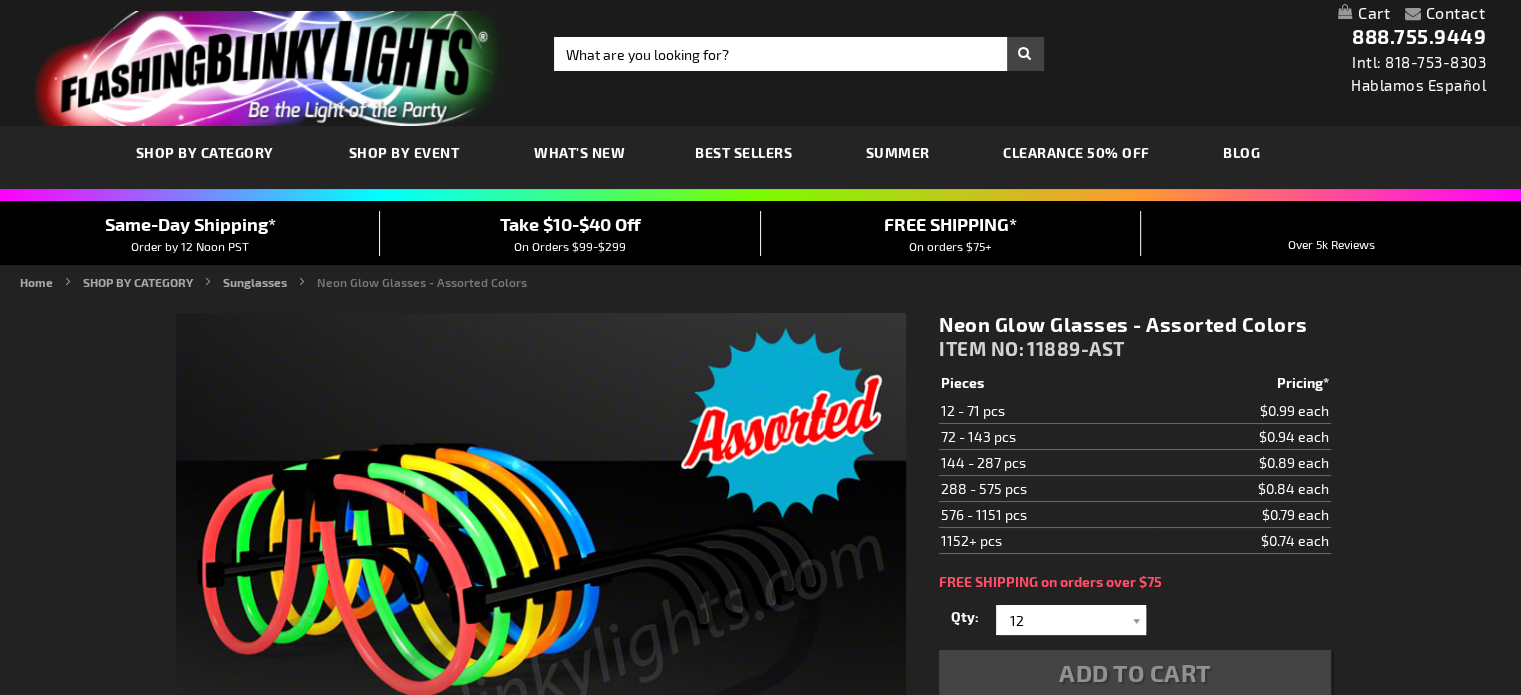 scroll, scrollTop: 840, scrollLeft: 0, axis: vertical 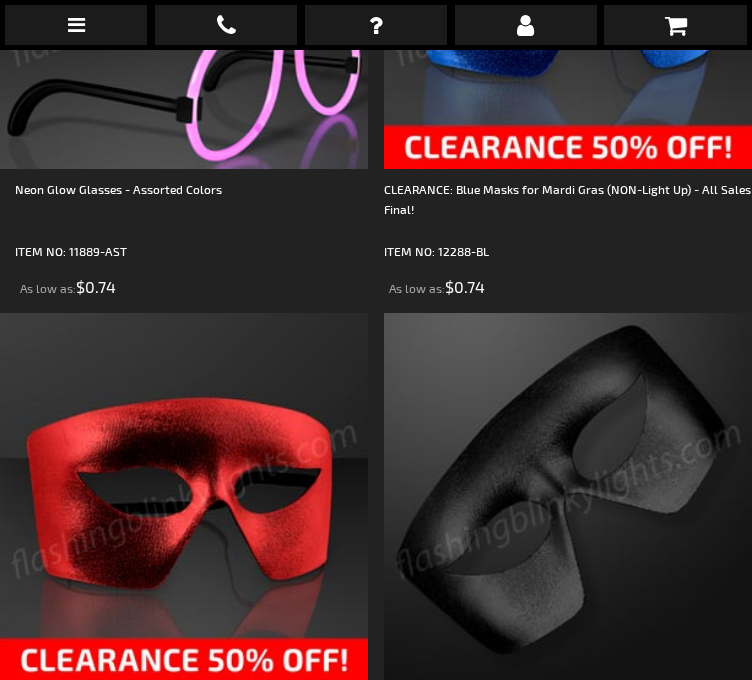 click at bounding box center (568, -15) 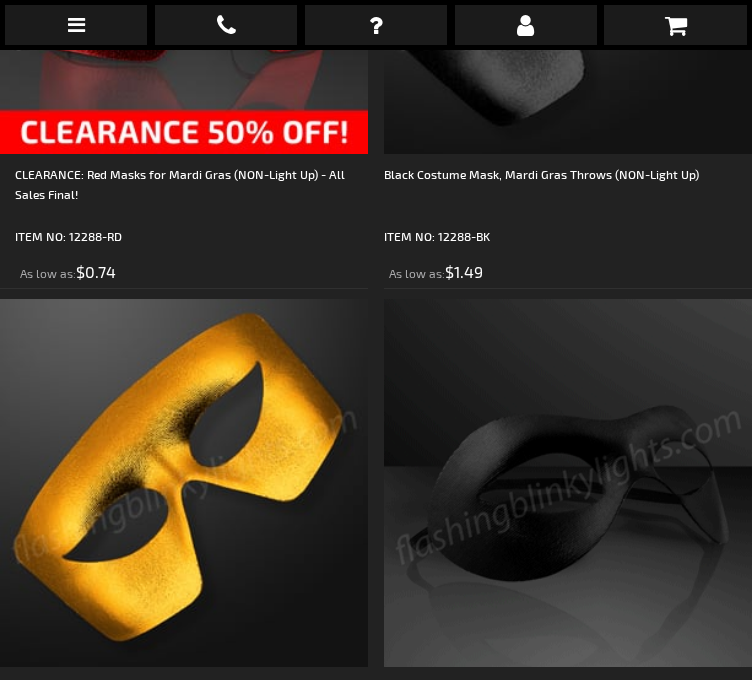 scroll, scrollTop: 1186, scrollLeft: 0, axis: vertical 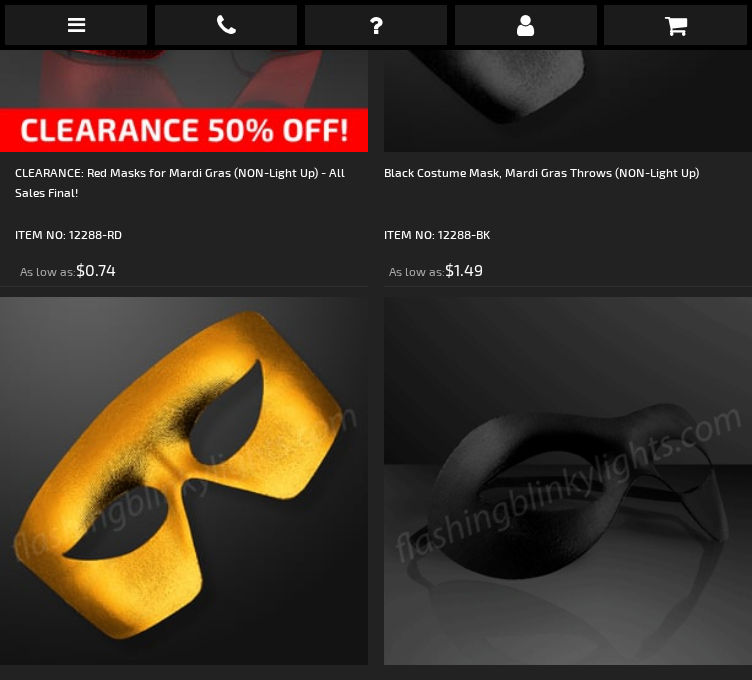 click at bounding box center [184, 481] 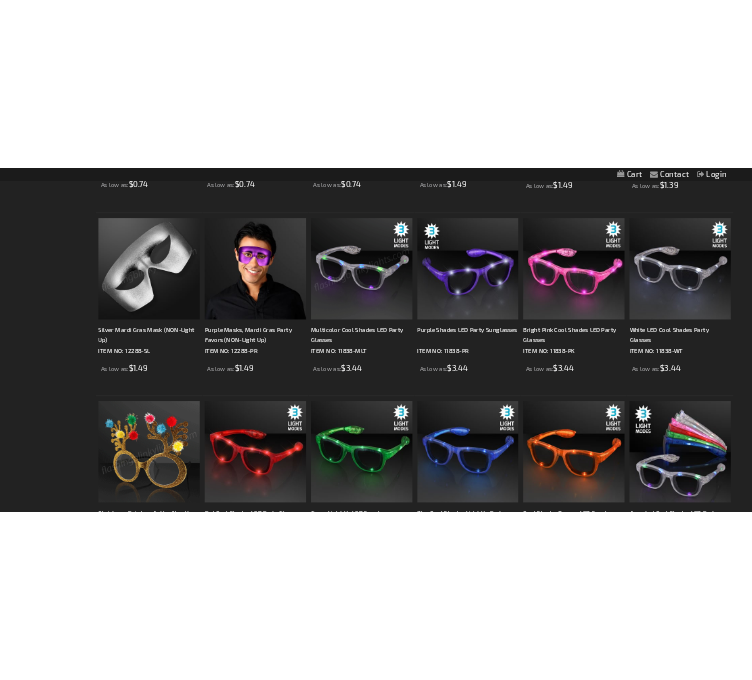 scroll, scrollTop: 702, scrollLeft: 0, axis: vertical 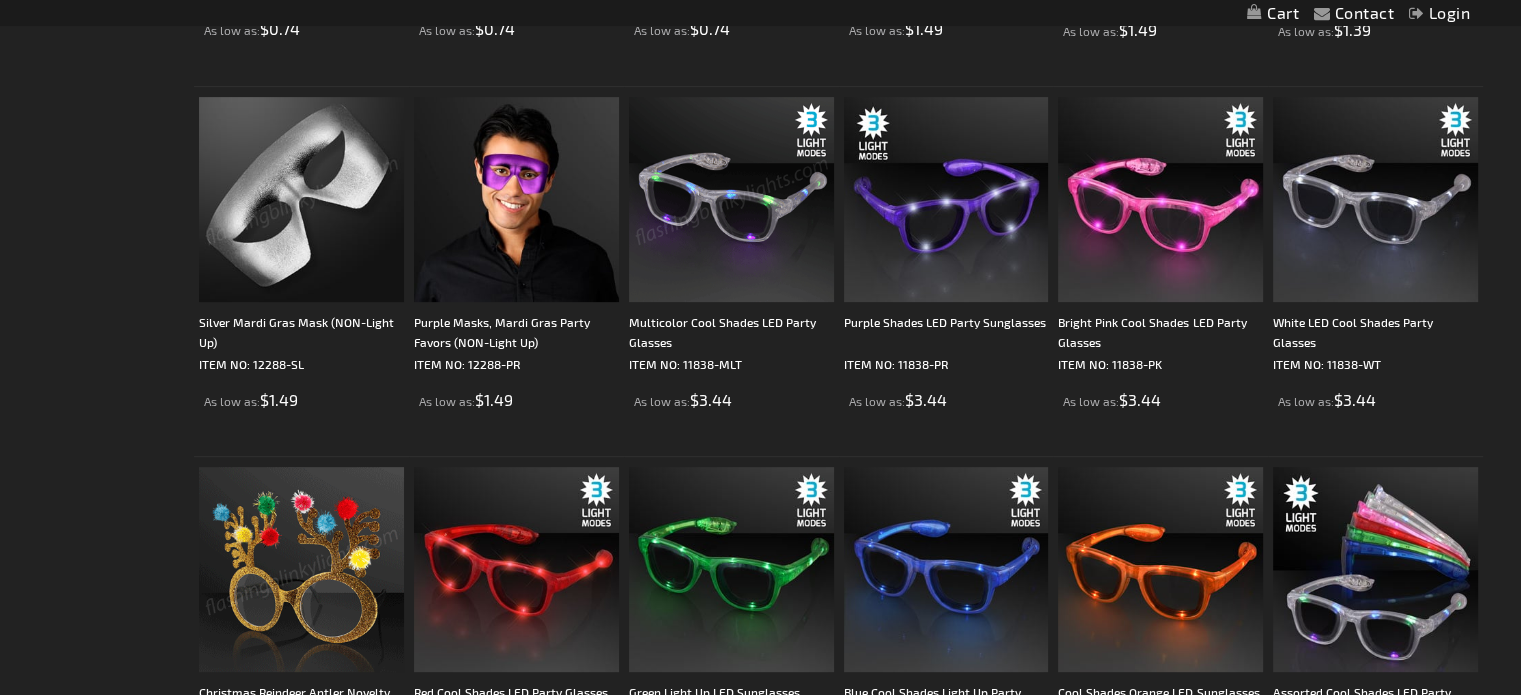 click at bounding box center [731, 199] 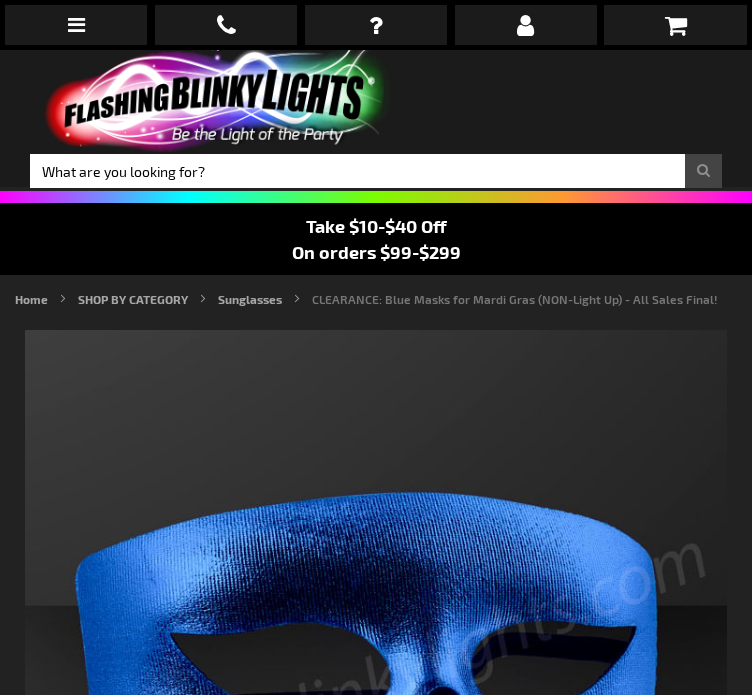 scroll, scrollTop: 0, scrollLeft: 0, axis: both 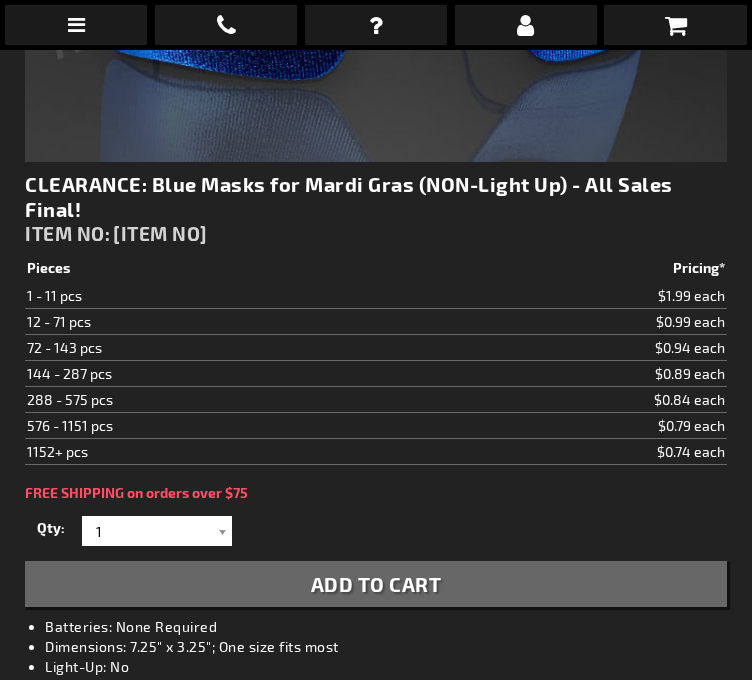 click at bounding box center (376, -144) 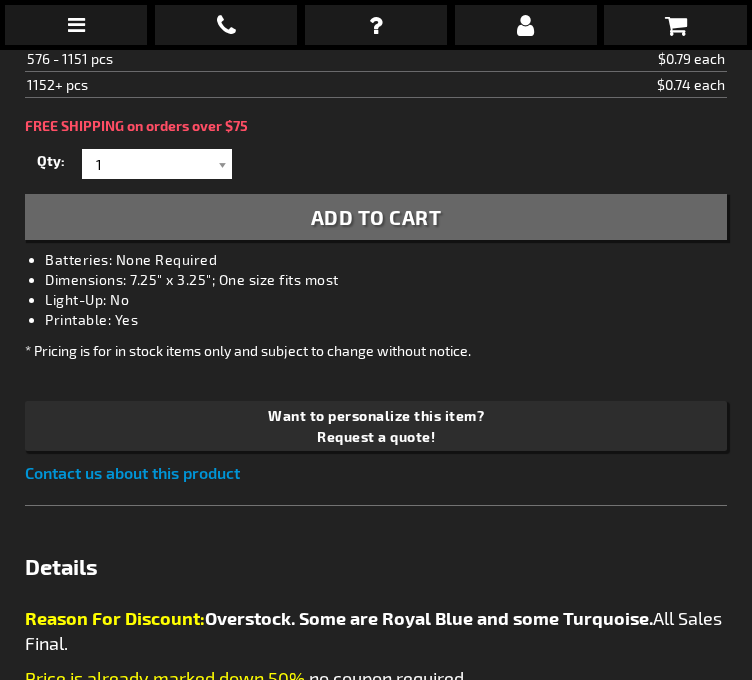 scroll, scrollTop: 1159, scrollLeft: 0, axis: vertical 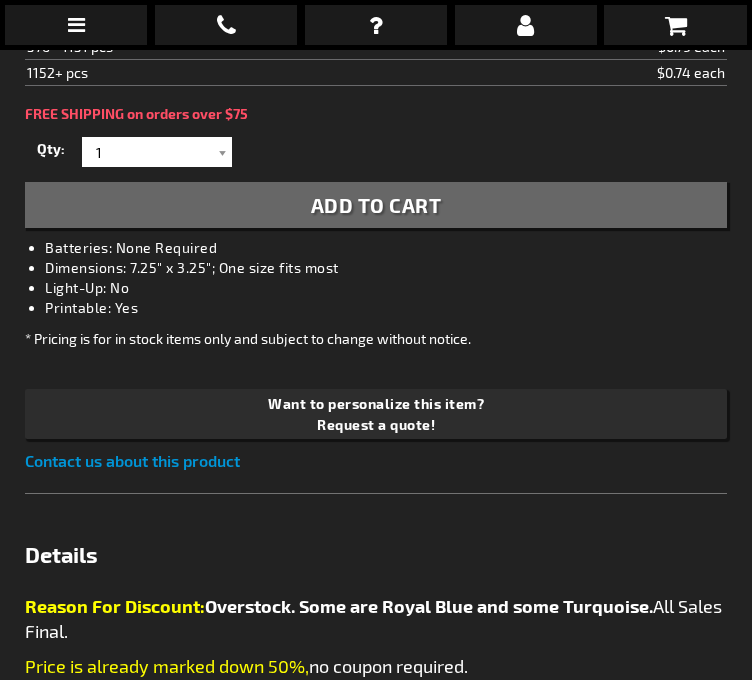click on "CLEARANCE: Blue Masks for Mardi Gras (NON-Light Up) - All Sales Final!
ITEM NO:
12288-BL
$0.74
Pieces
Pricing*
1 - 11 pcs
$1.99 each
12 - 71 pcs
$0.99 each
72 - 143 pcs
$0.94 each
144 - 287 pcs
$0.89 each
288 - 575 pcs
$0.84 each
576 - 1151 pcs
$0.79 each
1152+ pcs
$0.74 each
Please enter email to subscribe for stock alert
Notify me" at bounding box center (376, 133) 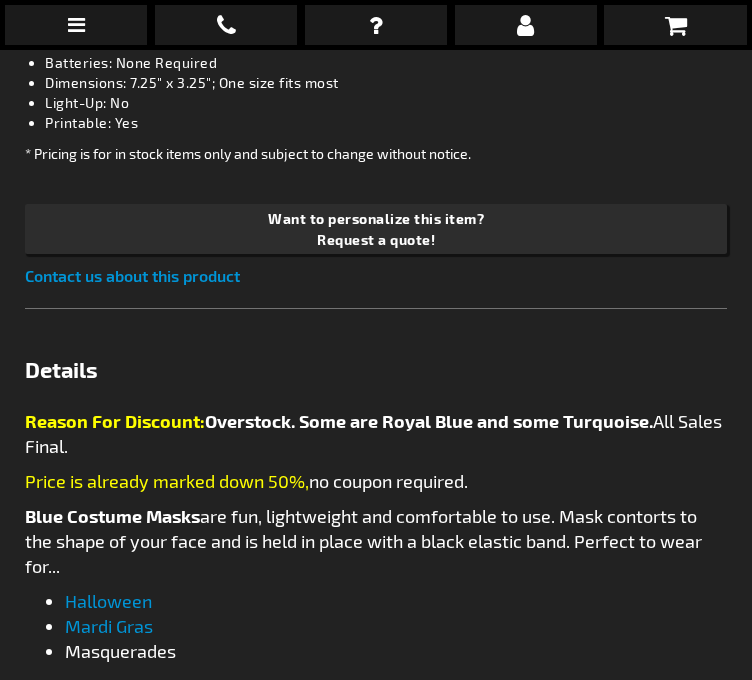 scroll, scrollTop: 1348, scrollLeft: 0, axis: vertical 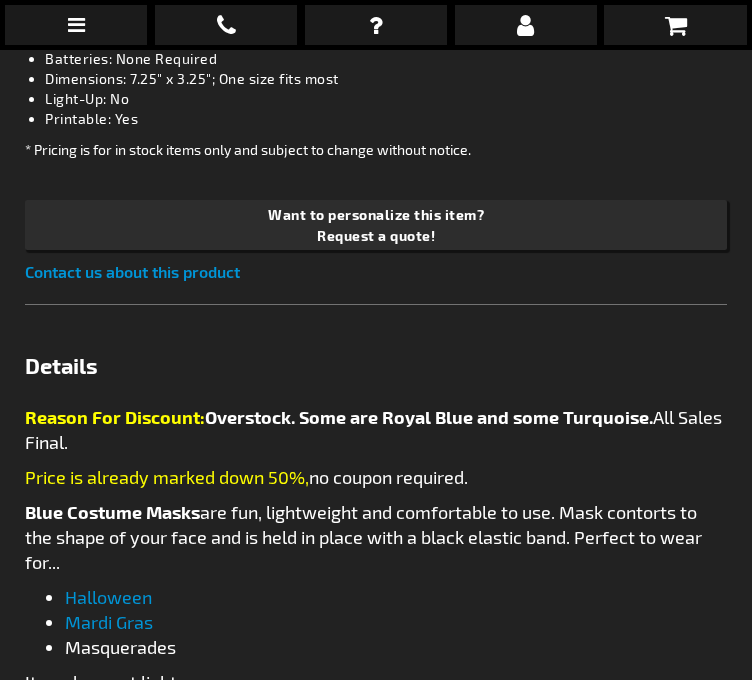 click on "Details" at bounding box center [376, 365] 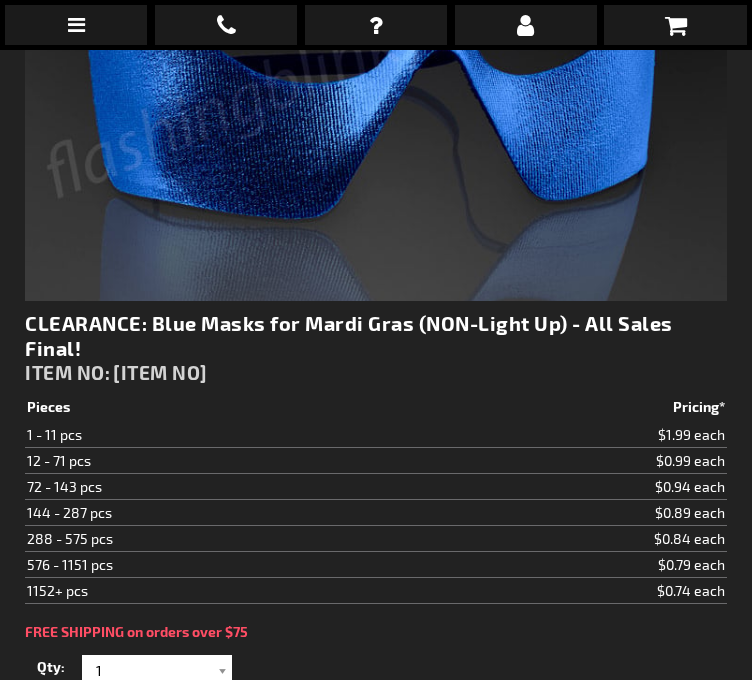 scroll, scrollTop: 837, scrollLeft: 0, axis: vertical 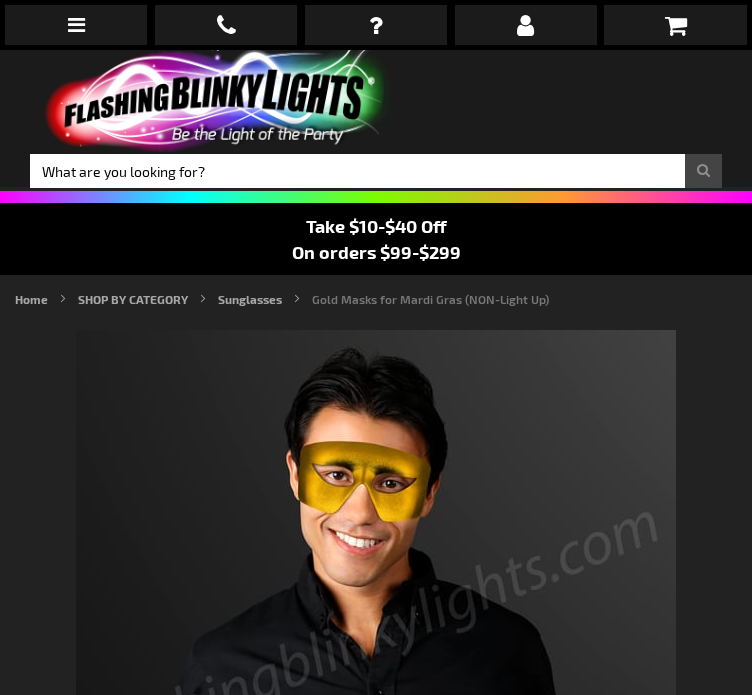 type on "5633" 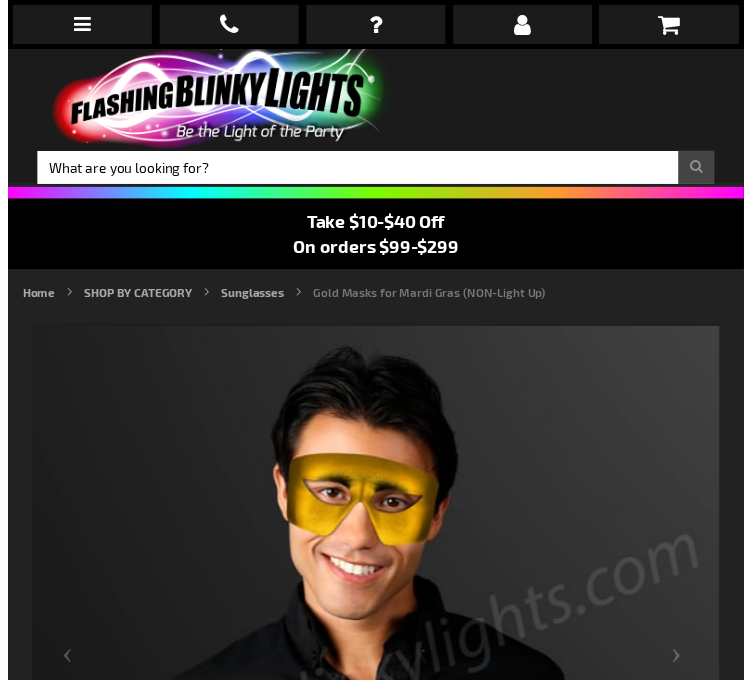 scroll, scrollTop: 0, scrollLeft: 0, axis: both 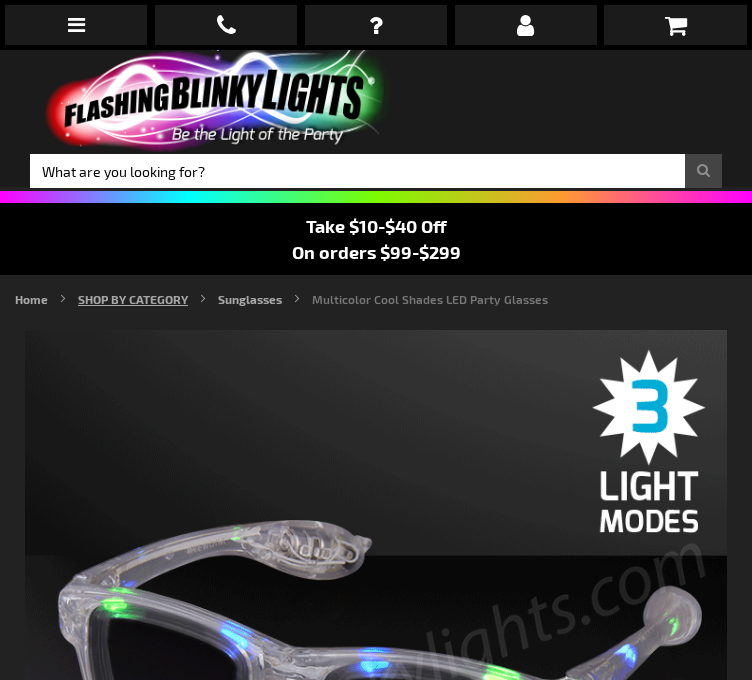 type on "5659" 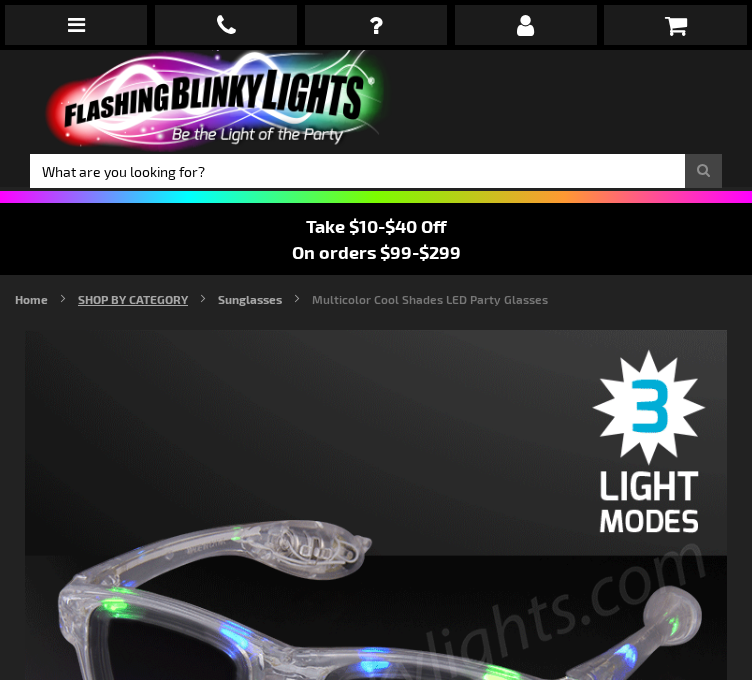 scroll, scrollTop: 0, scrollLeft: 0, axis: both 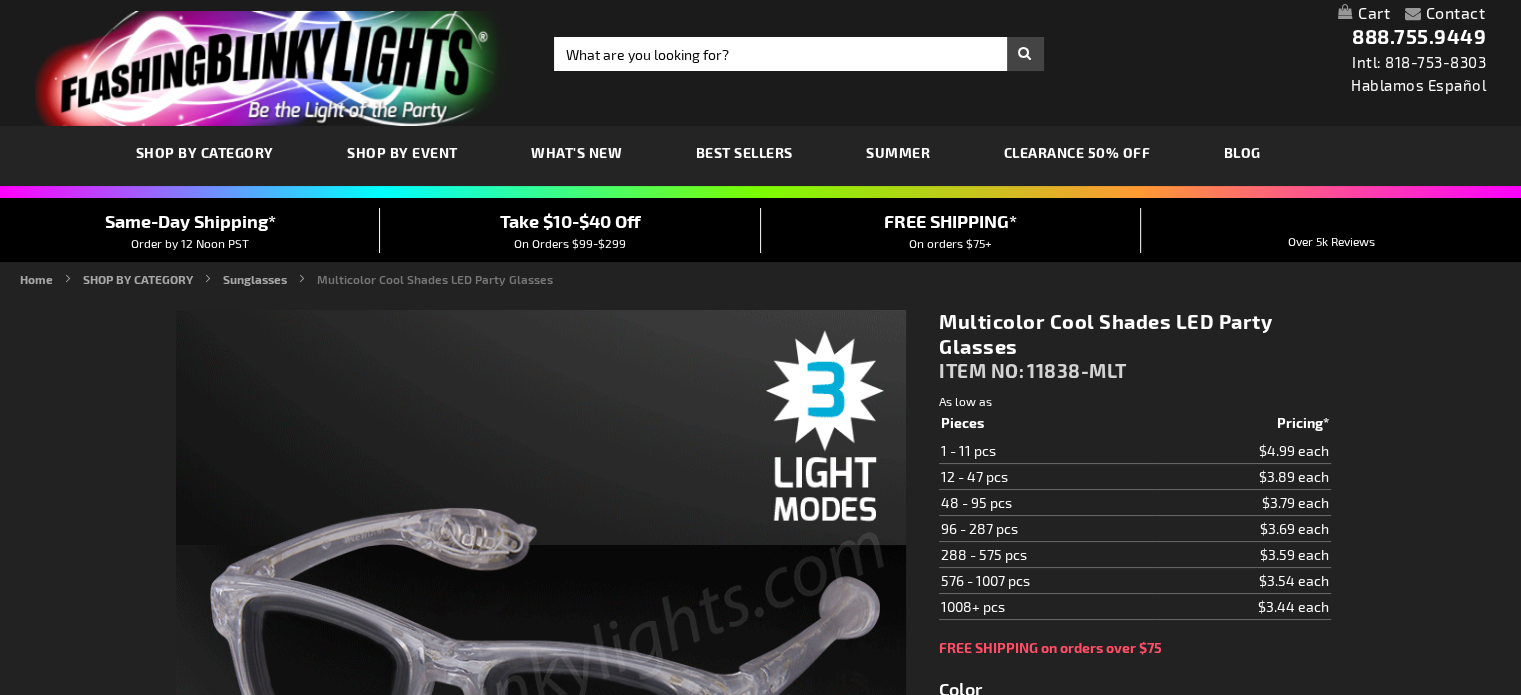 type on "5659" 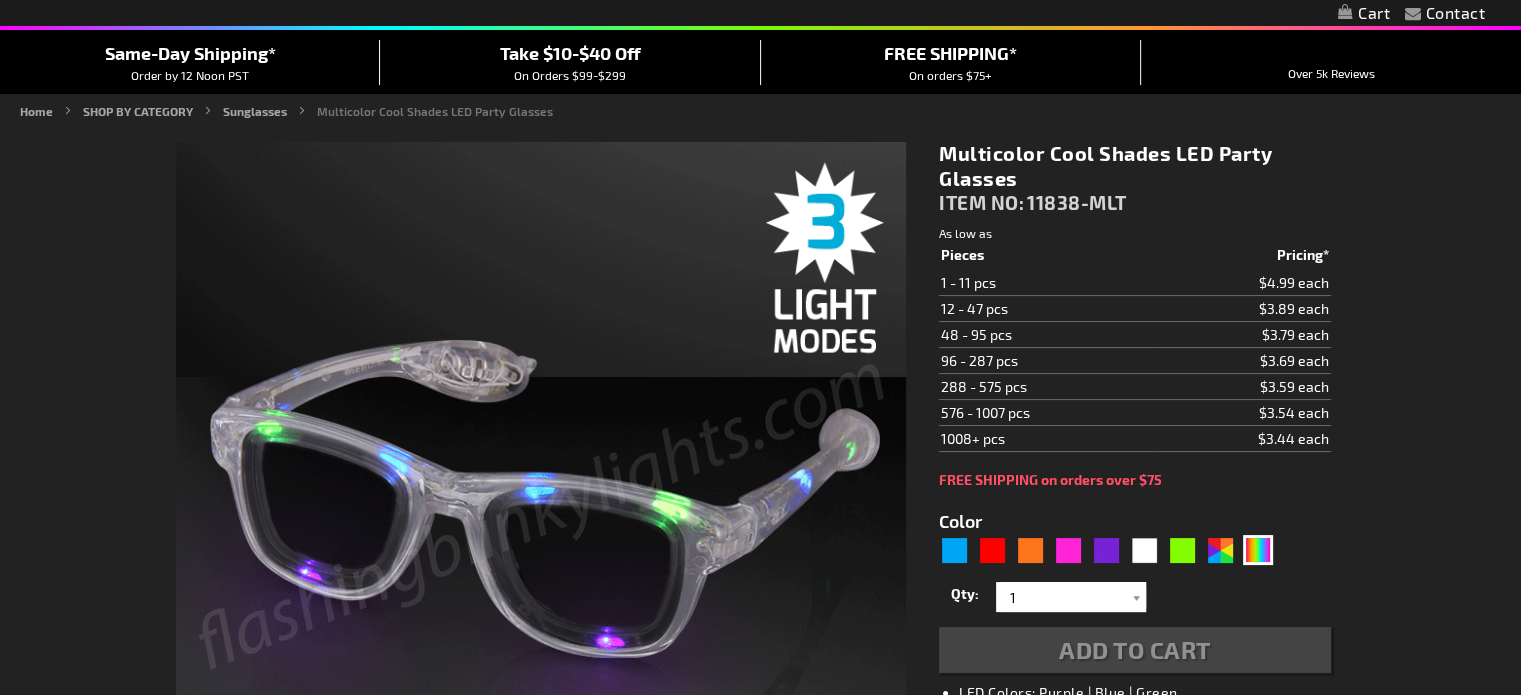scroll, scrollTop: 0, scrollLeft: 0, axis: both 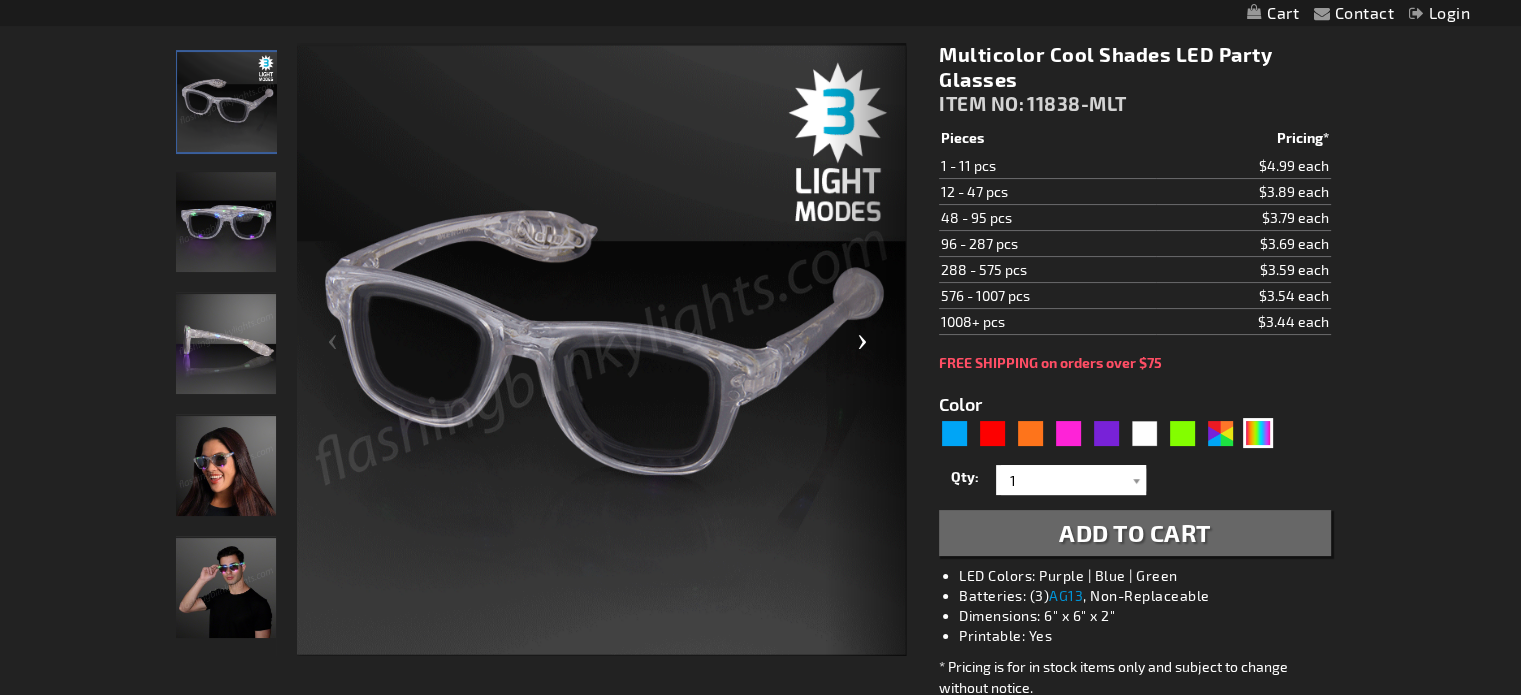 click at bounding box center [866, 350] 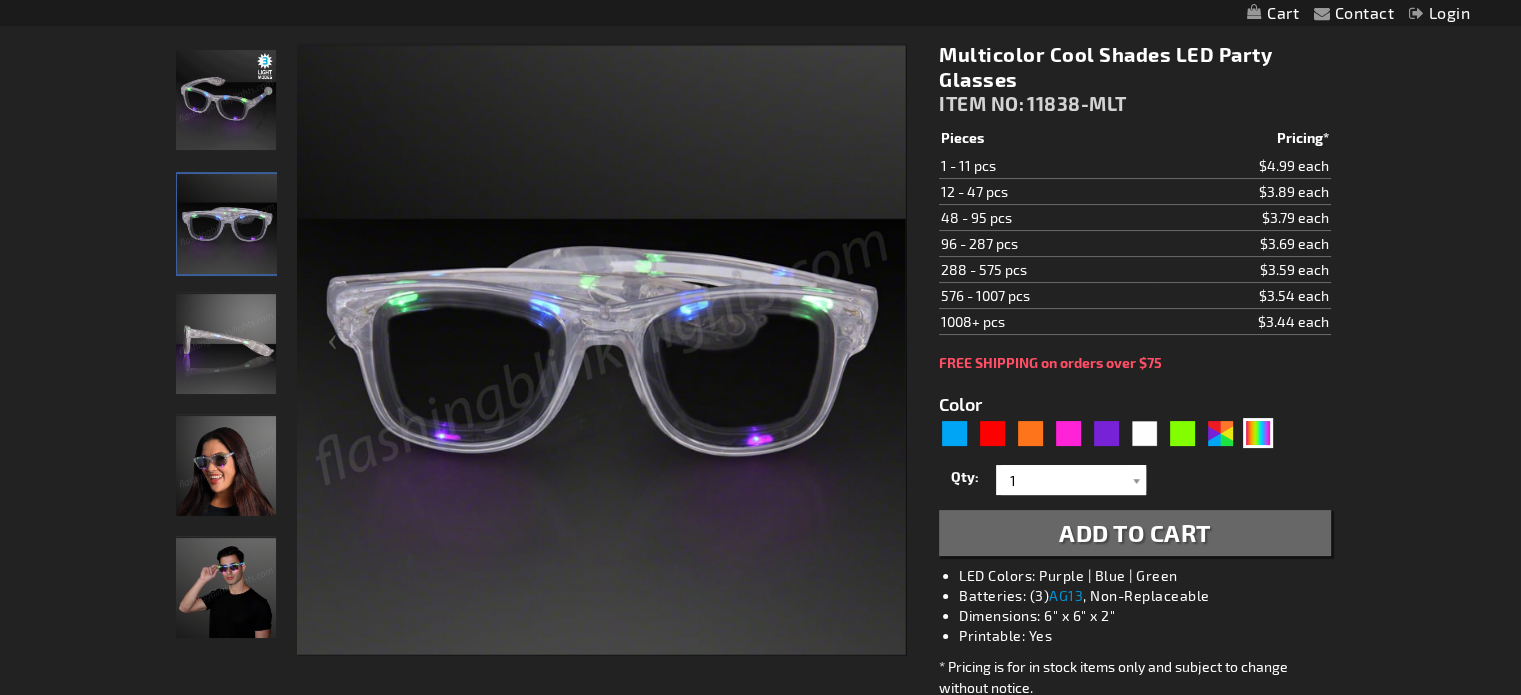 scroll, scrollTop: 0, scrollLeft: 0, axis: both 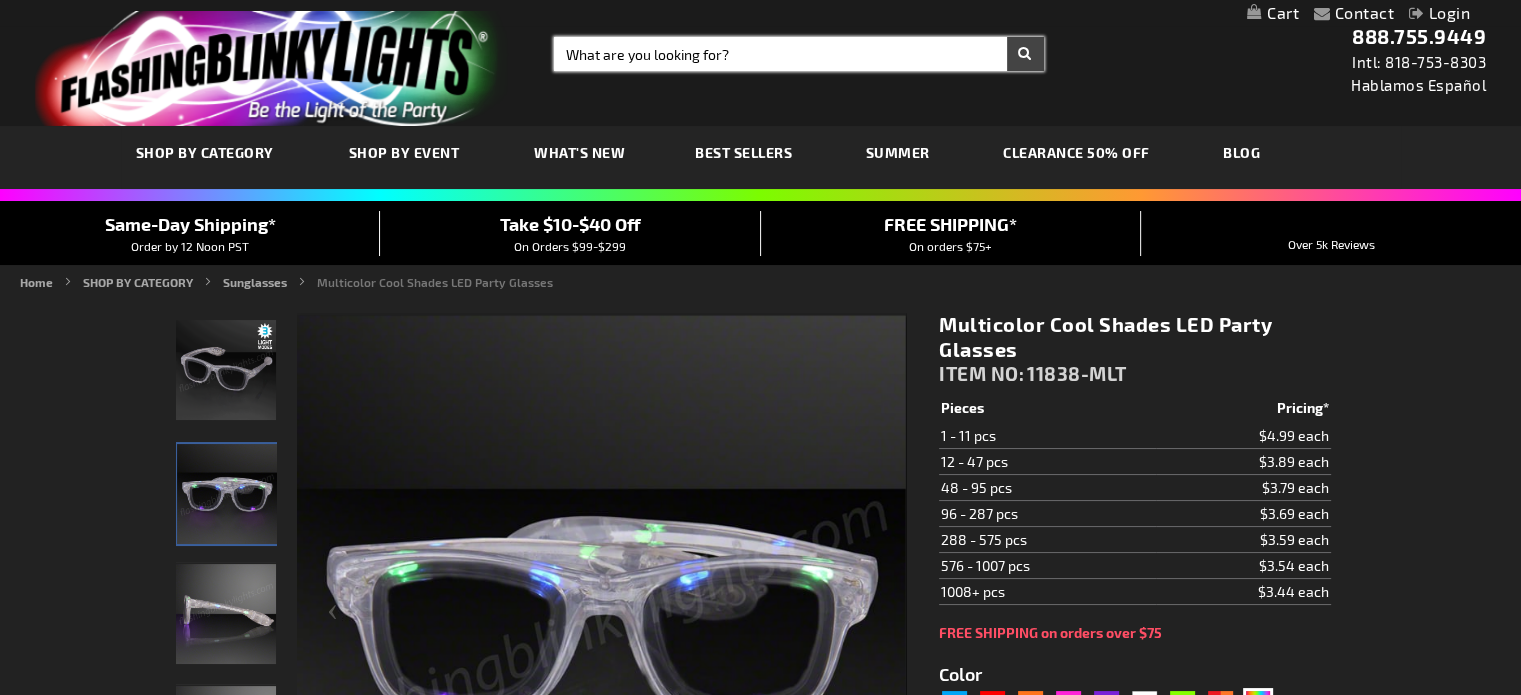 click on "Search" at bounding box center [799, 54] 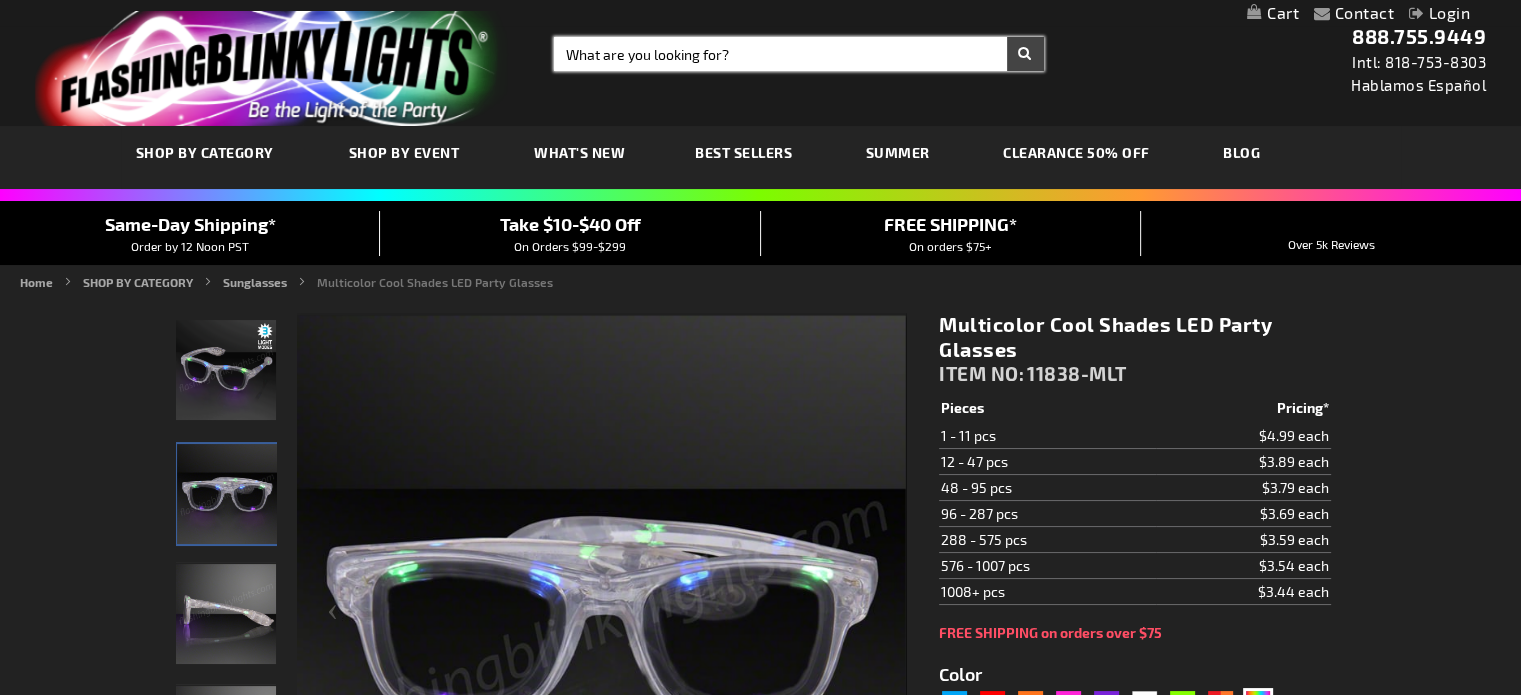 paste on "Black Bow Tie with White LED Lights" 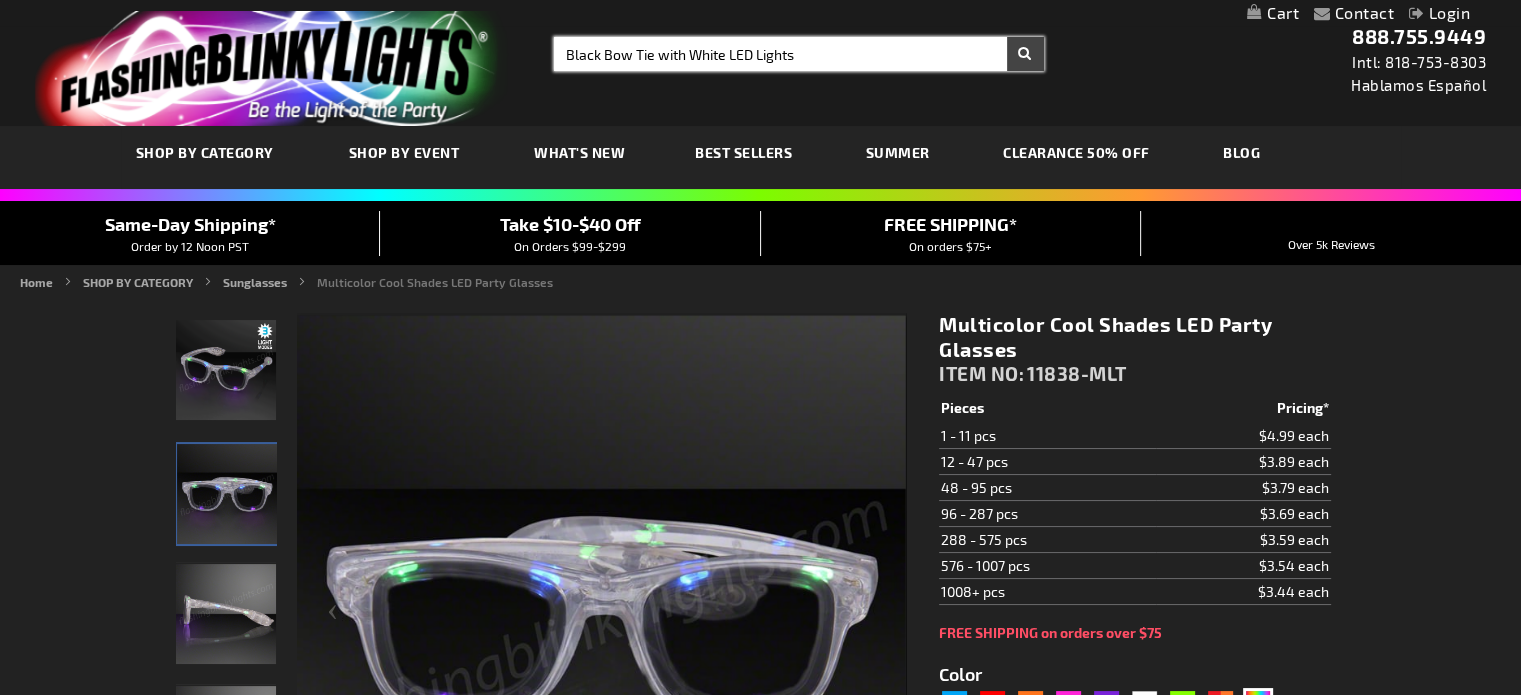 type on "Black Bow Tie with White LED Lights" 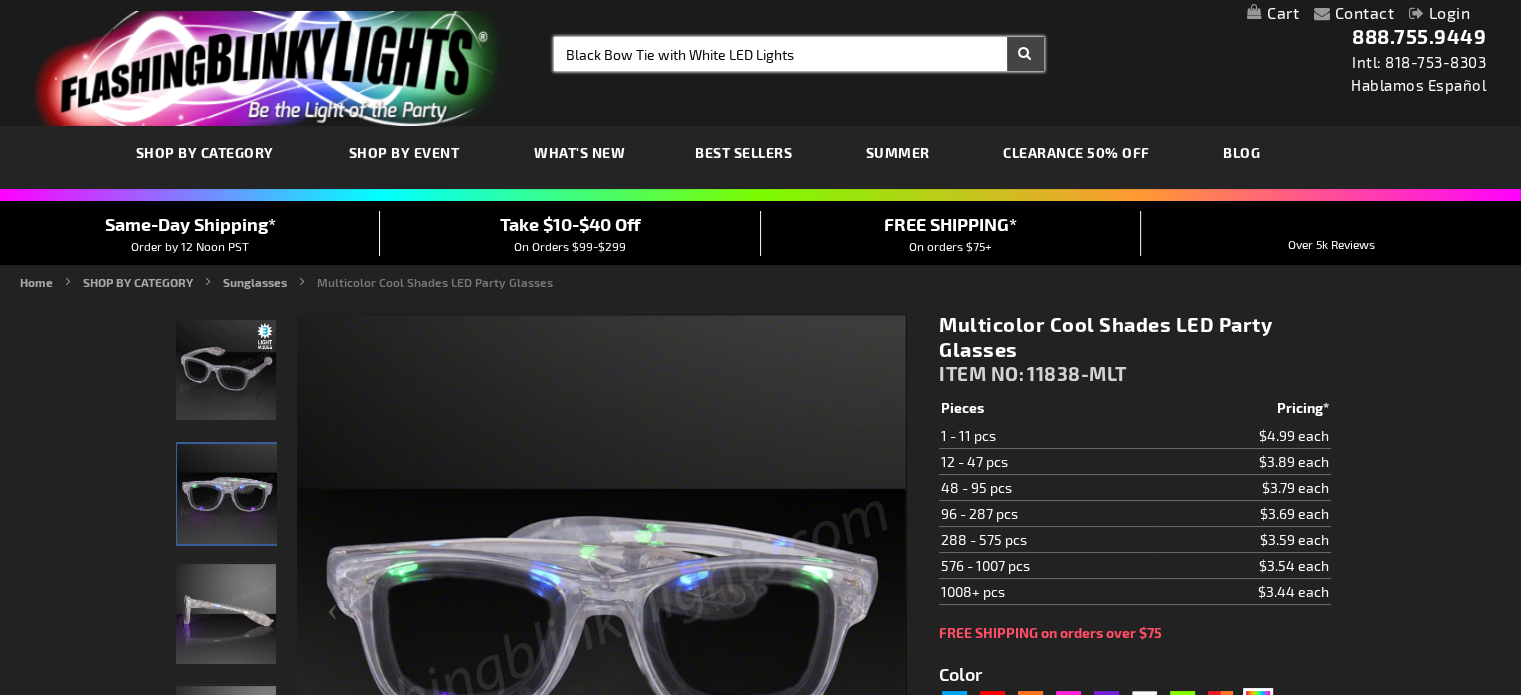 click on "Search" at bounding box center [1025, 54] 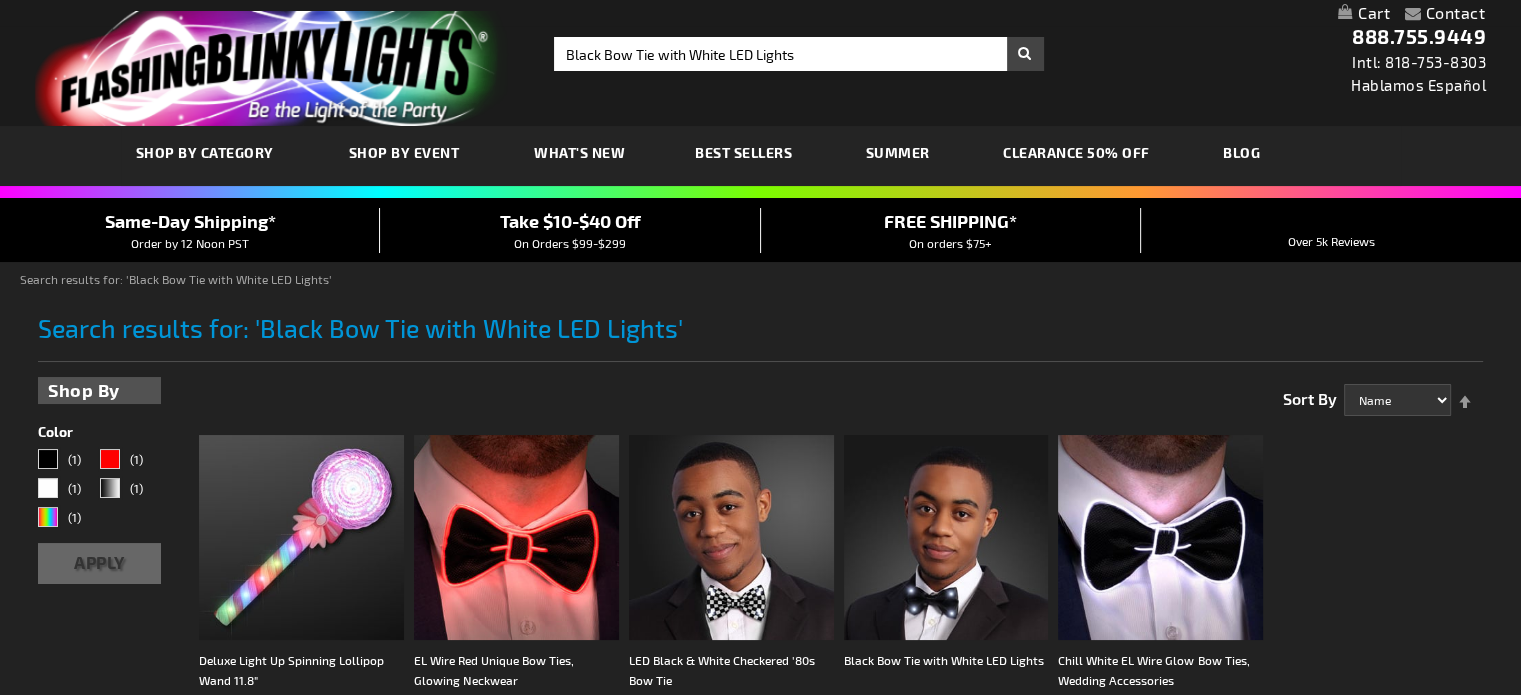 scroll, scrollTop: 108, scrollLeft: 0, axis: vertical 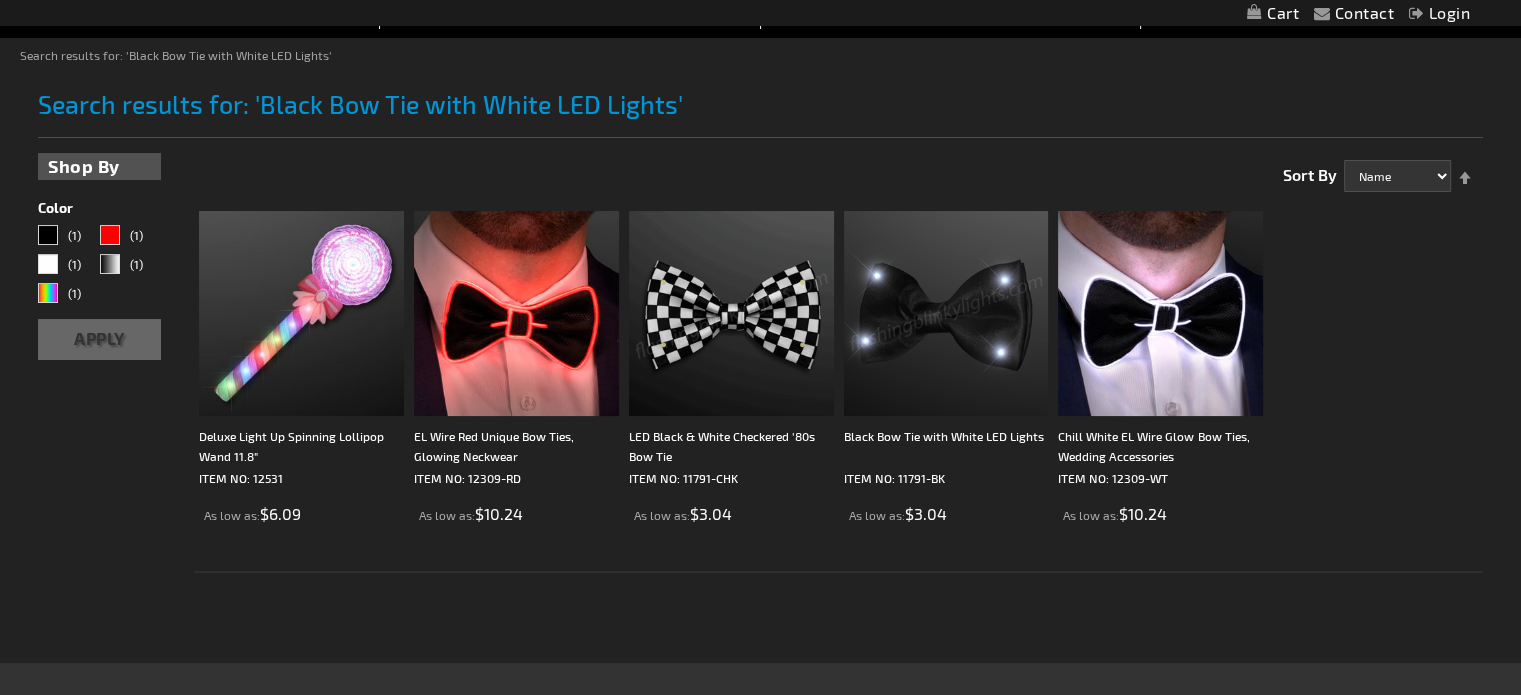 click at bounding box center (946, 313) 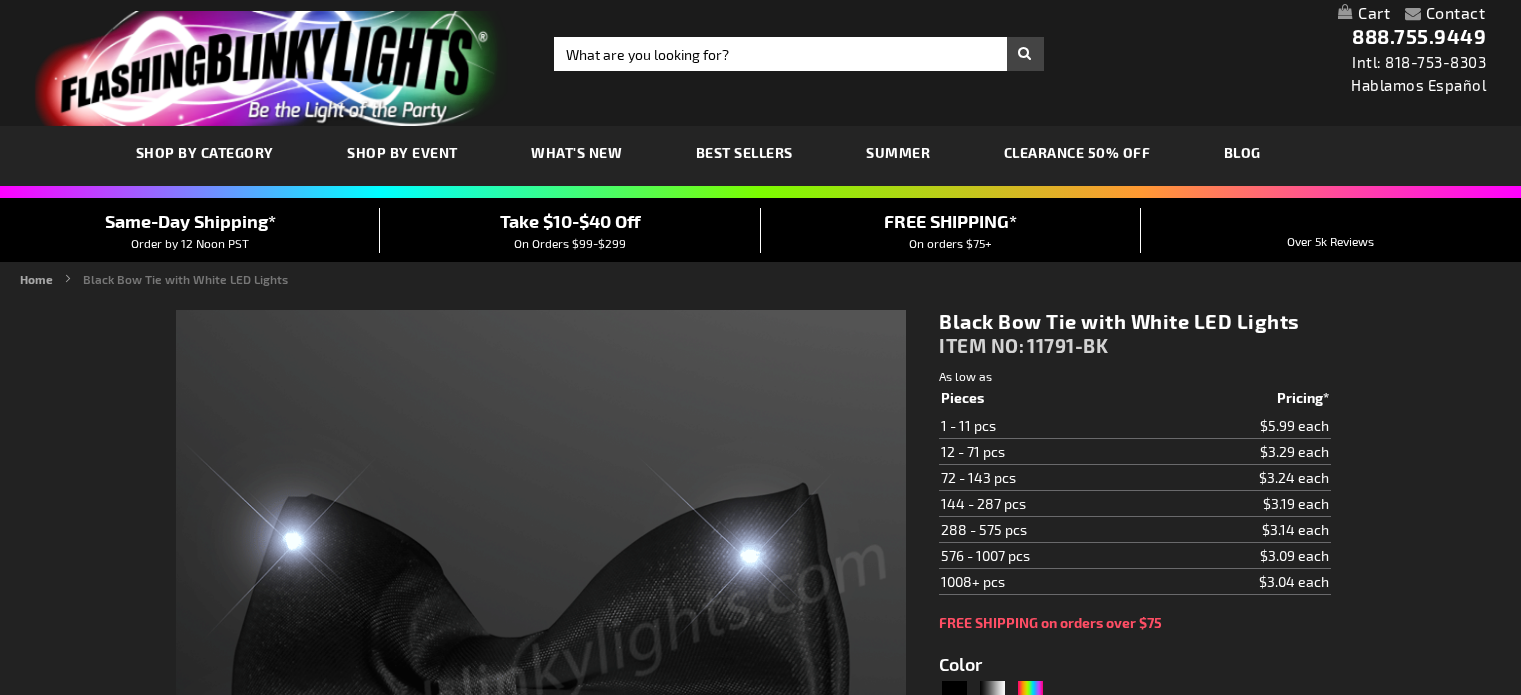 scroll, scrollTop: 0, scrollLeft: 0, axis: both 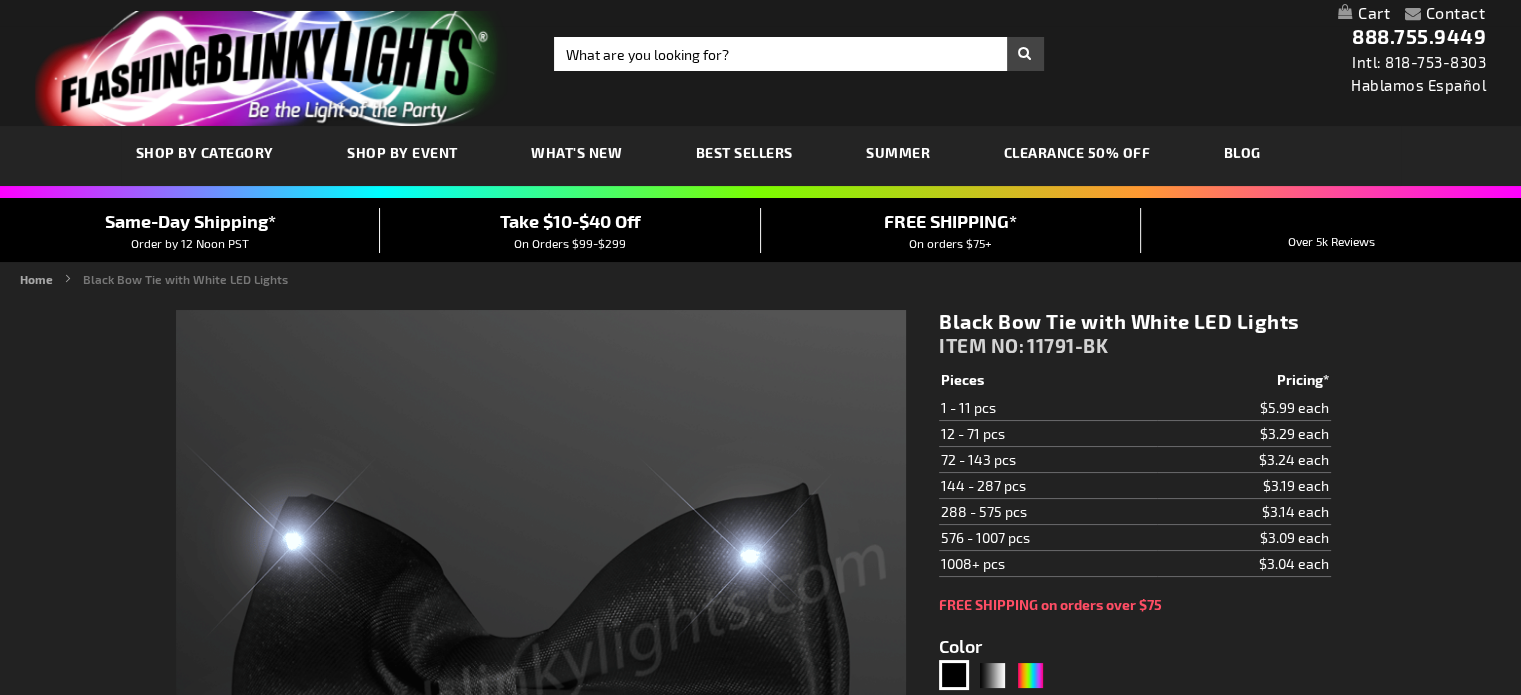 type on "5631" 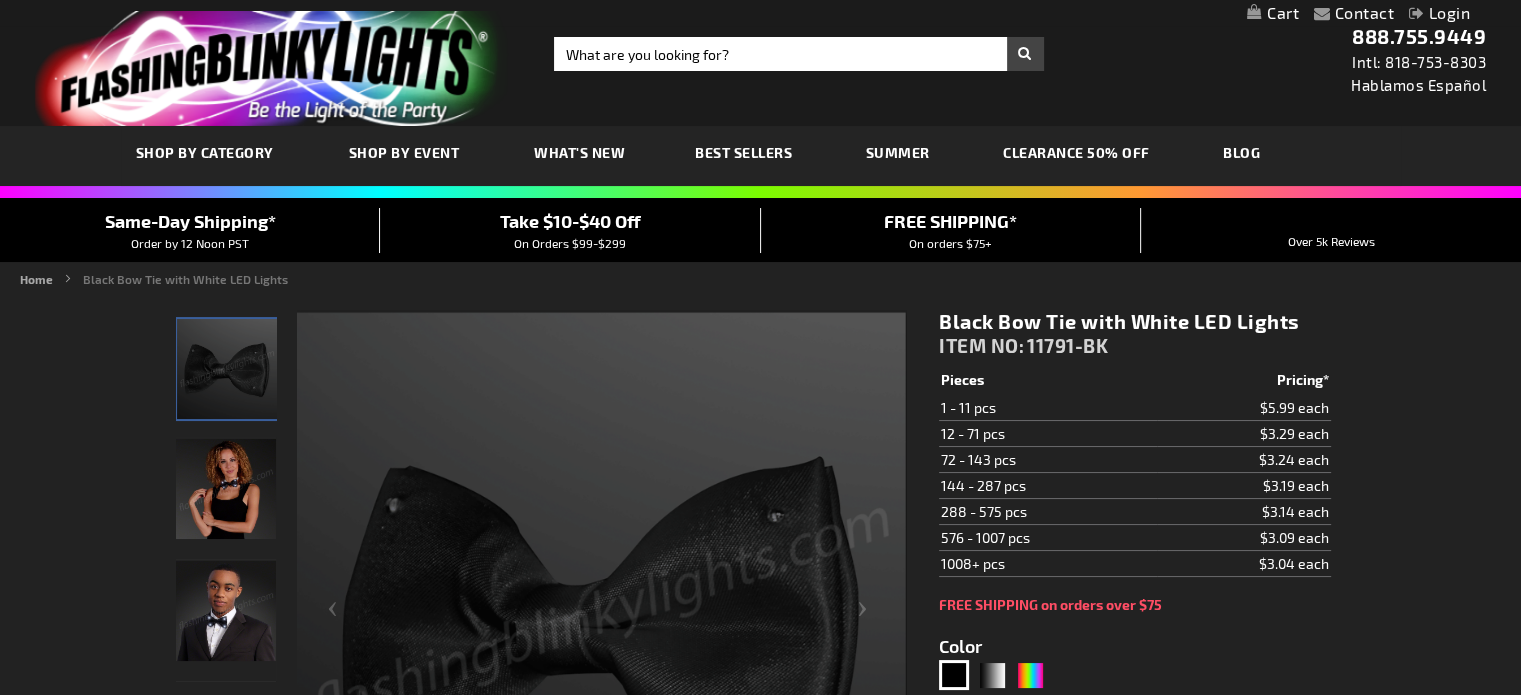 scroll, scrollTop: 0, scrollLeft: 0, axis: both 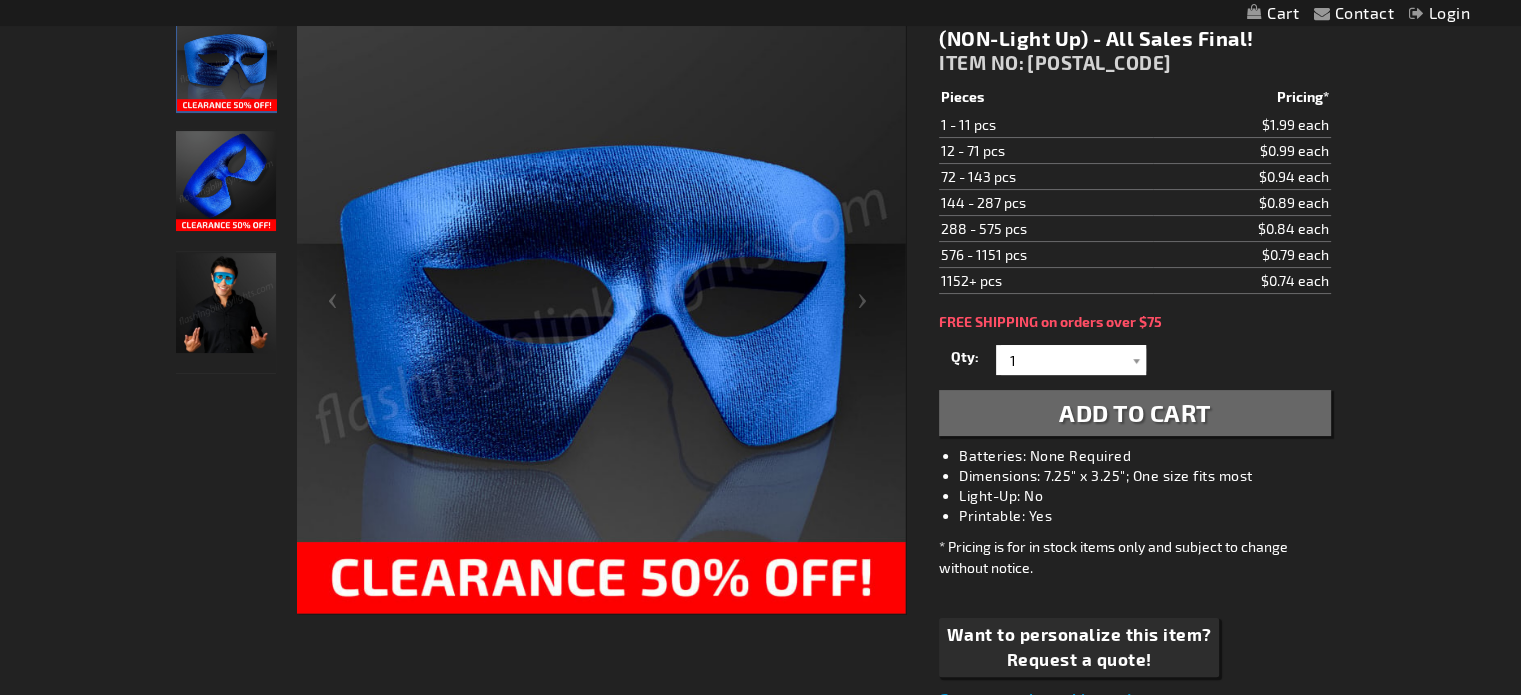 click on "Contact
Compare Products
Login
Skip to Content
My Cart
My Cart
Close
You have no items in your shopping cart.
Toggle Nav
Search
Search
×
Search" at bounding box center [760, 656] 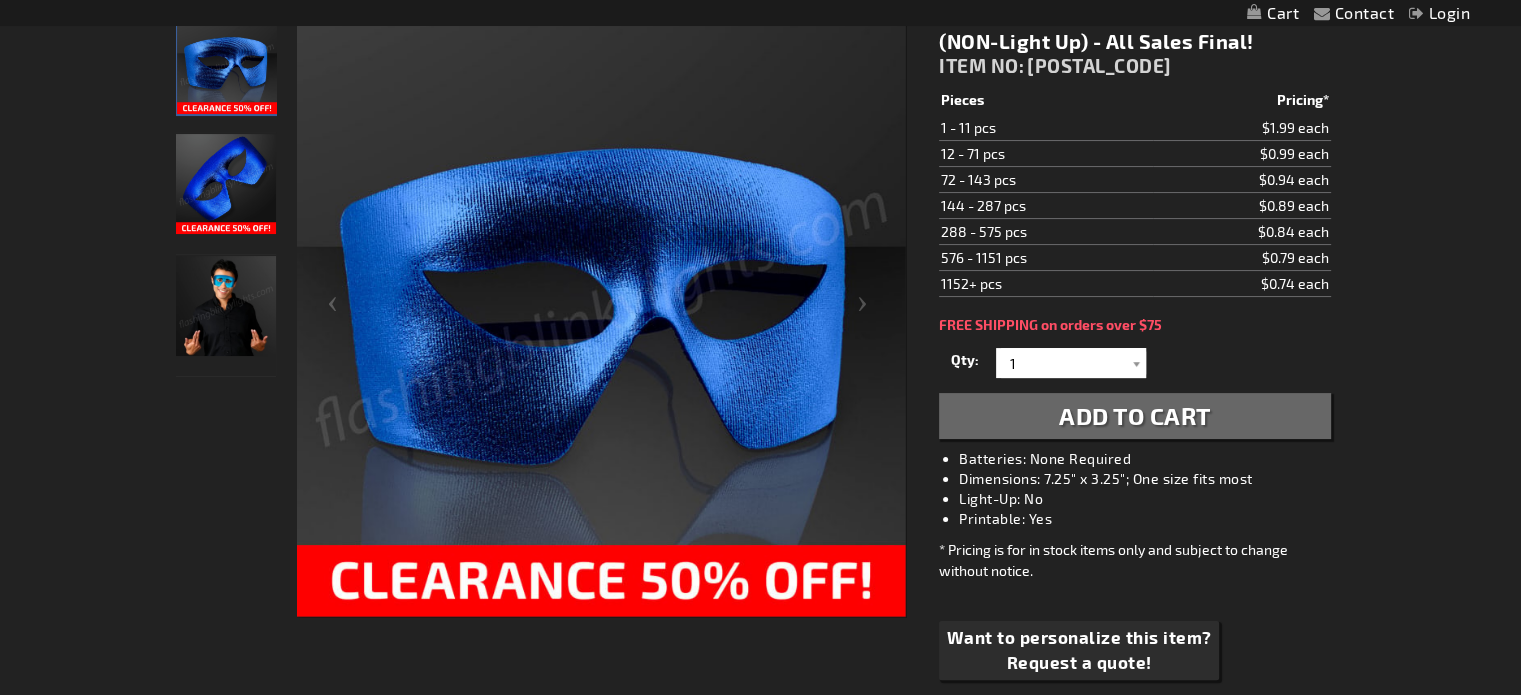 scroll, scrollTop: 310, scrollLeft: 0, axis: vertical 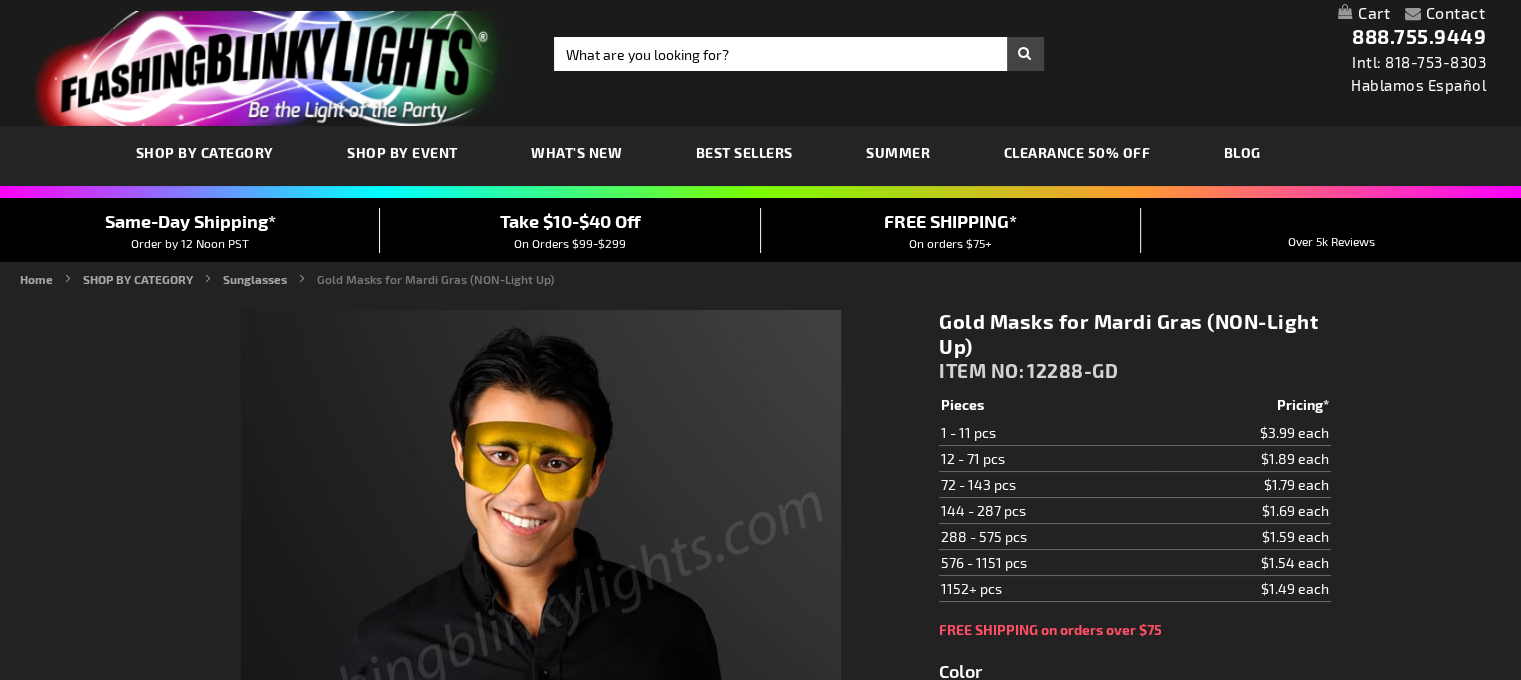 type on "5633" 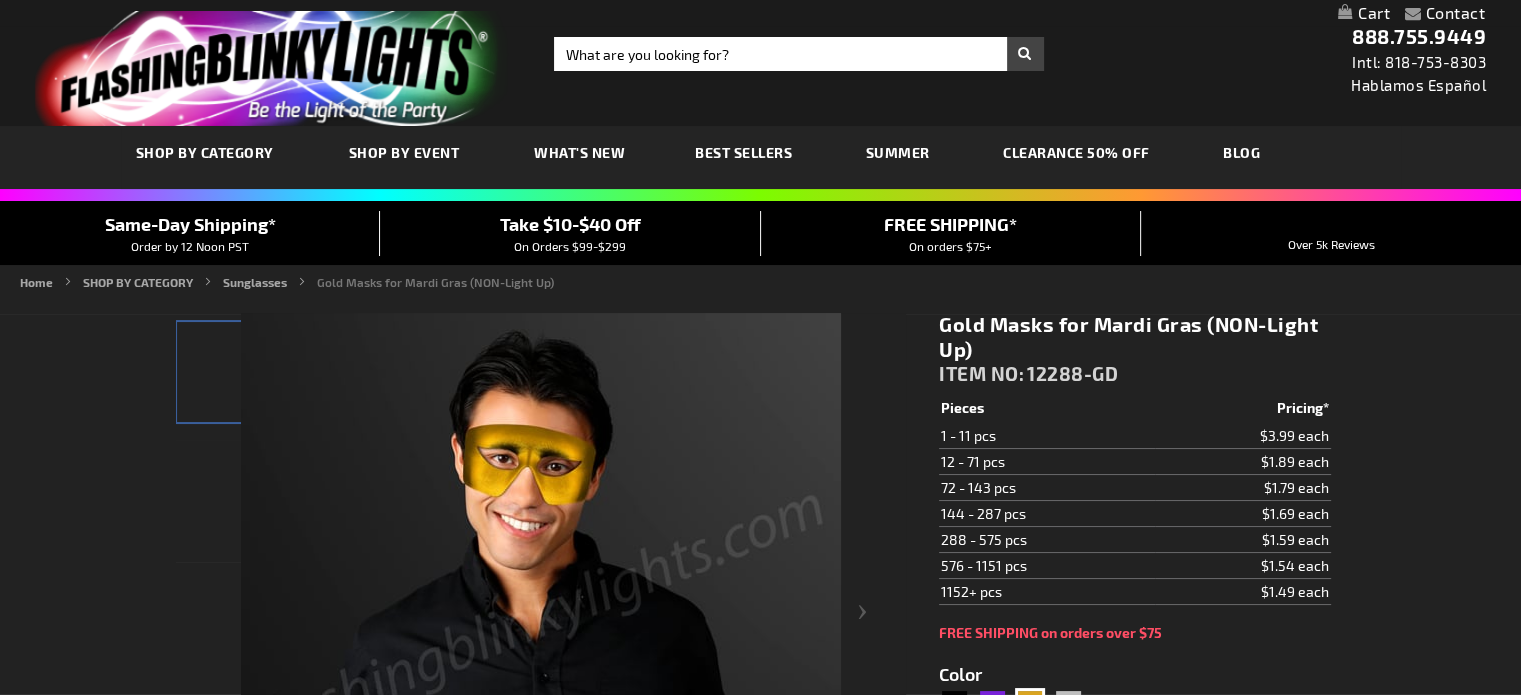 scroll, scrollTop: 0, scrollLeft: 0, axis: both 